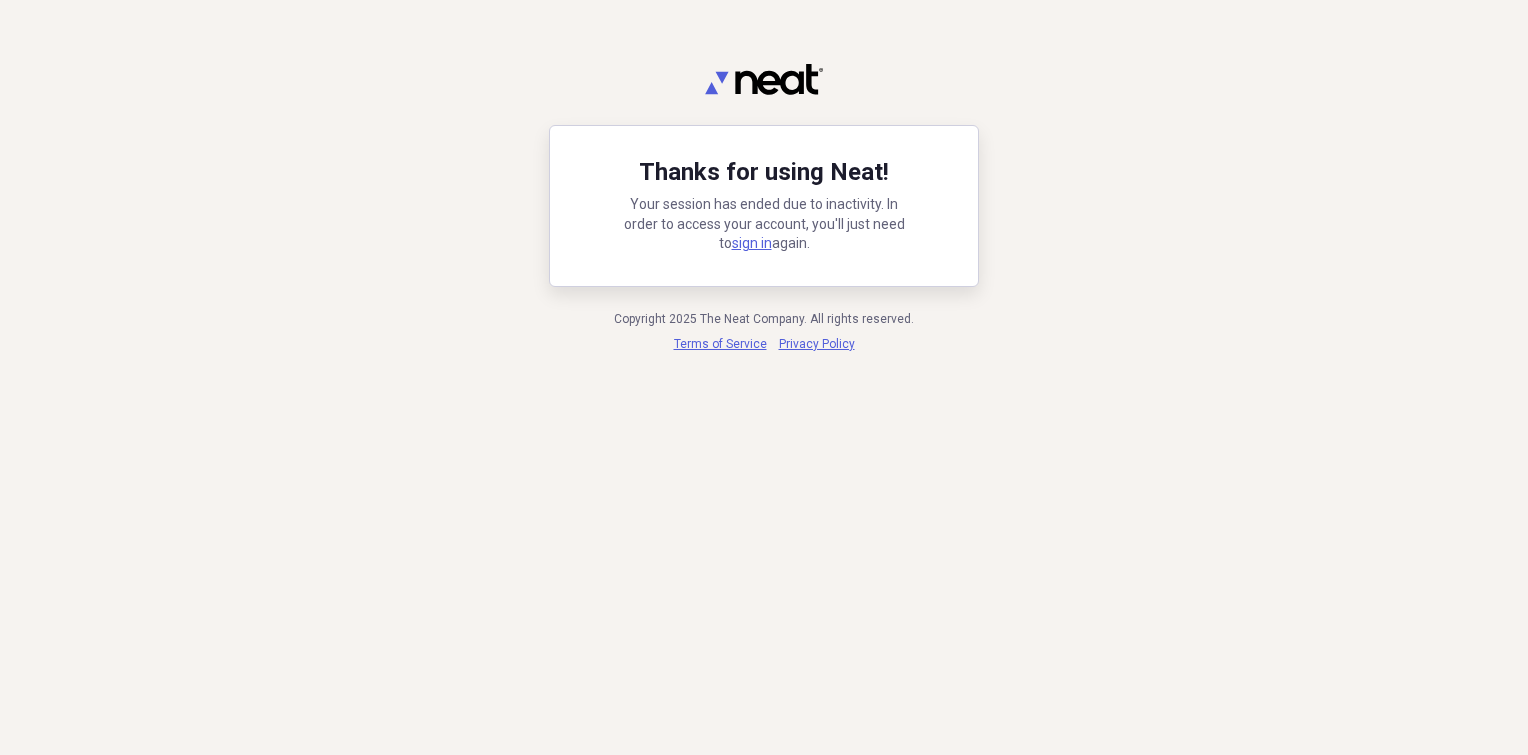 scroll, scrollTop: 0, scrollLeft: 0, axis: both 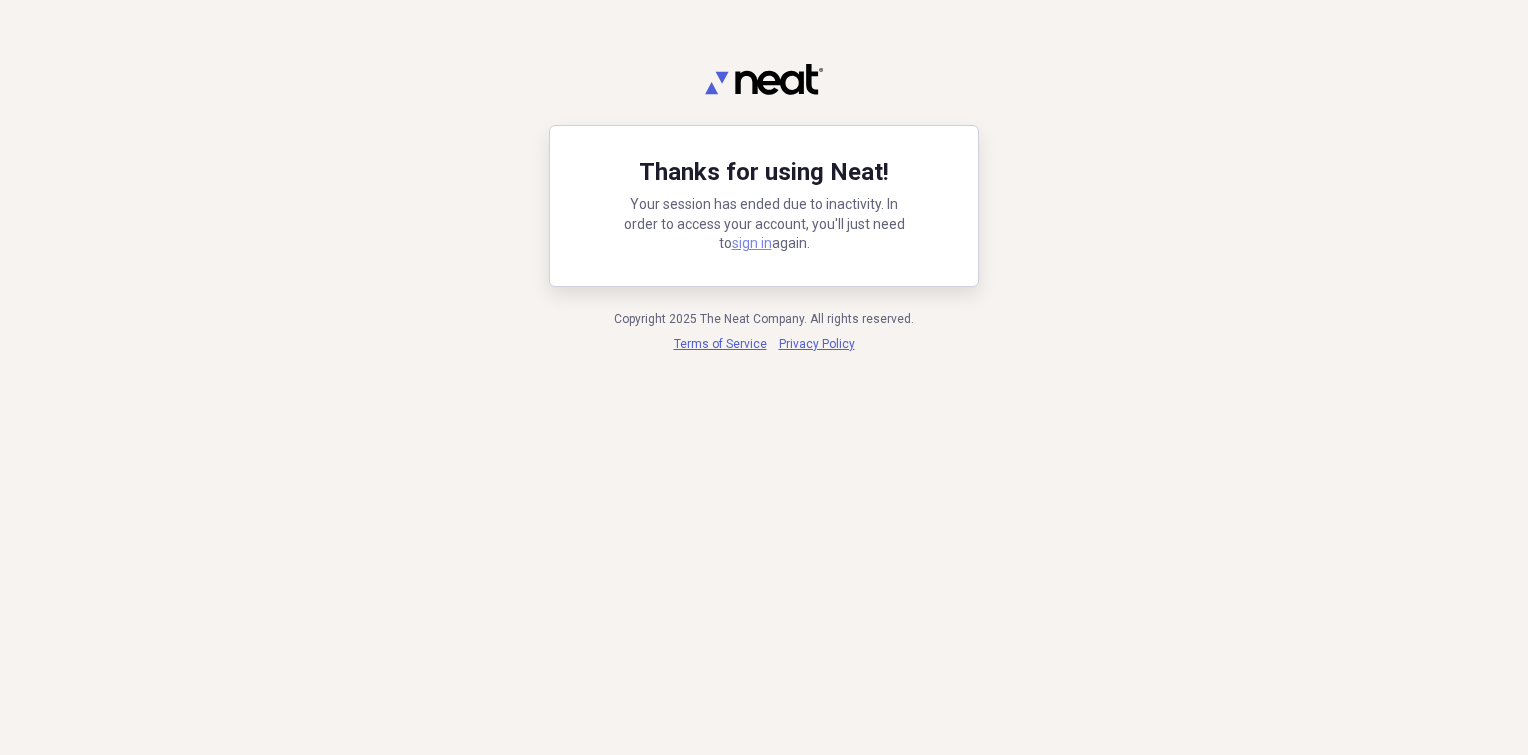 click on "sign in" at bounding box center [752, 243] 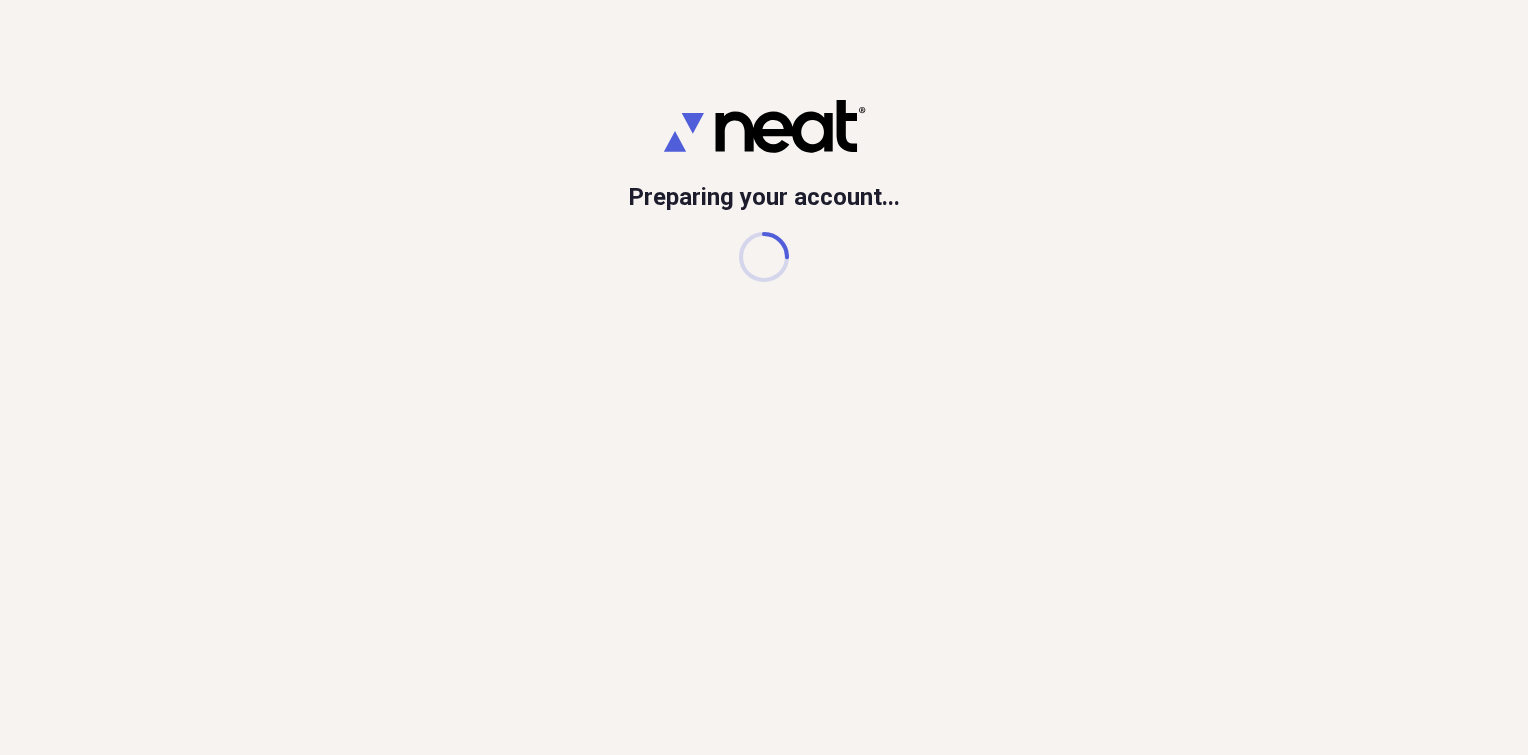 scroll, scrollTop: 0, scrollLeft: 0, axis: both 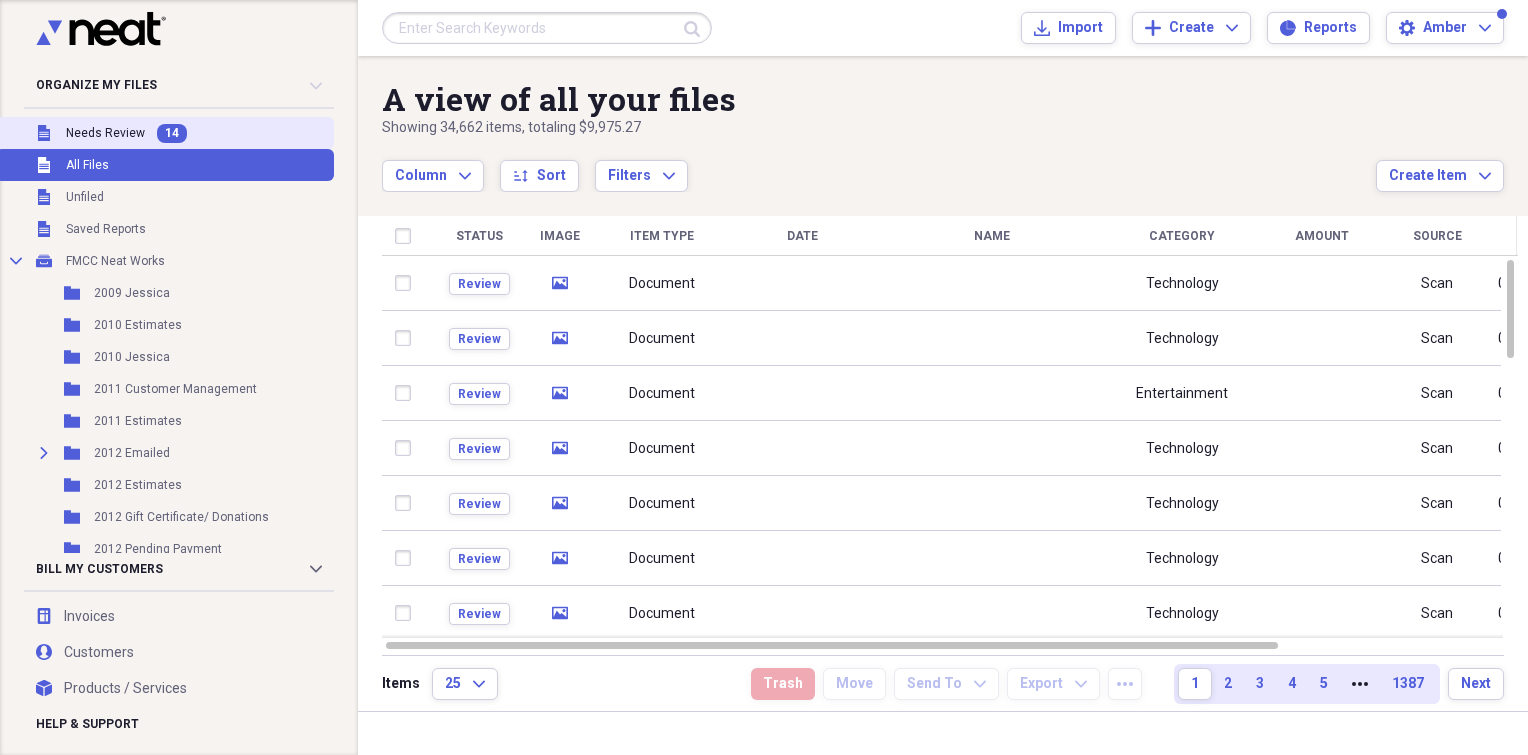 click on "Unfiled Needs Review 14" at bounding box center (165, 133) 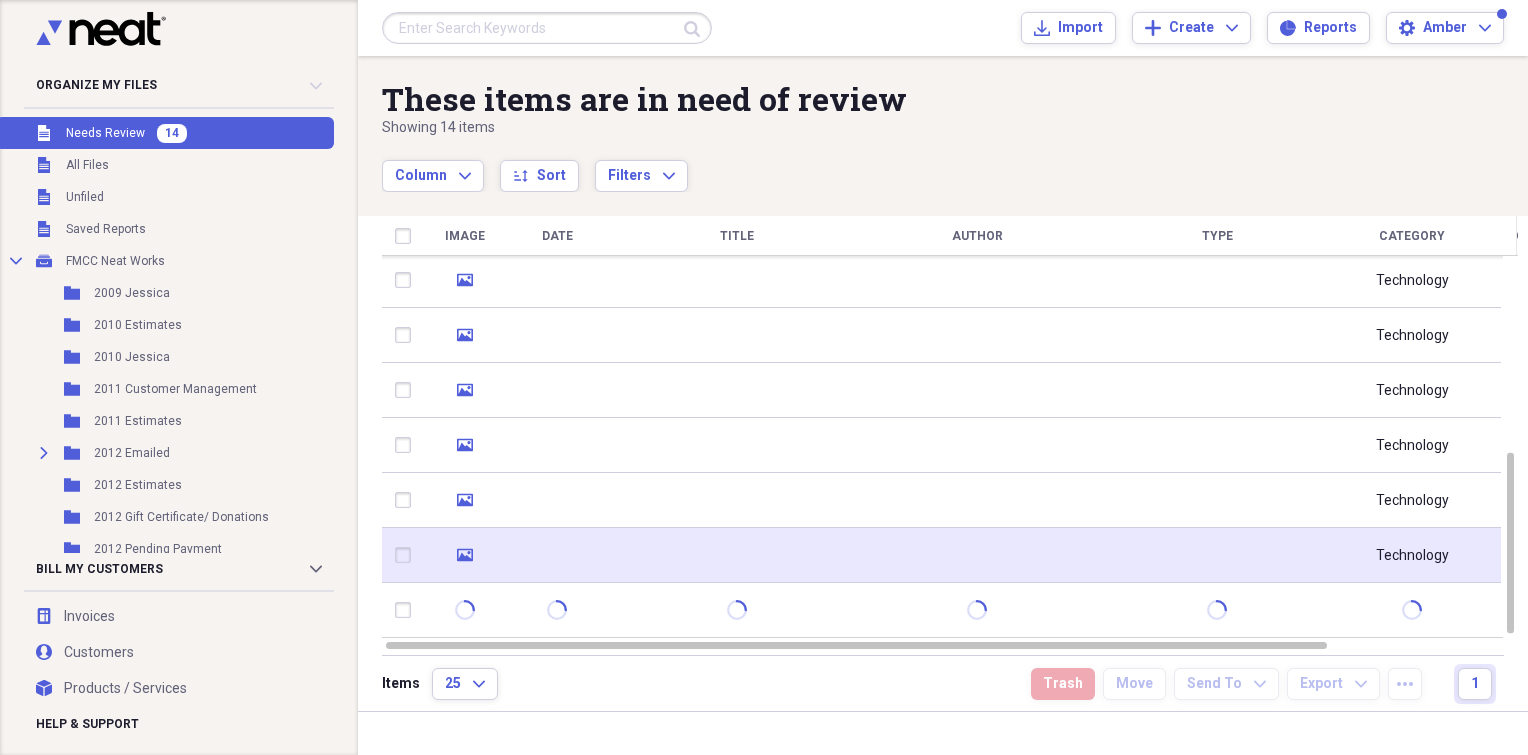 click at bounding box center (737, 555) 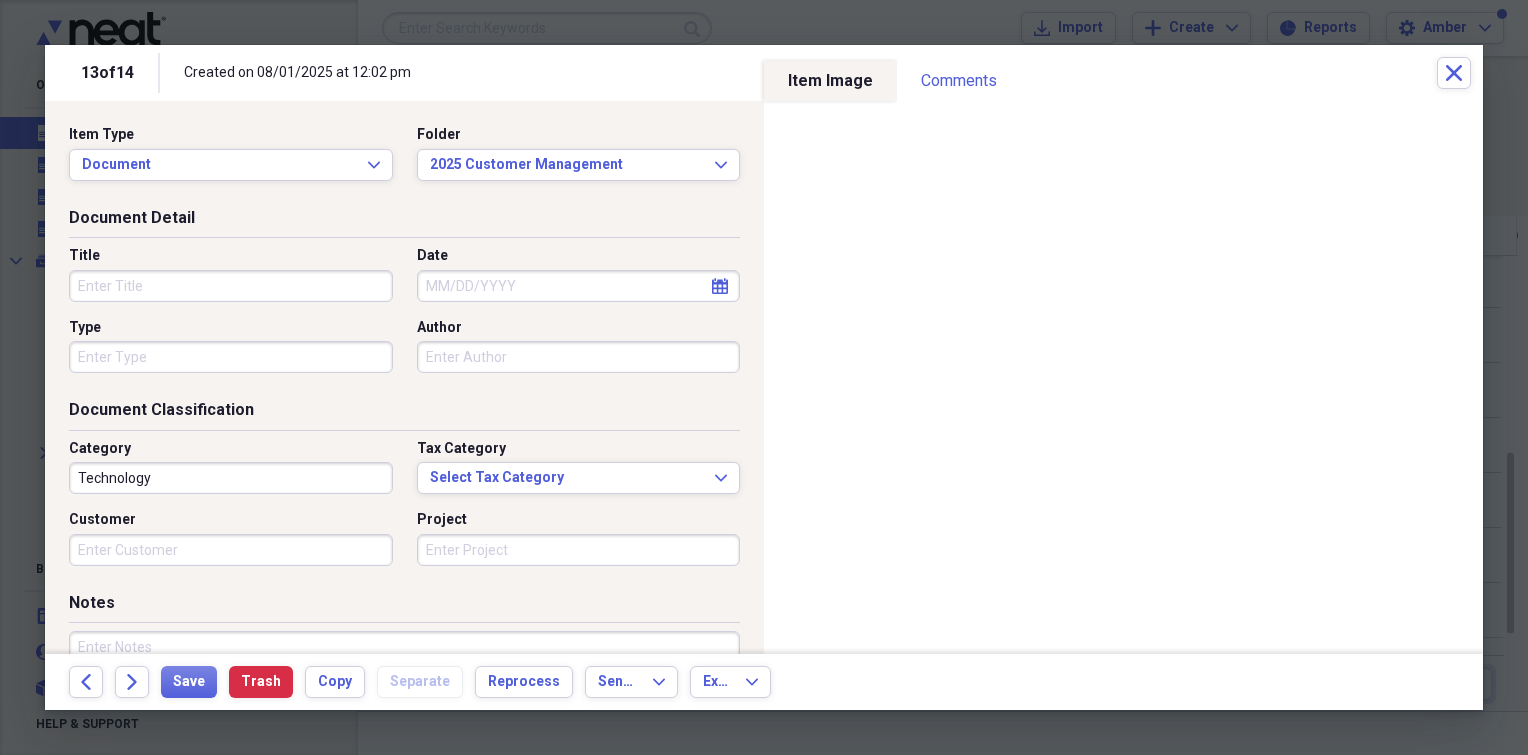 click on "Title" at bounding box center [231, 286] 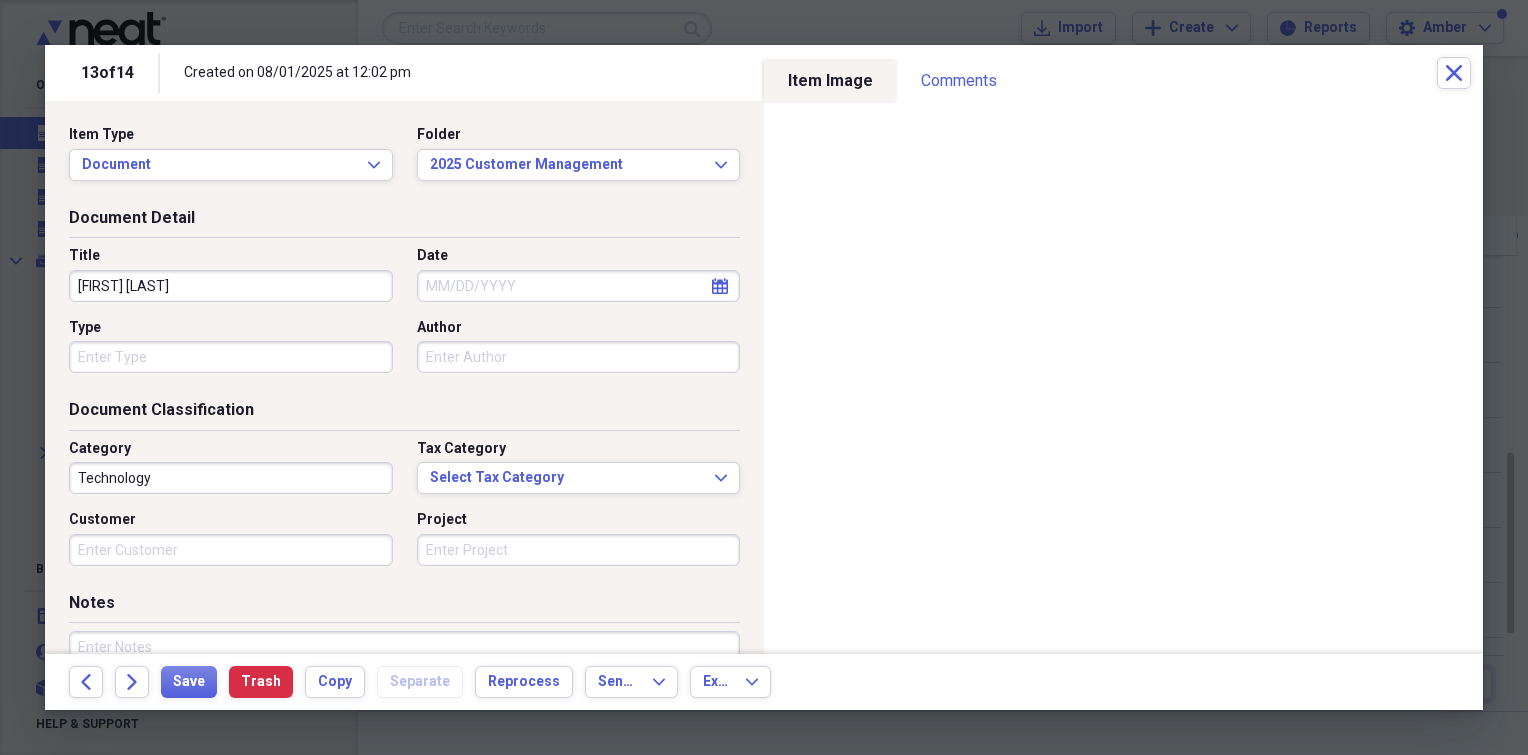 type on "[FIRST] [LAST]" 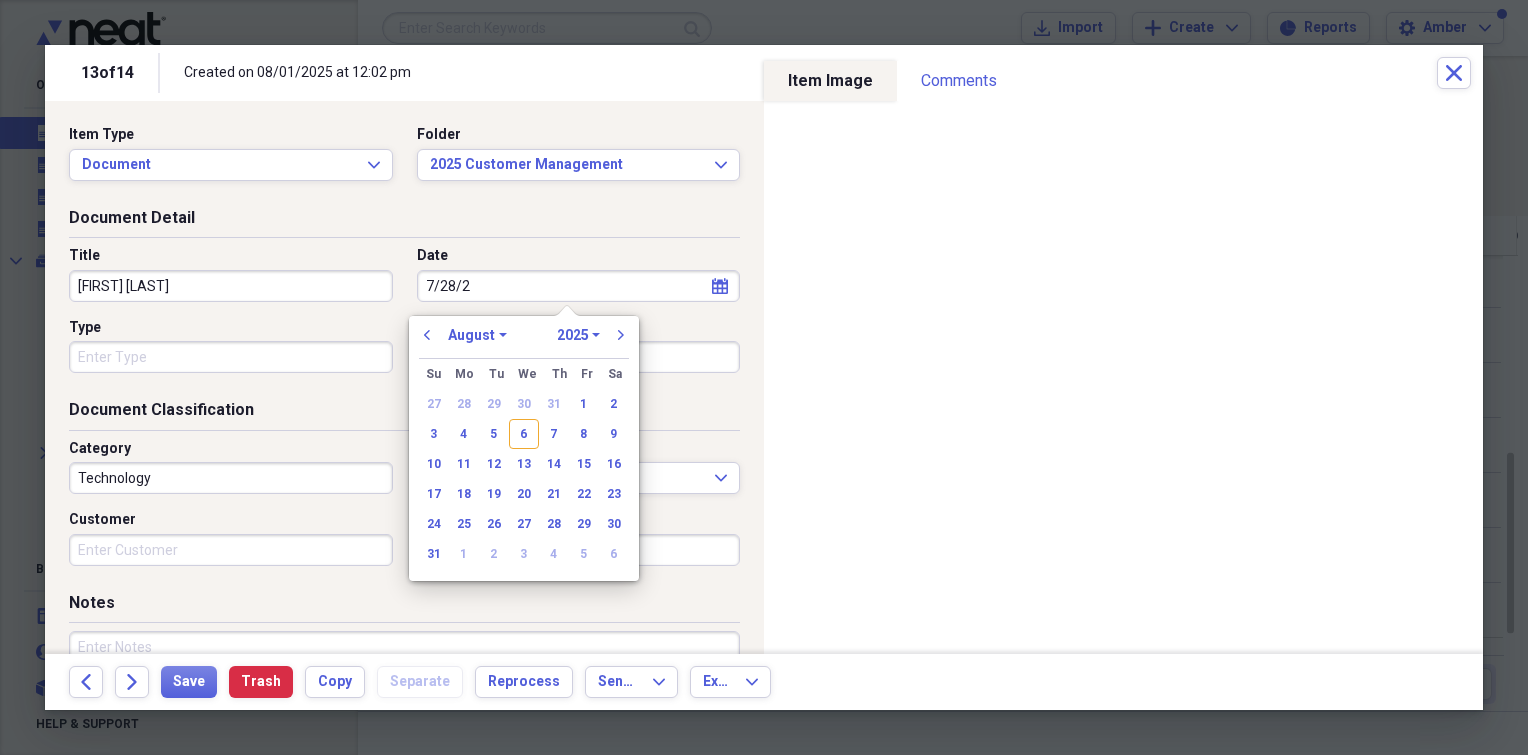 type on "7/28/25" 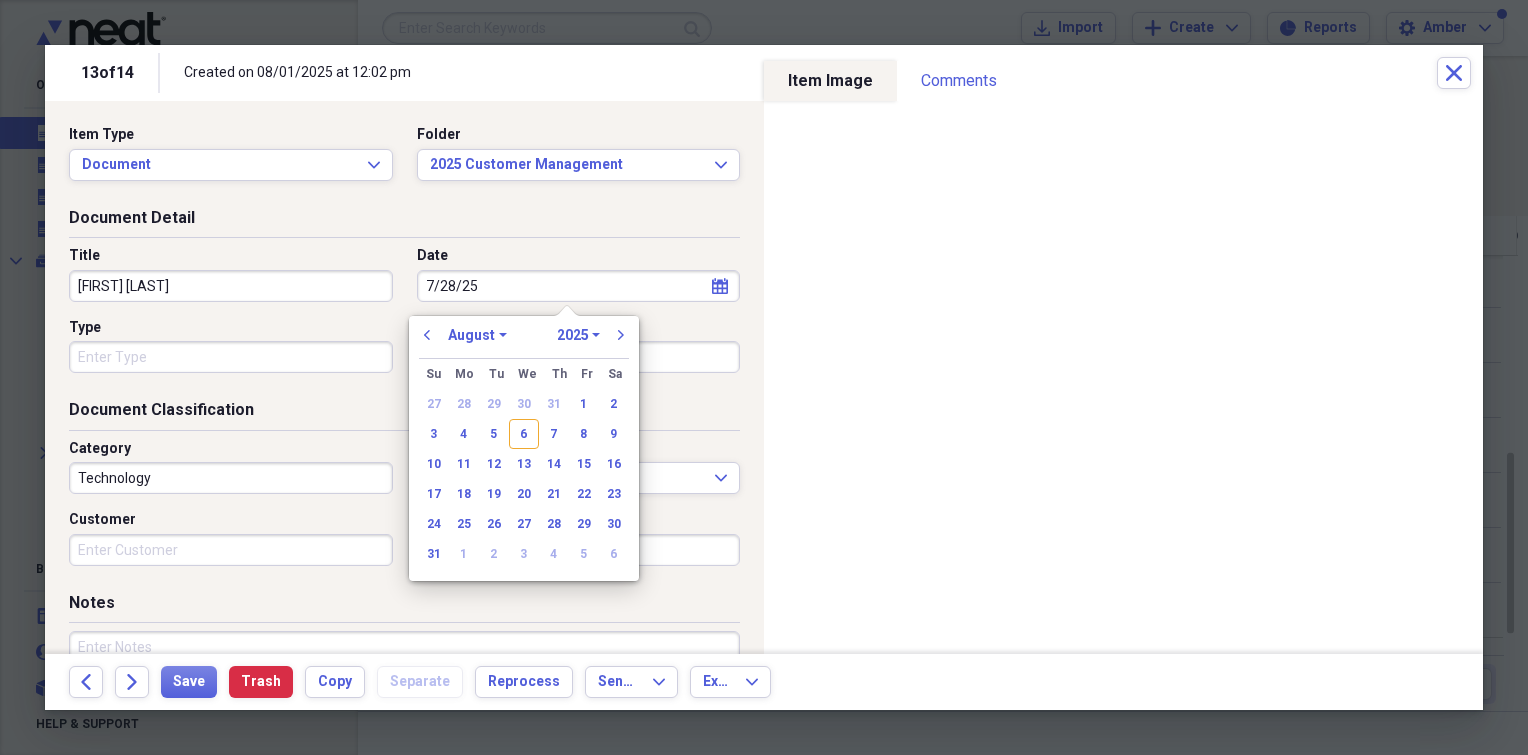 select on "6" 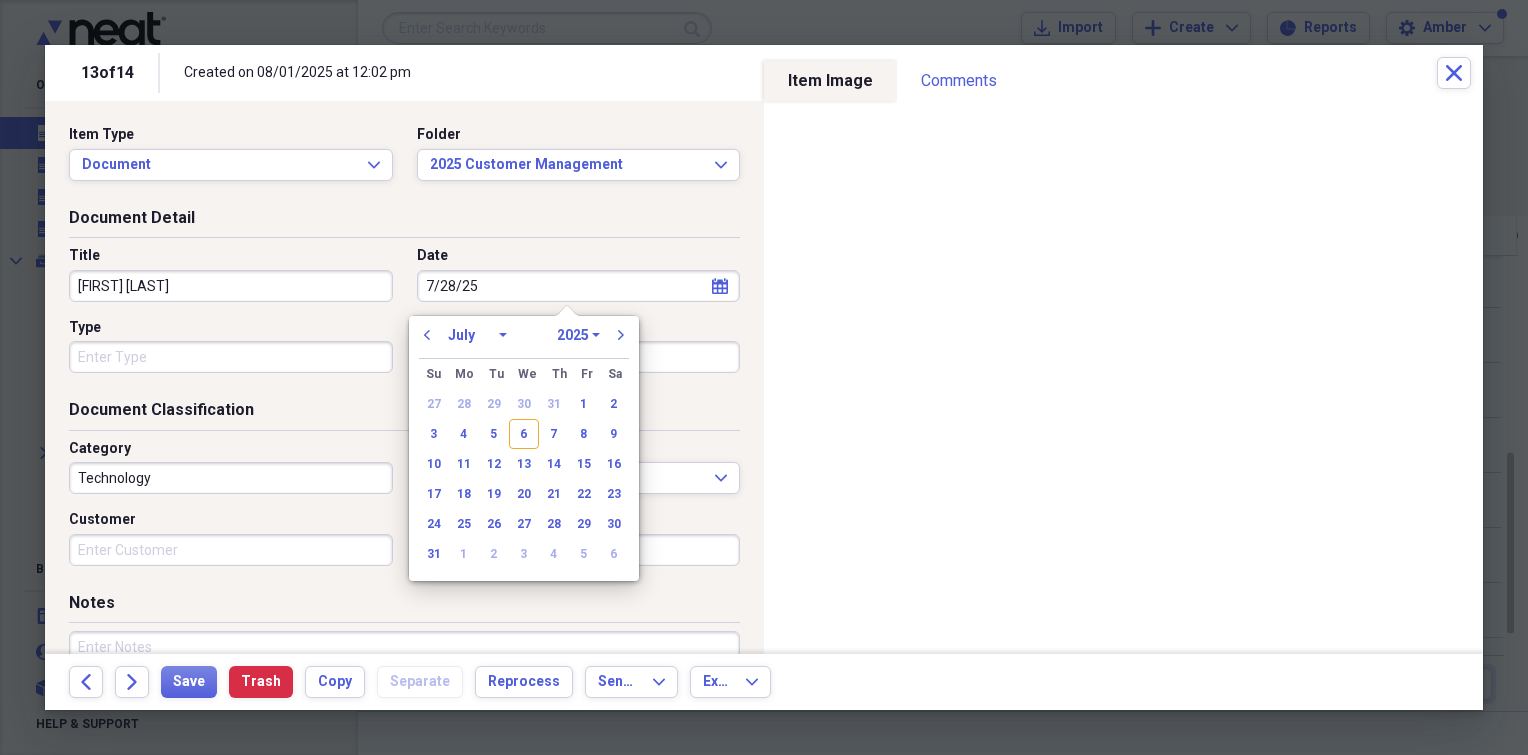 type on "07/28/2025" 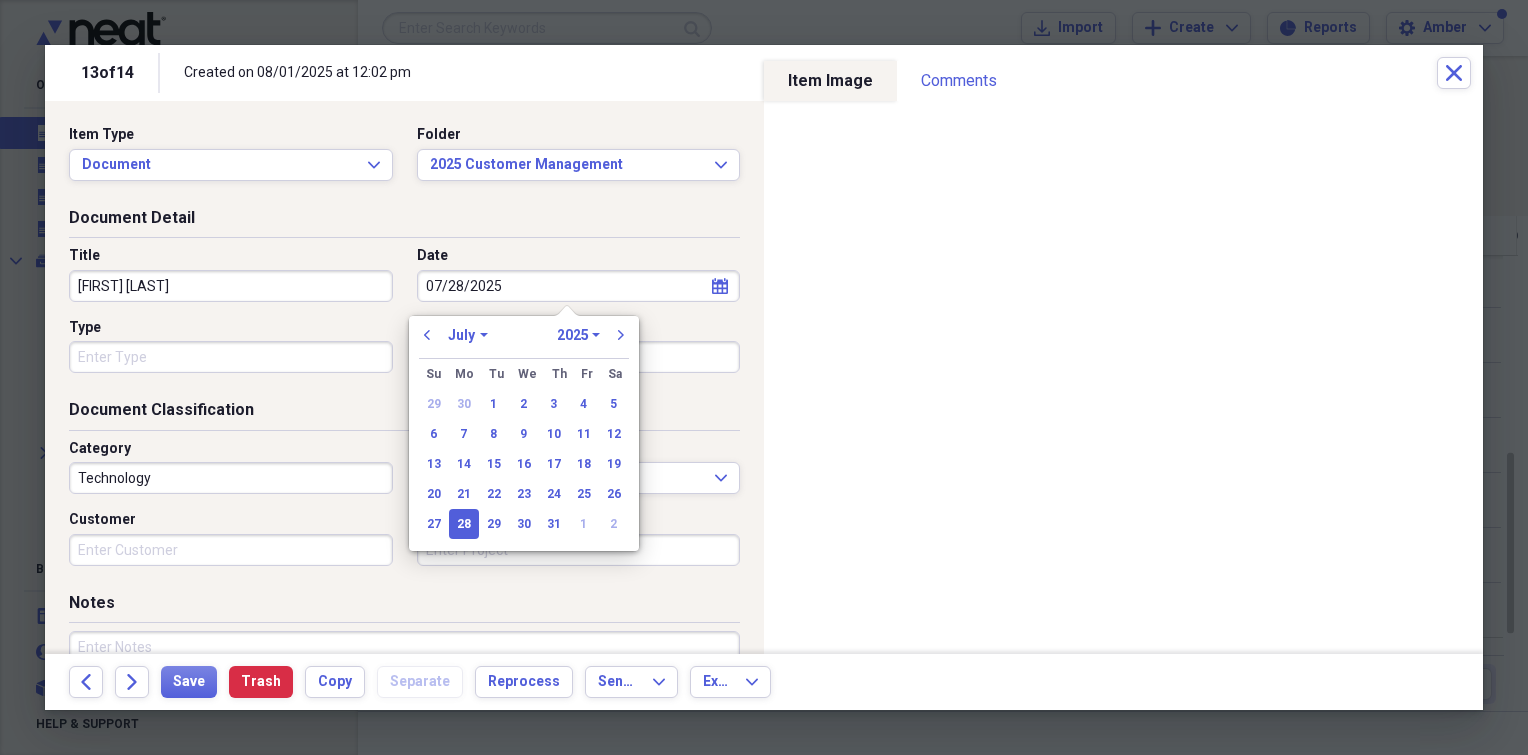 type 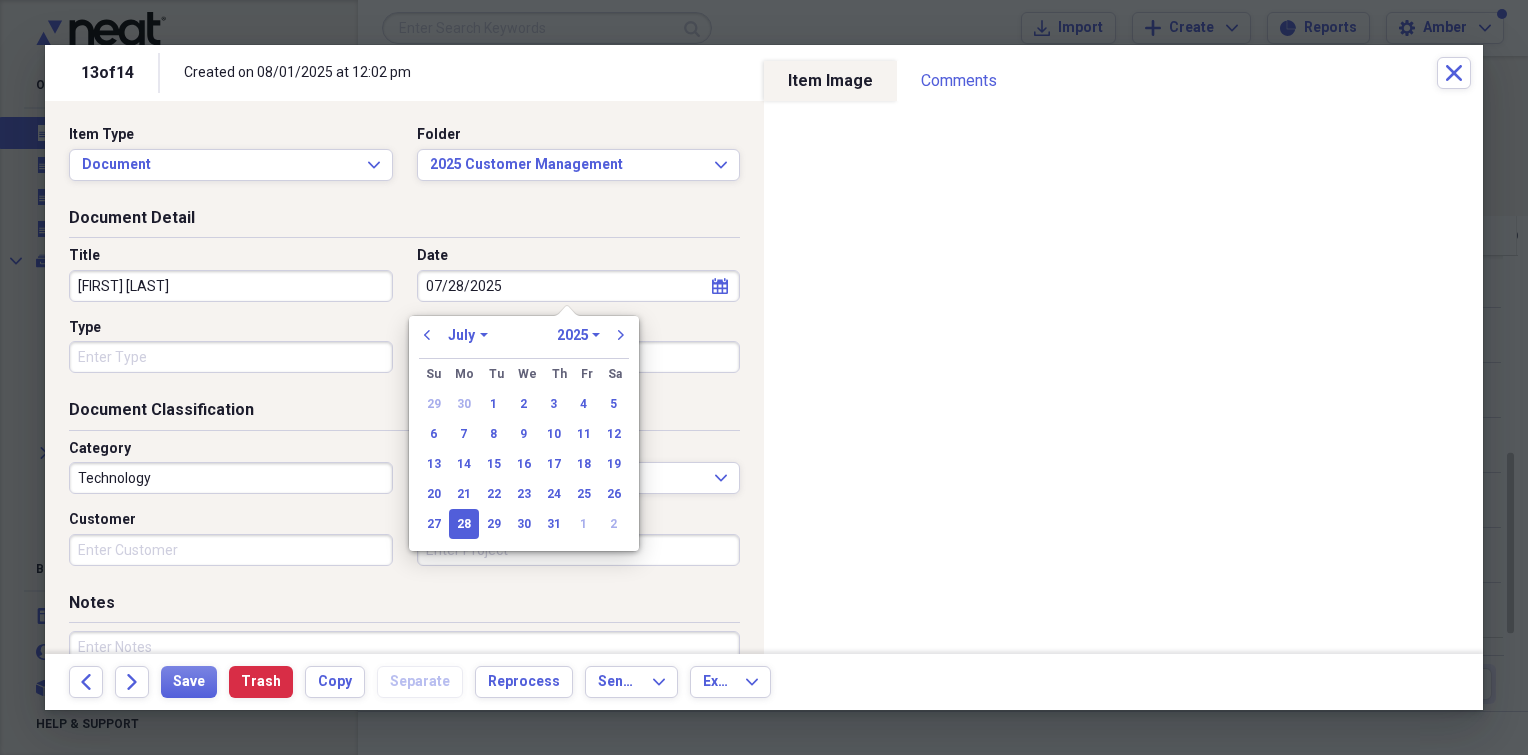 click on "Type" at bounding box center (231, 357) 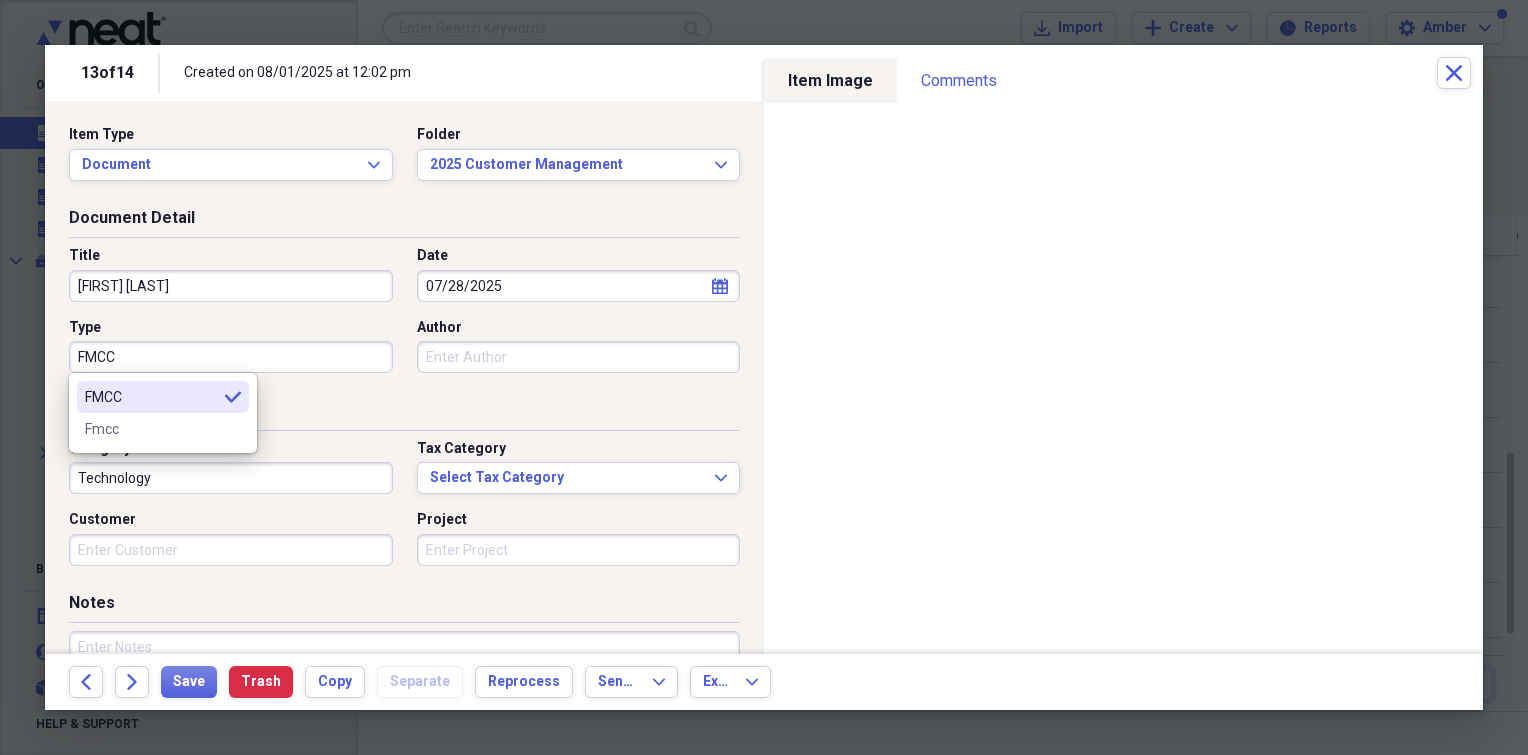 type on "FMCC" 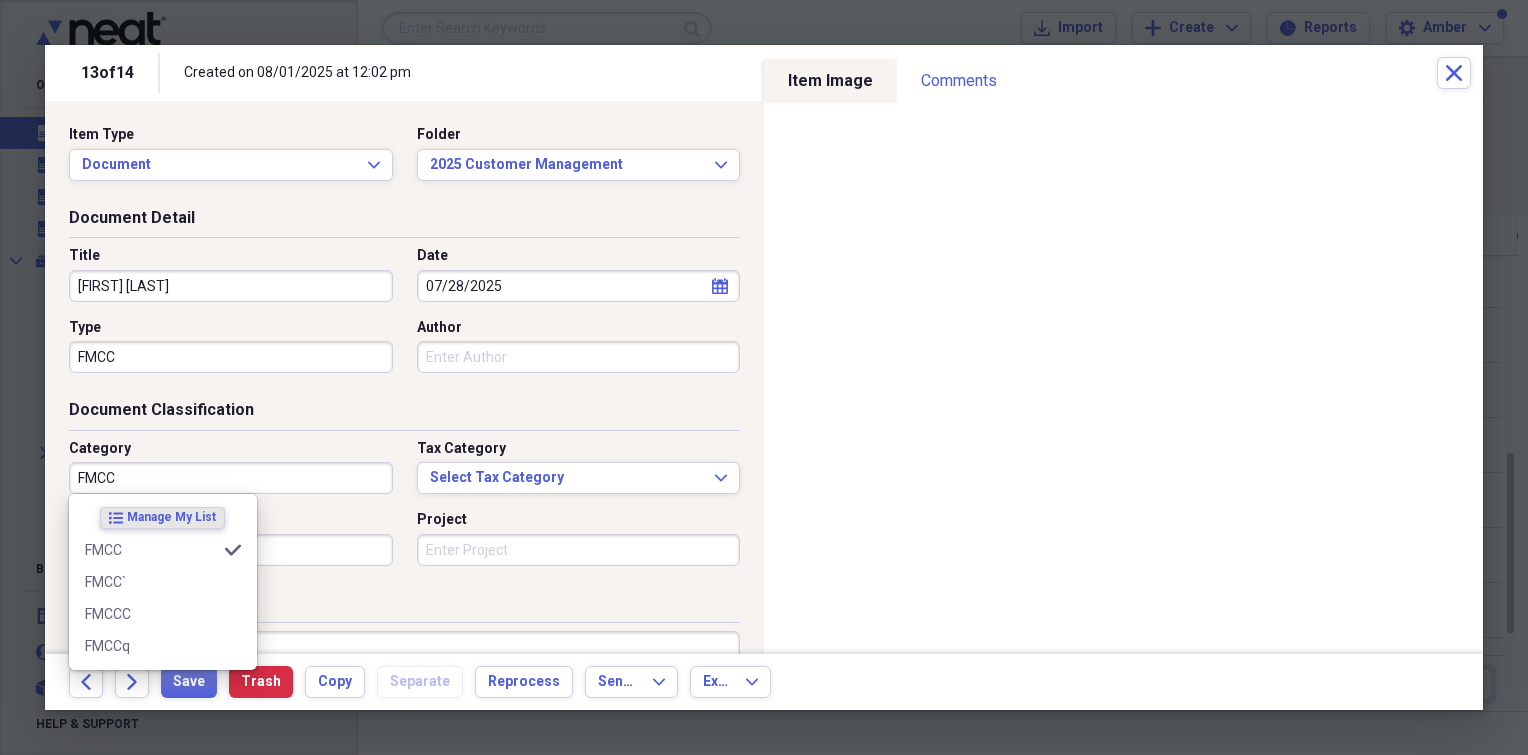 type on "FMCC" 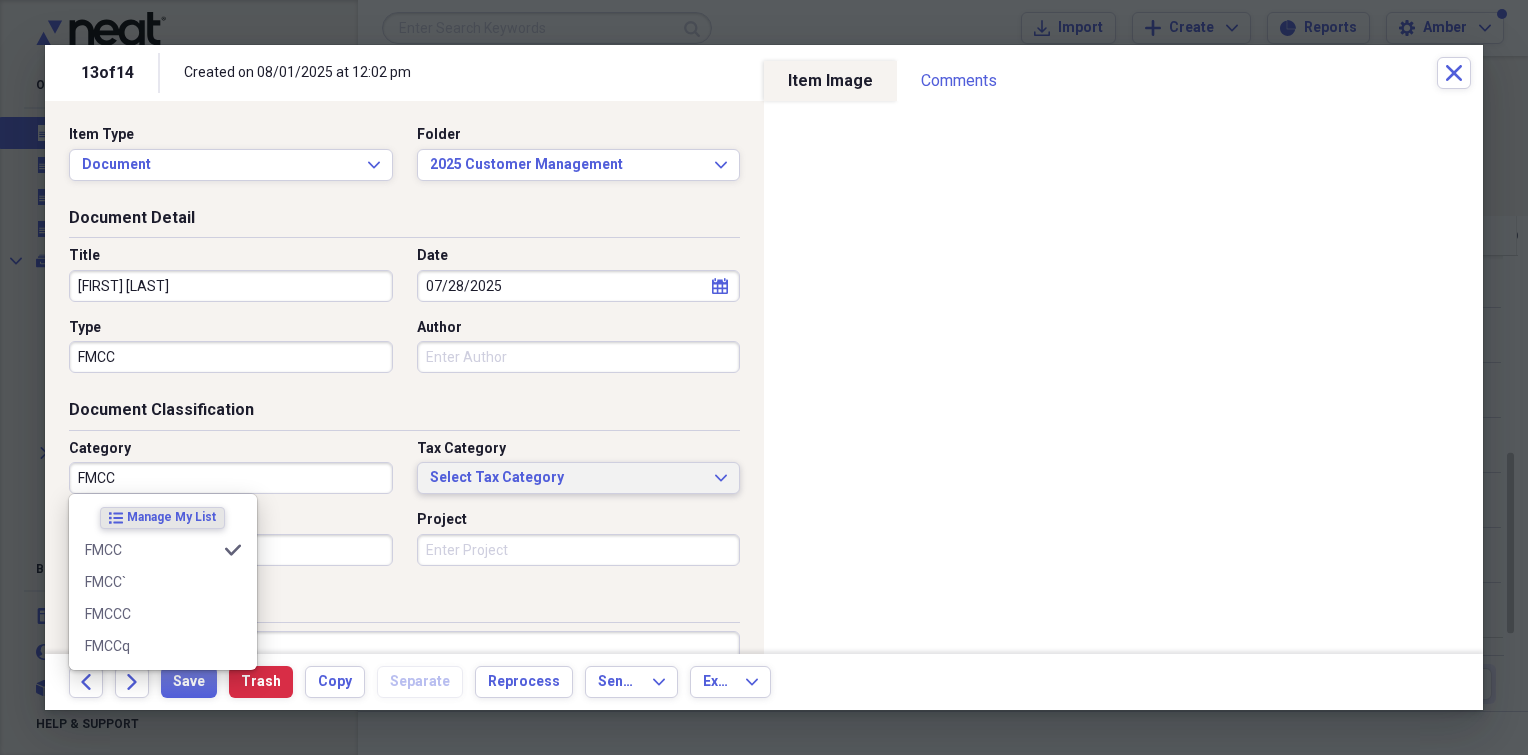 type 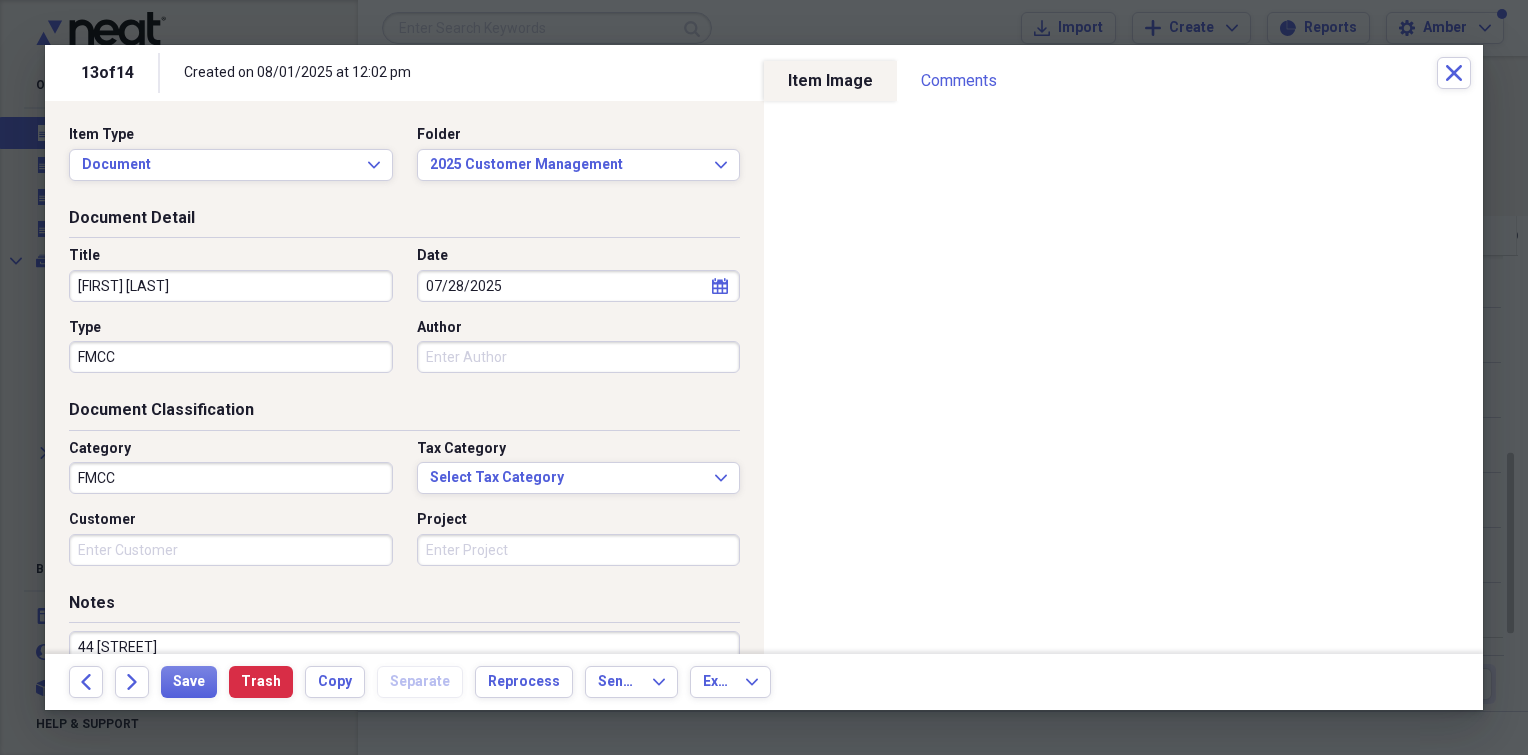 scroll, scrollTop: 14, scrollLeft: 0, axis: vertical 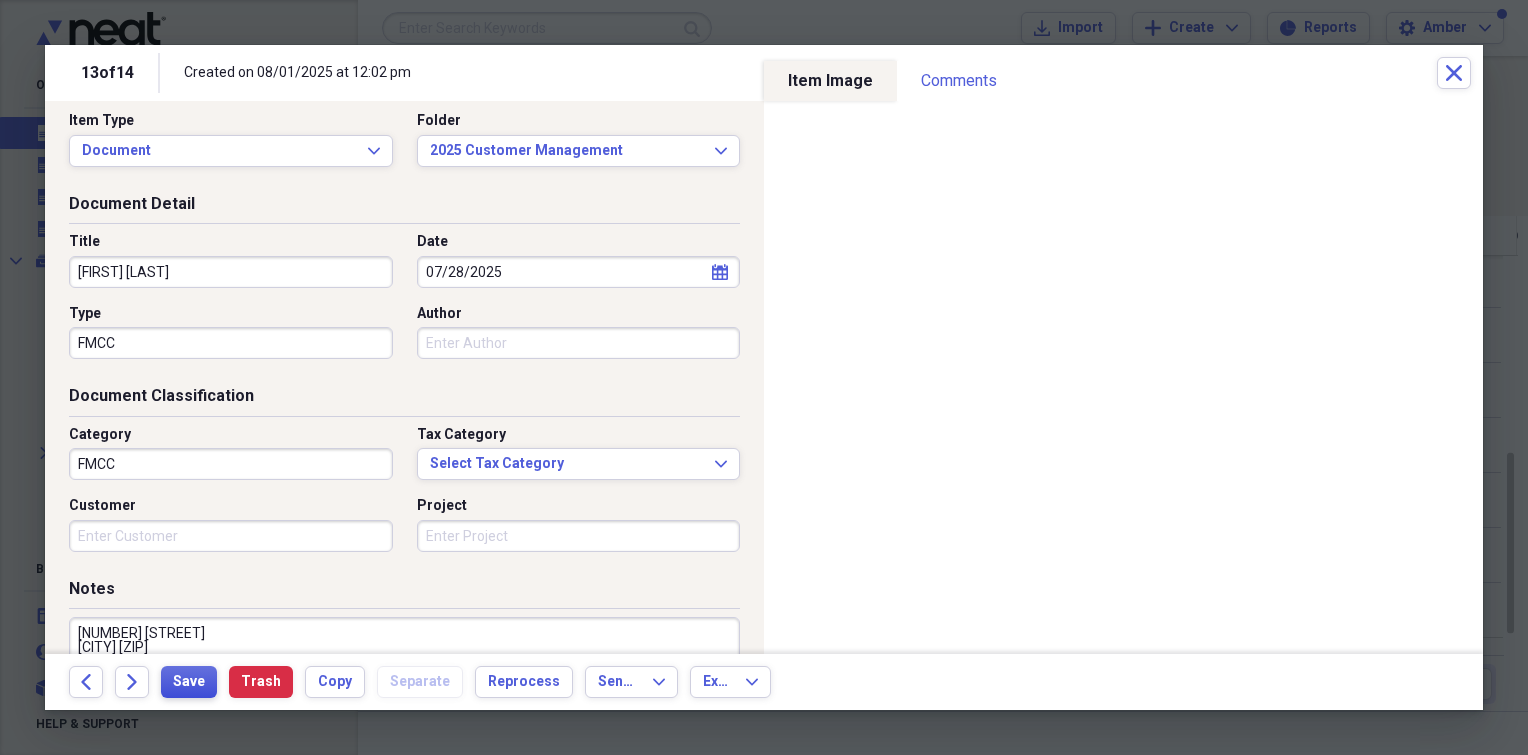 type on "[NUMBER] [STREET]
[CITY] [ZIP]" 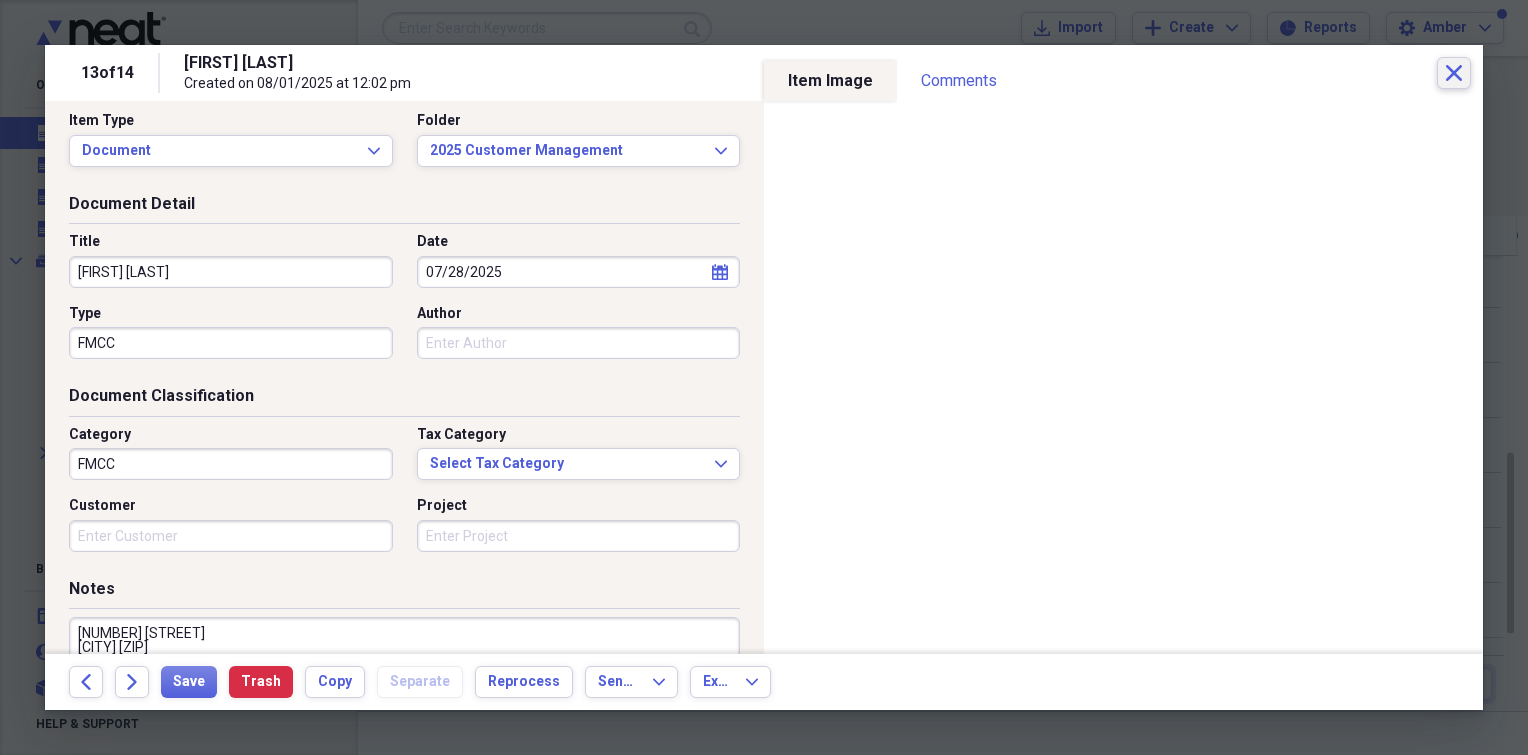 click on "Close" 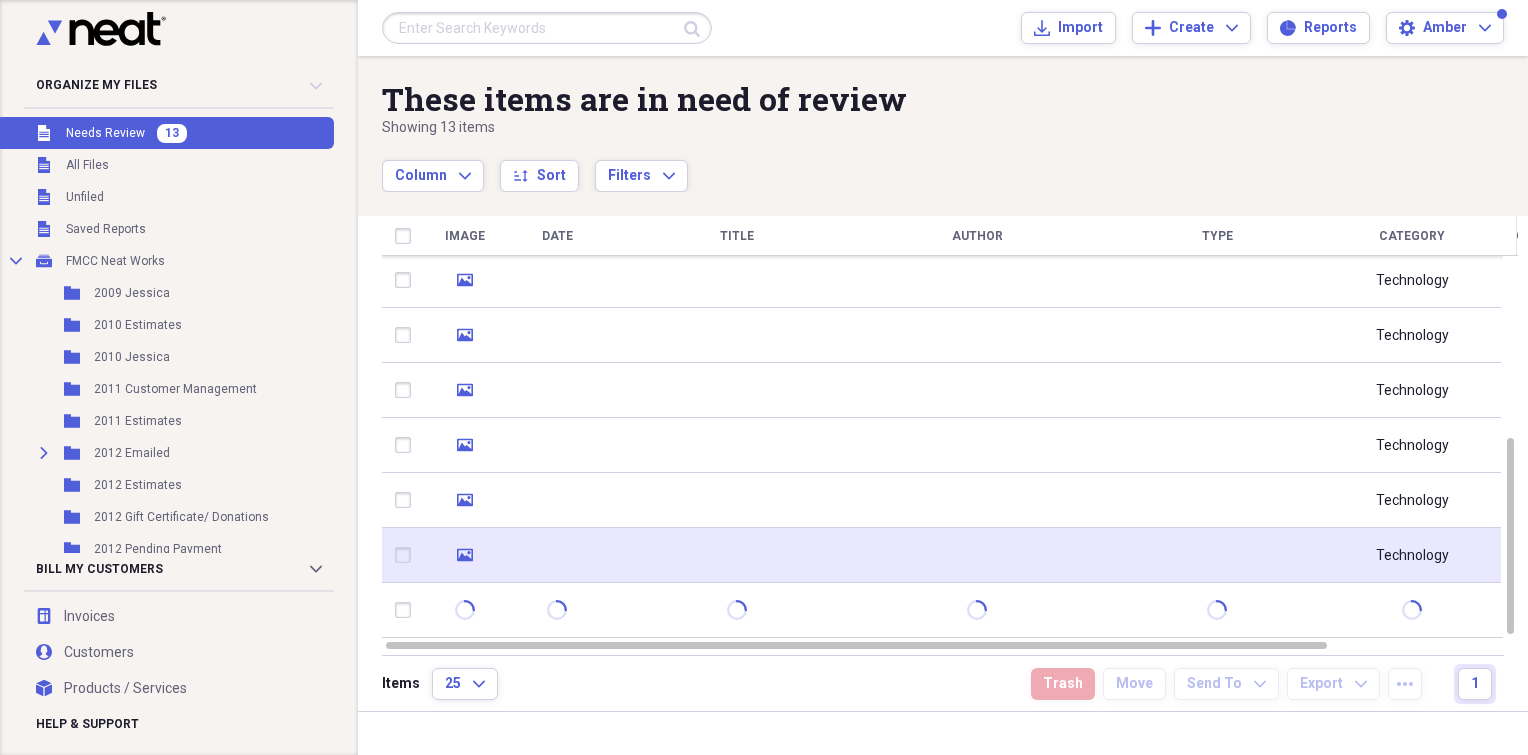 click at bounding box center [737, 555] 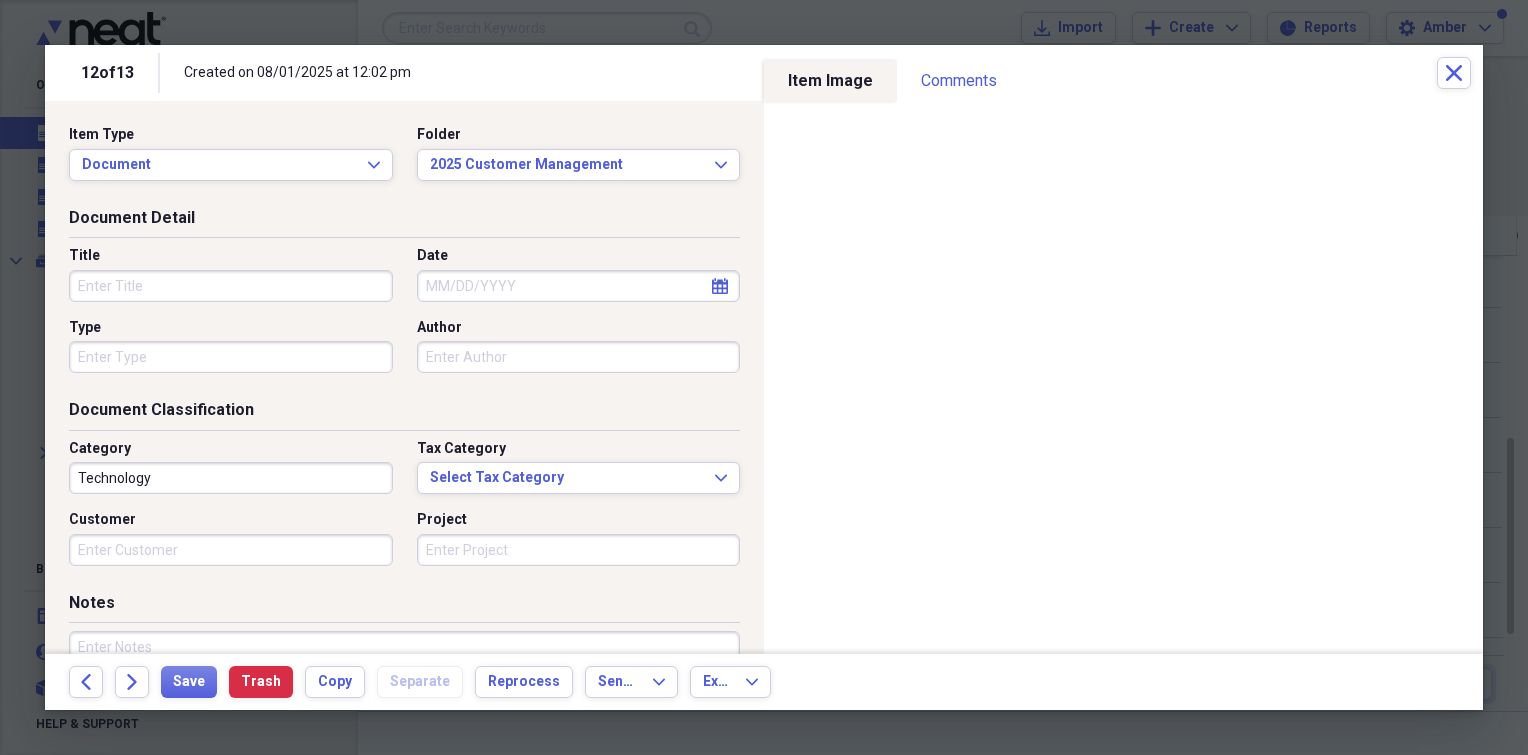 click on "Title" at bounding box center [231, 286] 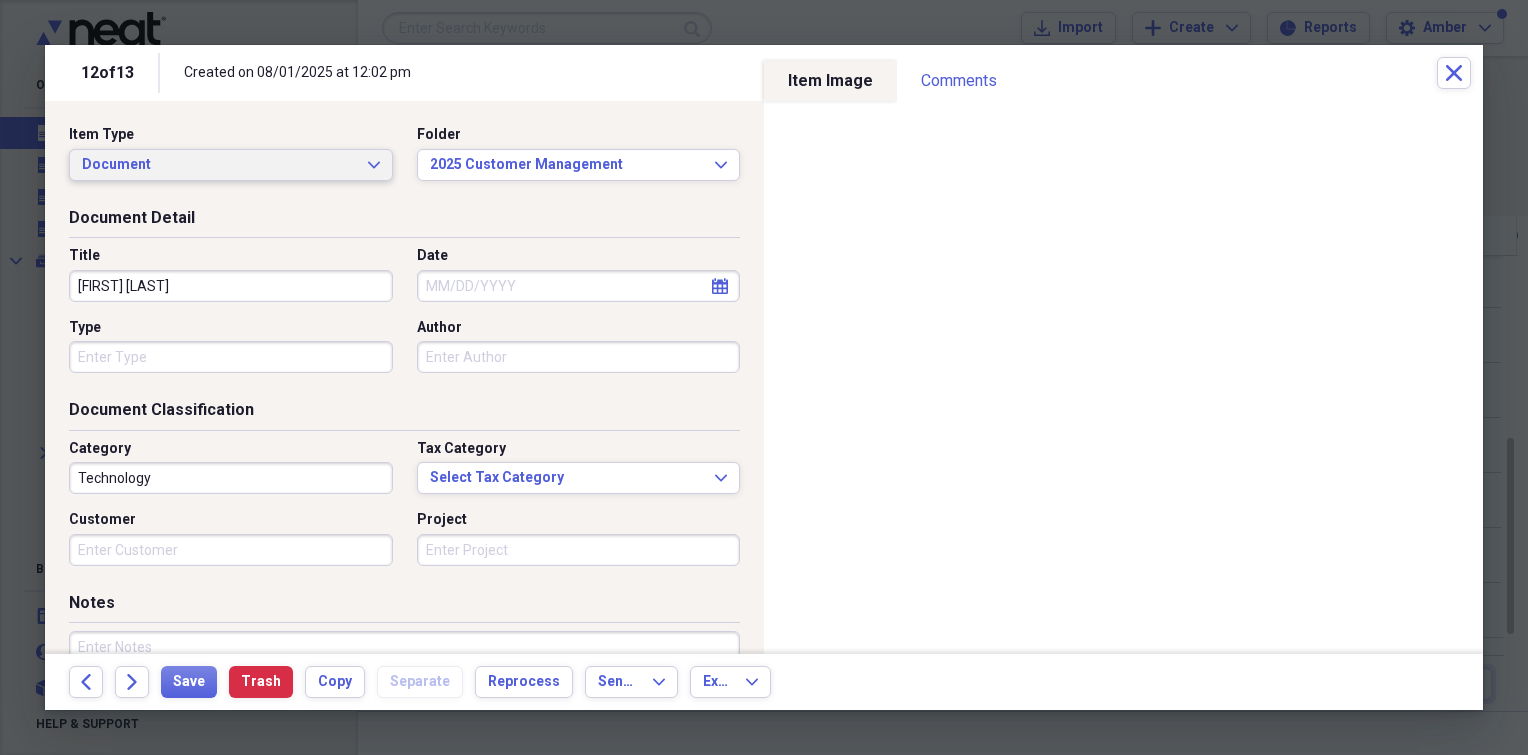 type on "[FIRST] [LAST]" 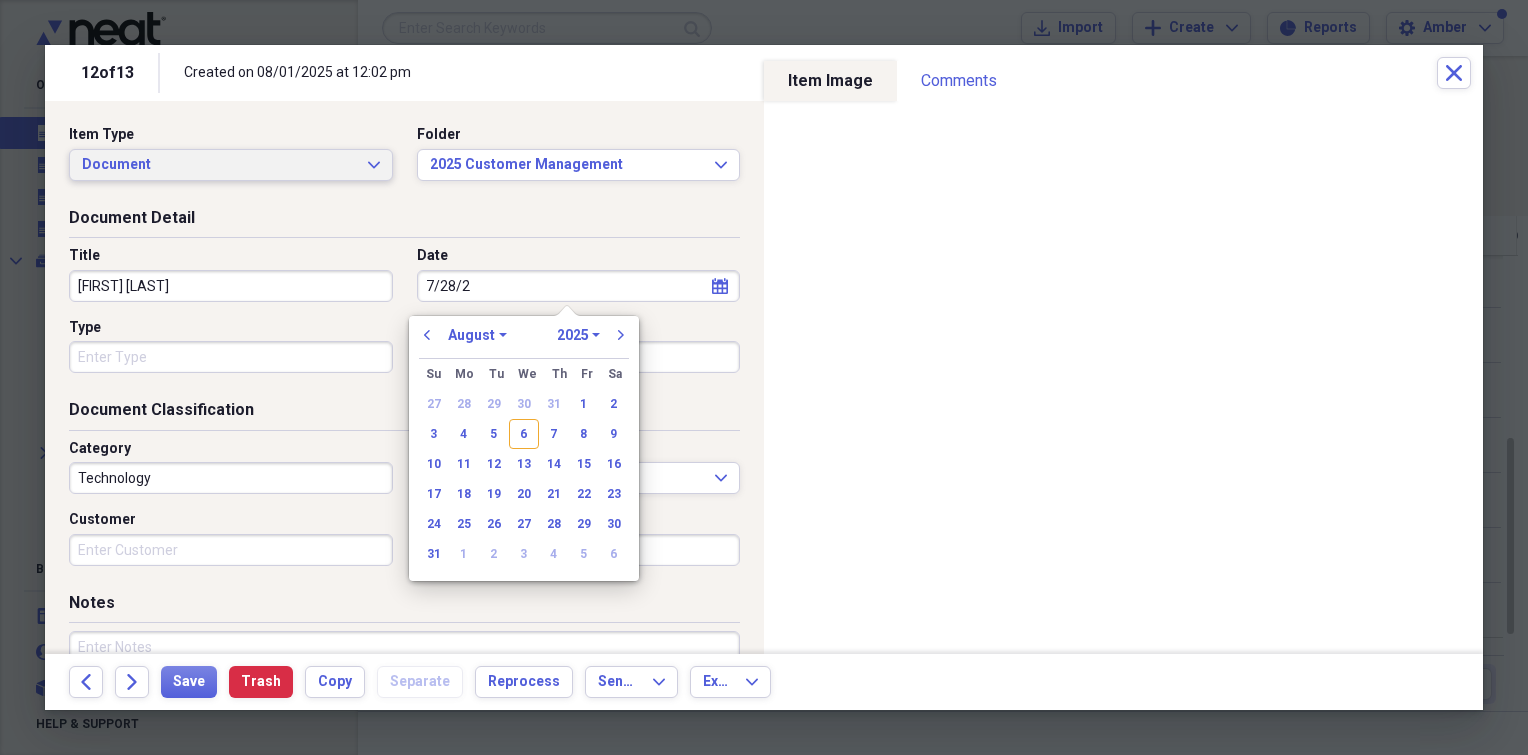 type on "7/28/25" 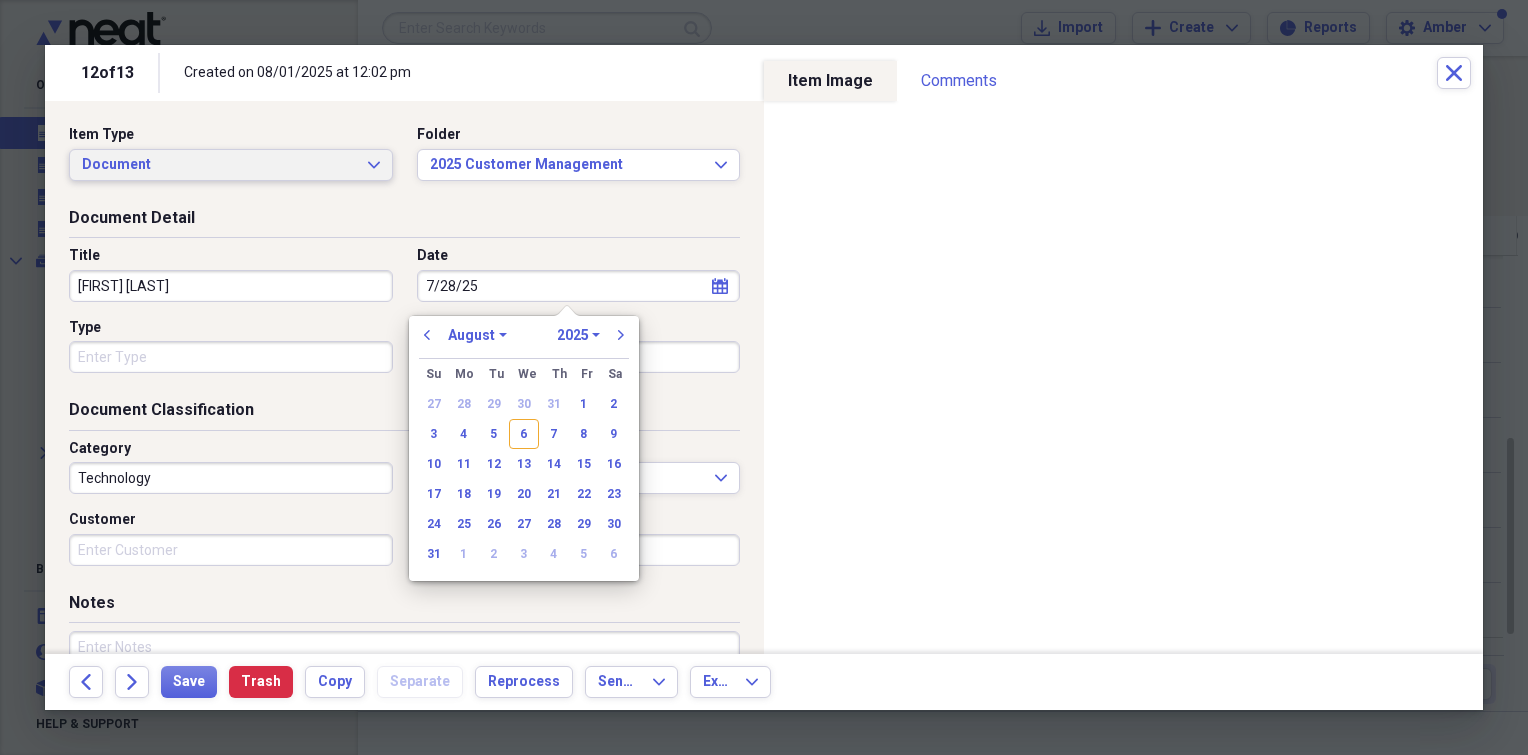select on "6" 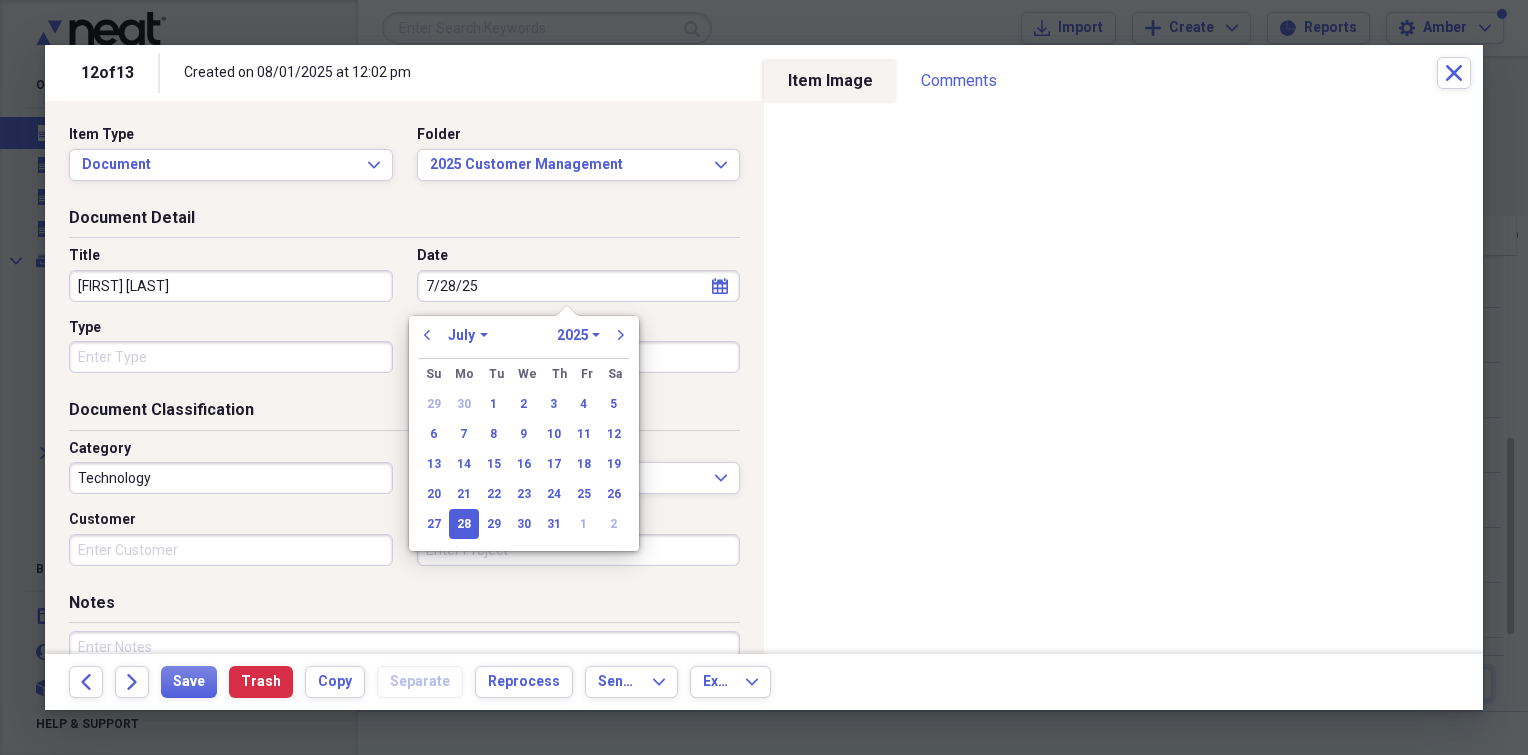 click on "Type" at bounding box center (231, 357) 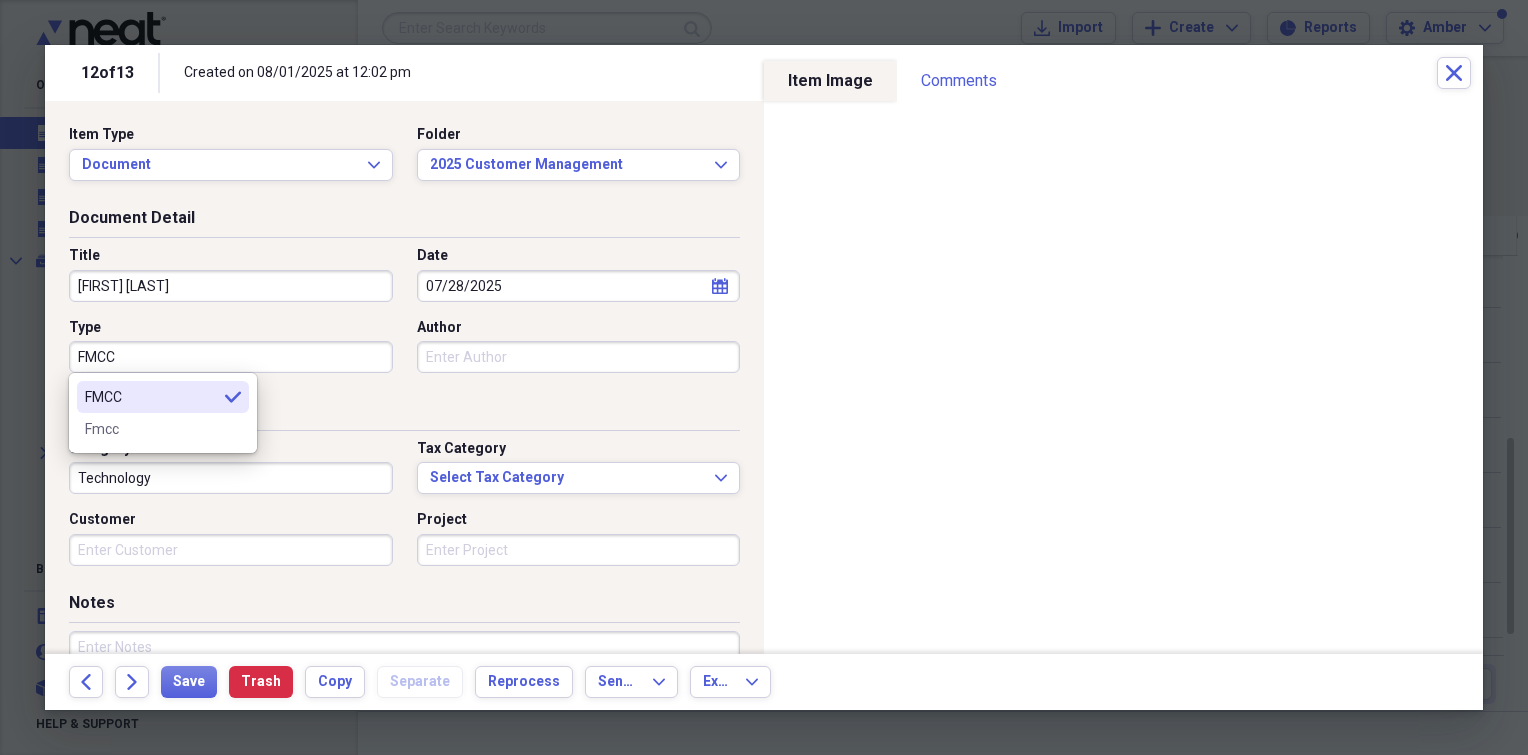 type on "FMCC" 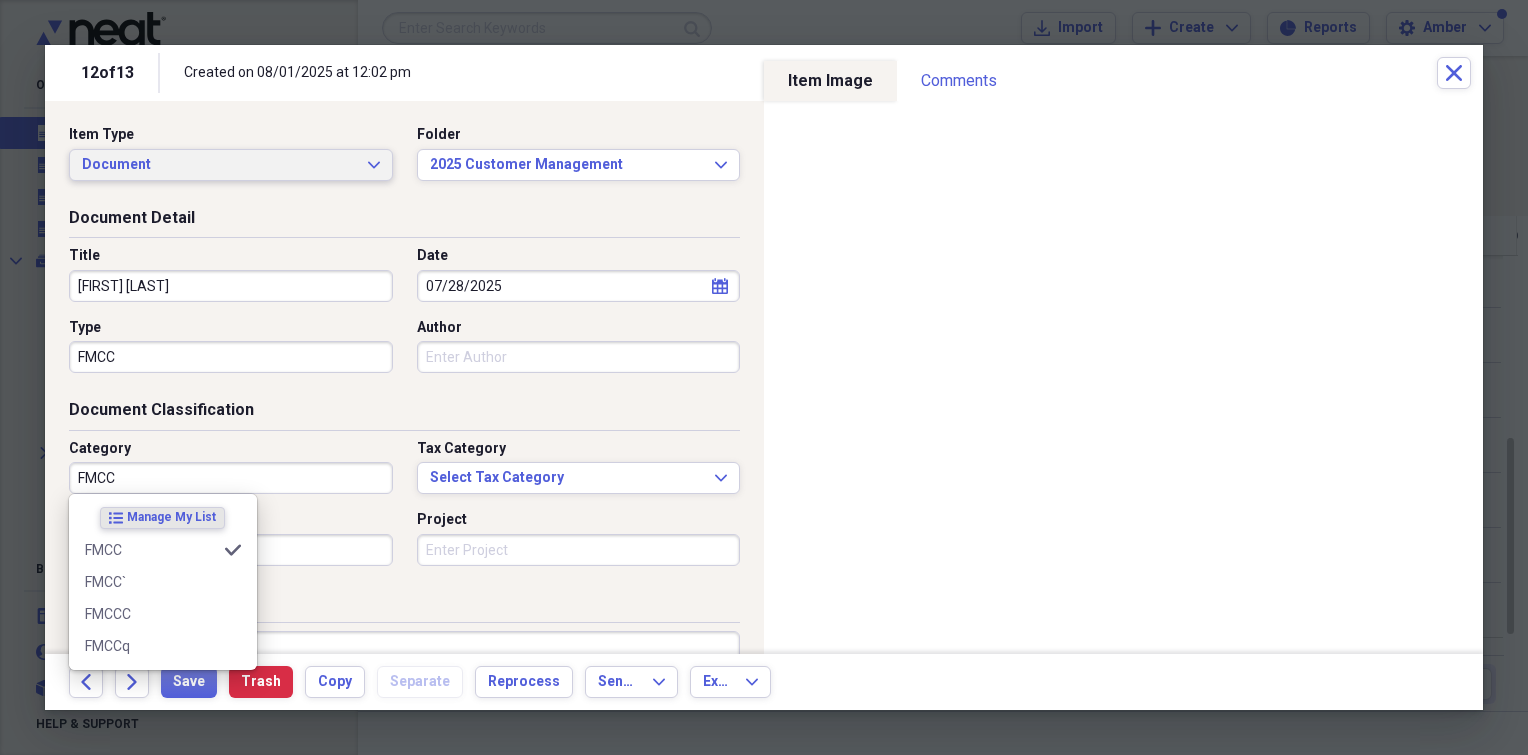 type on "FMCC" 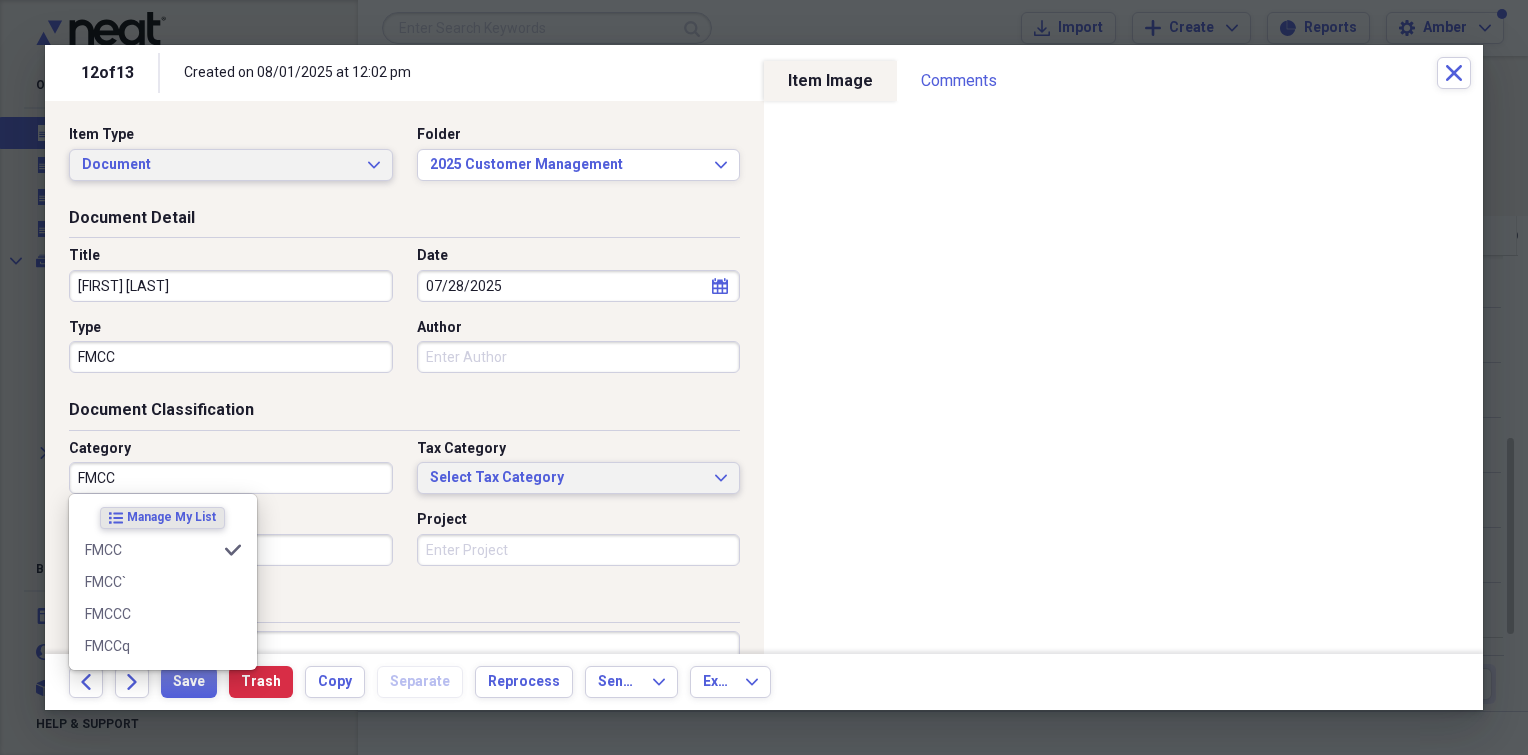 type 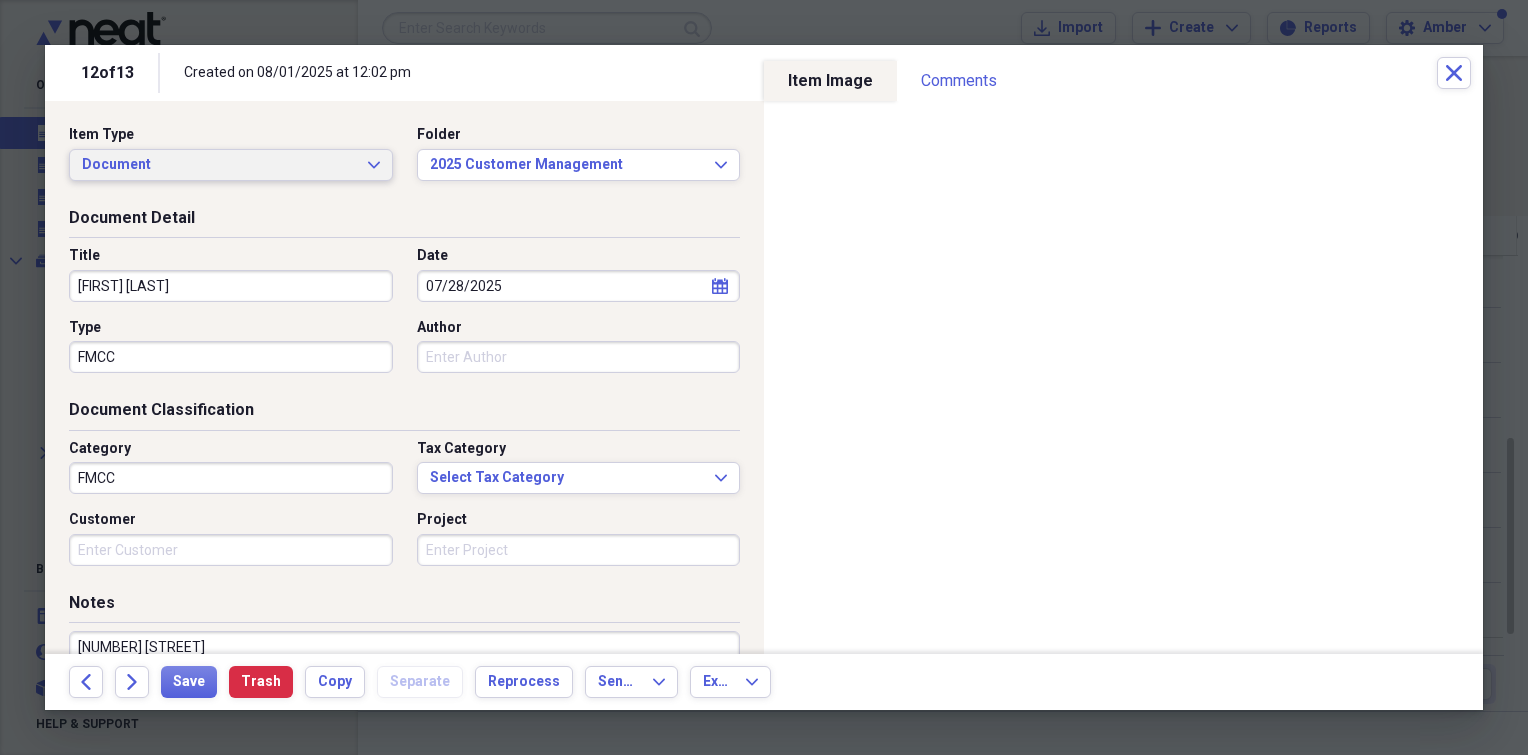 scroll, scrollTop: 14, scrollLeft: 0, axis: vertical 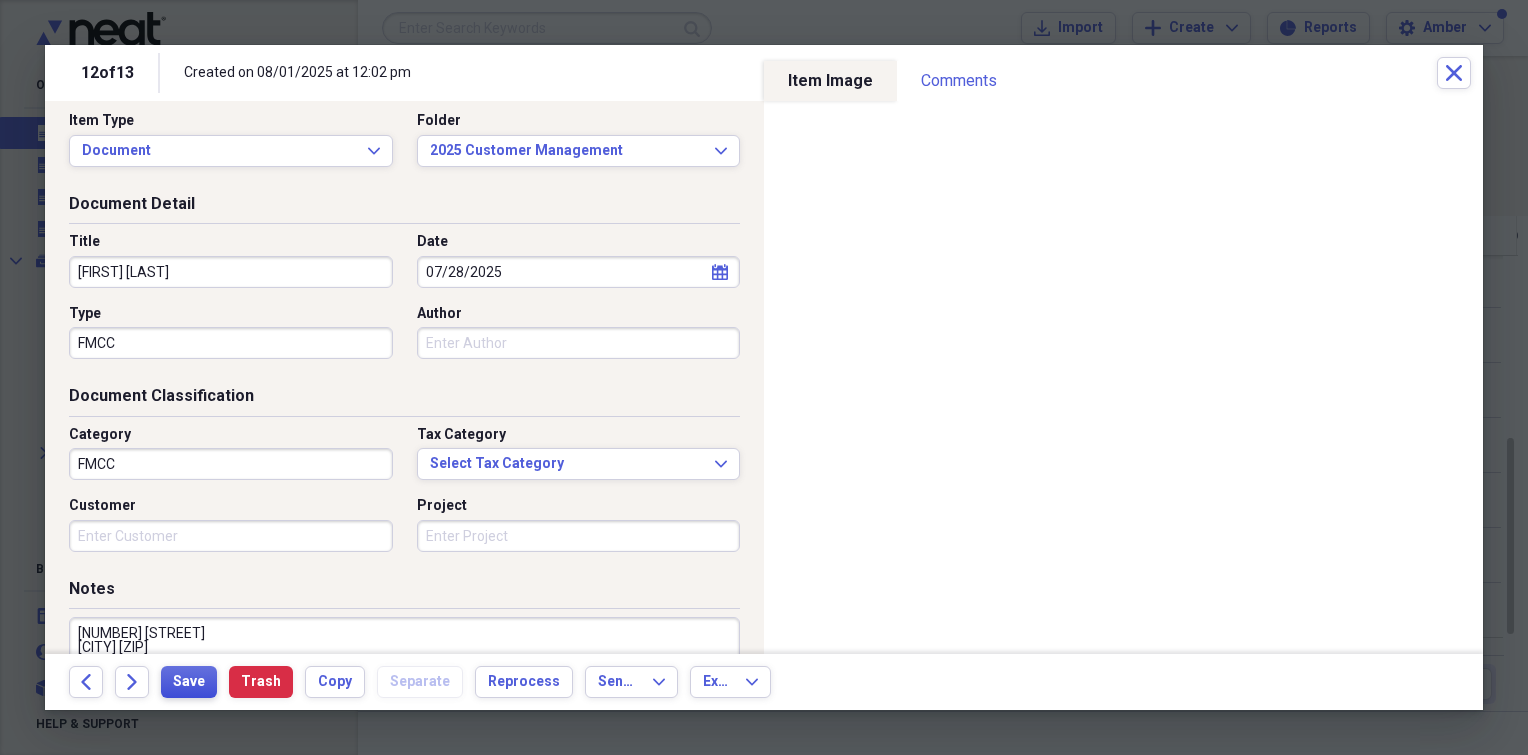 type on "[NUMBER] [STREET]
[CITY] [ZIP]" 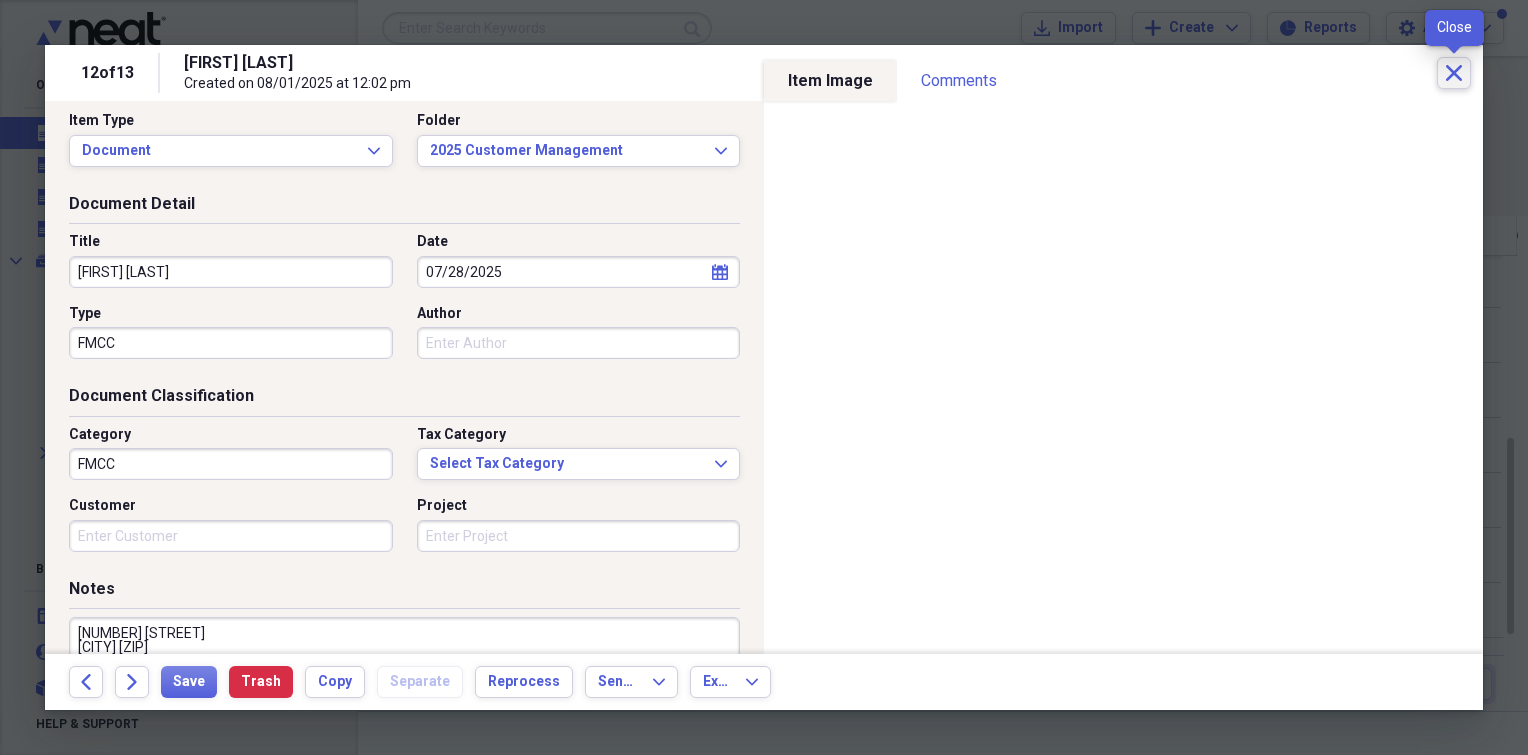 click on "Close" at bounding box center [1454, 73] 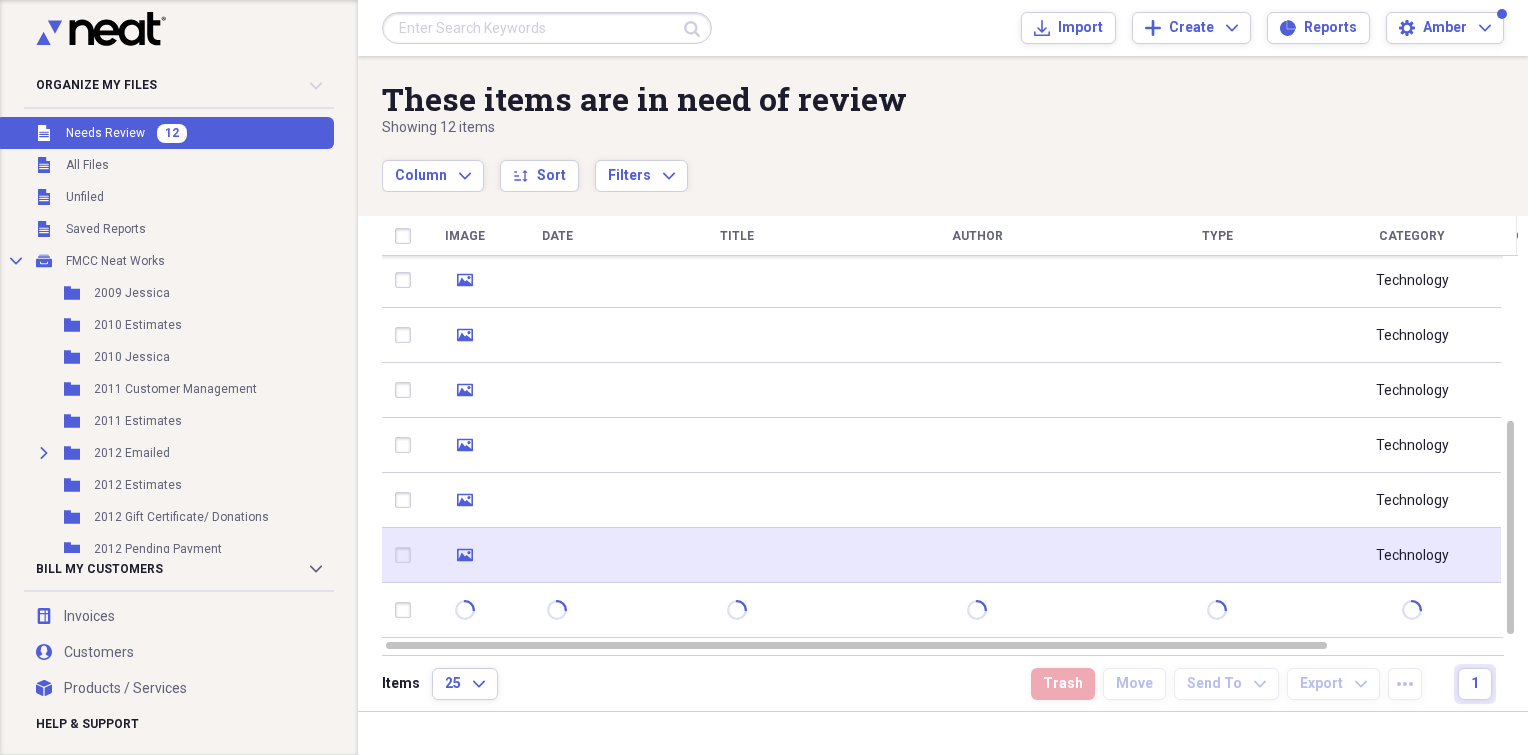 click at bounding box center (737, 555) 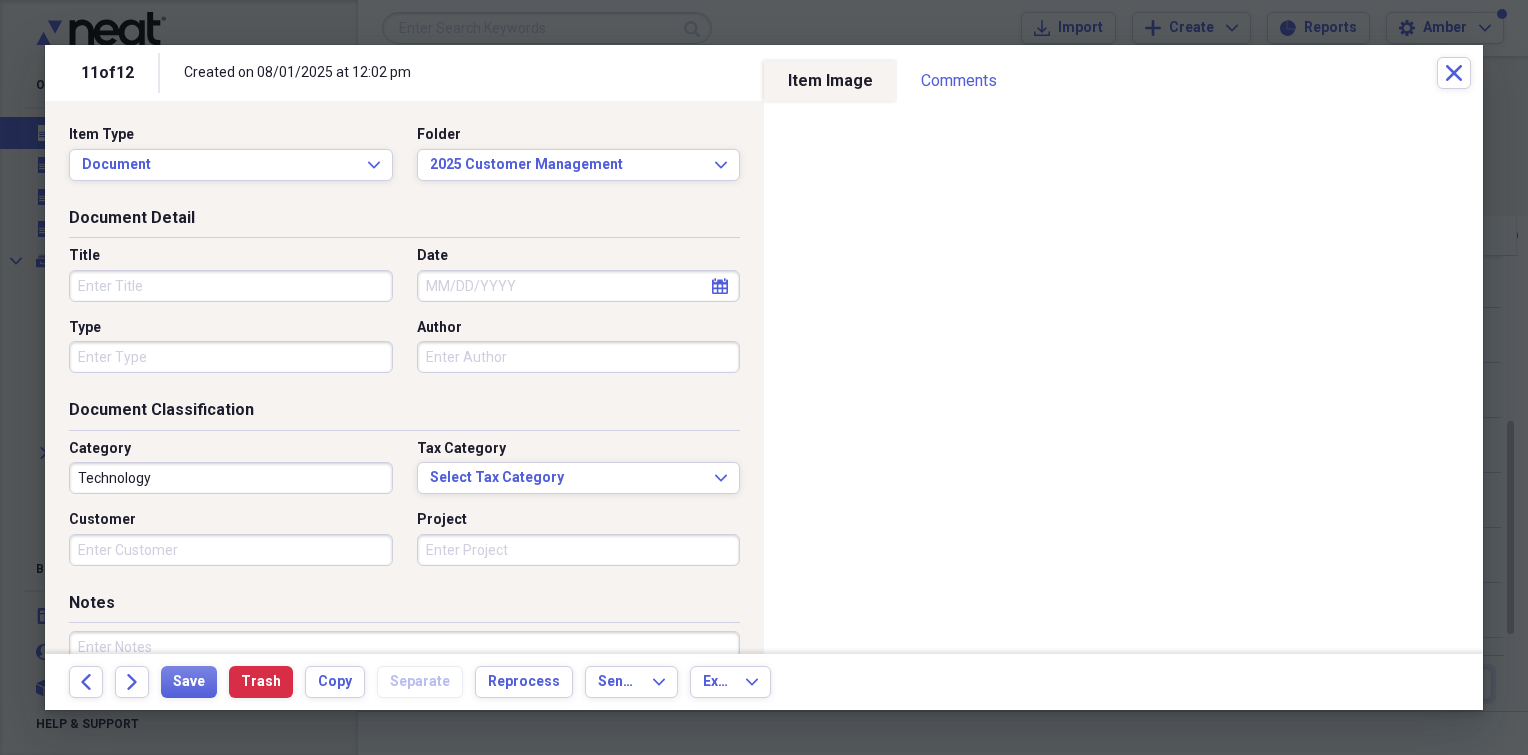 click on "Title" at bounding box center [231, 286] 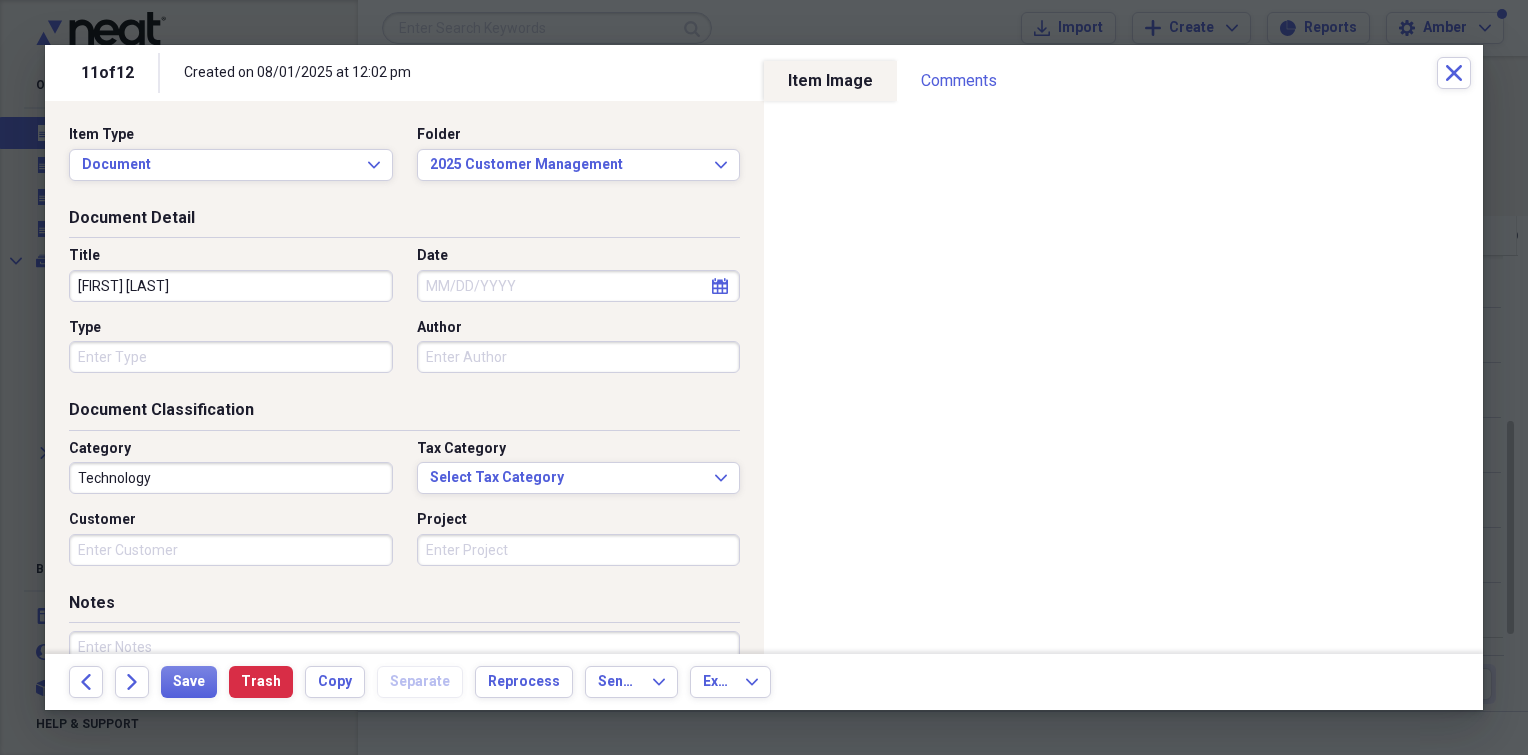 type on "[FIRST] [LAST]" 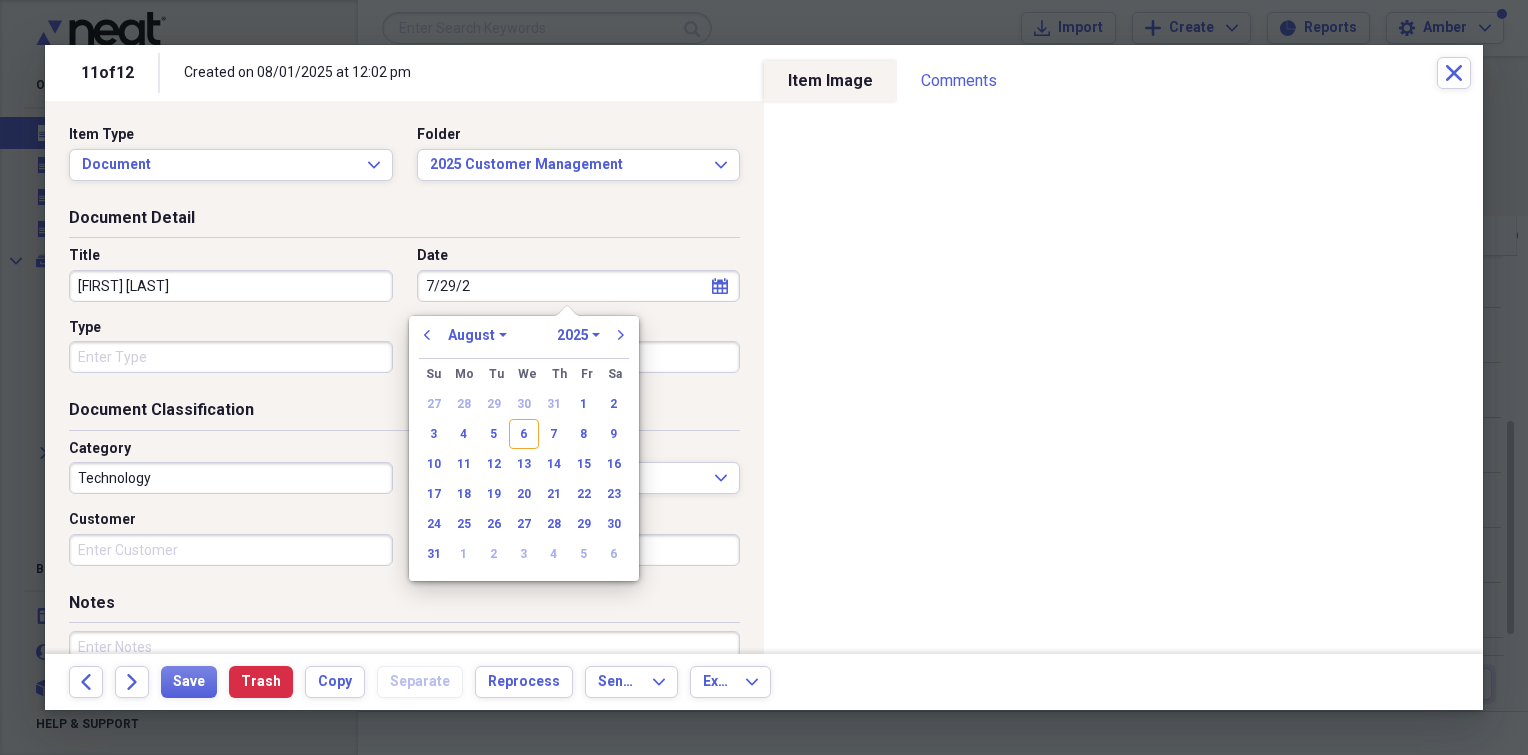 type on "7/29/25" 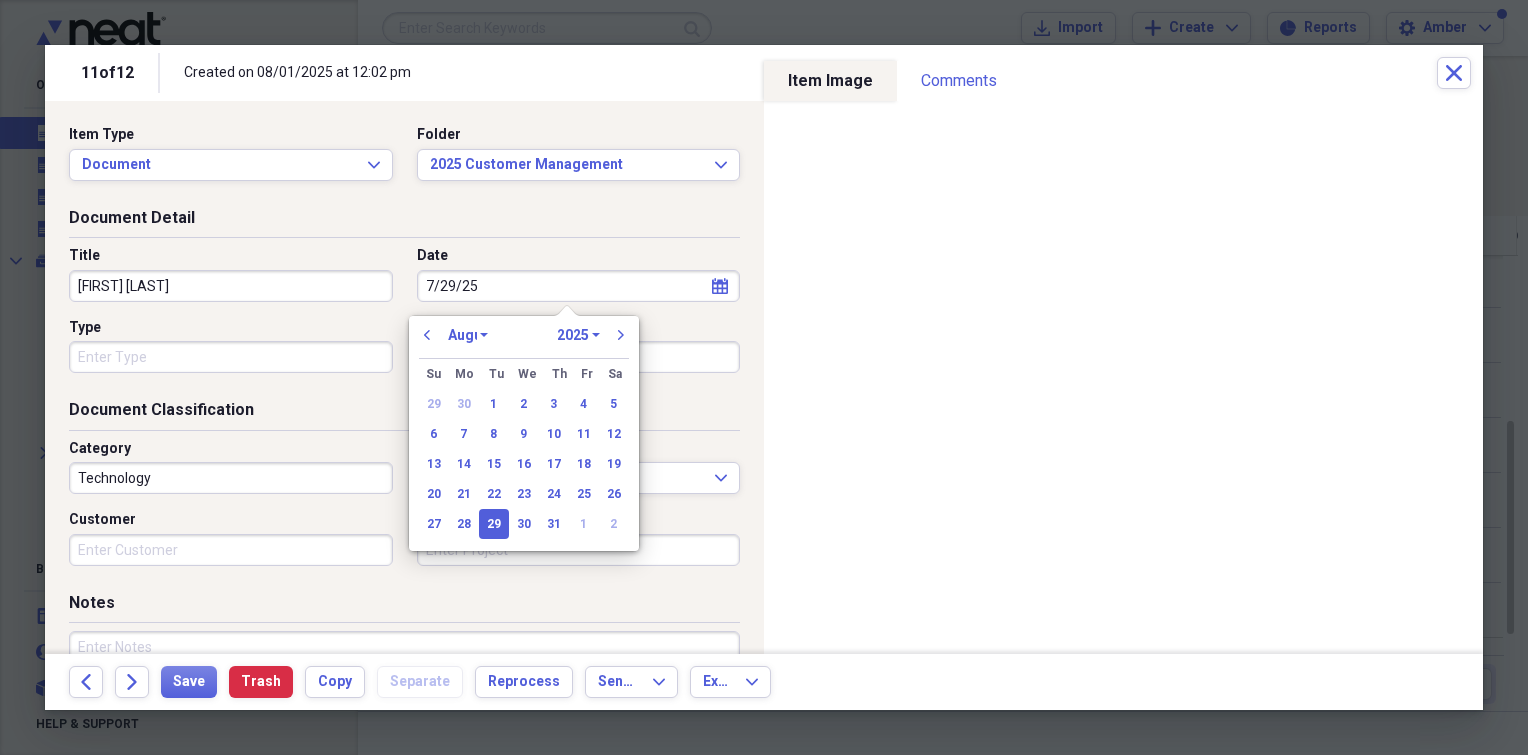 select on "6" 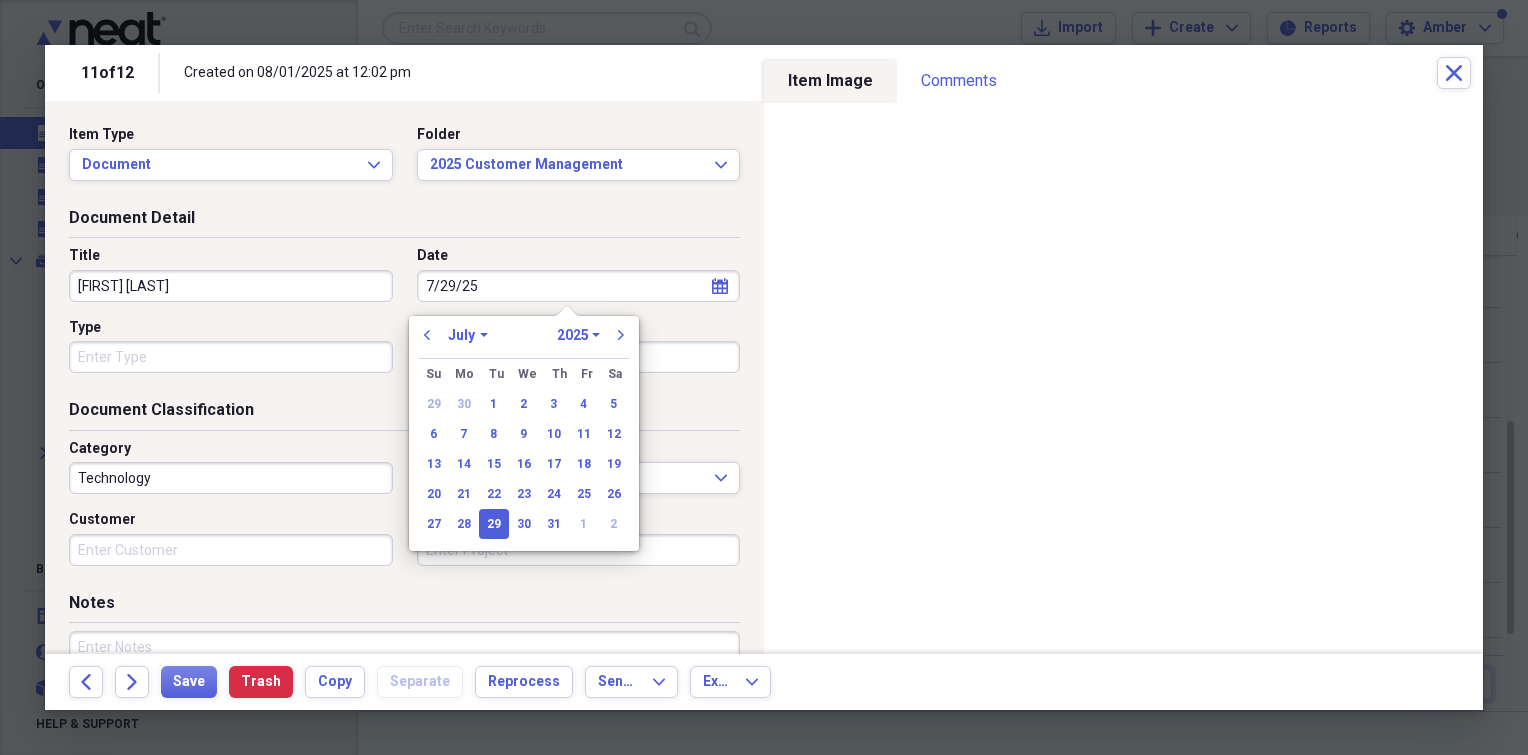 click on "Type" at bounding box center [231, 357] 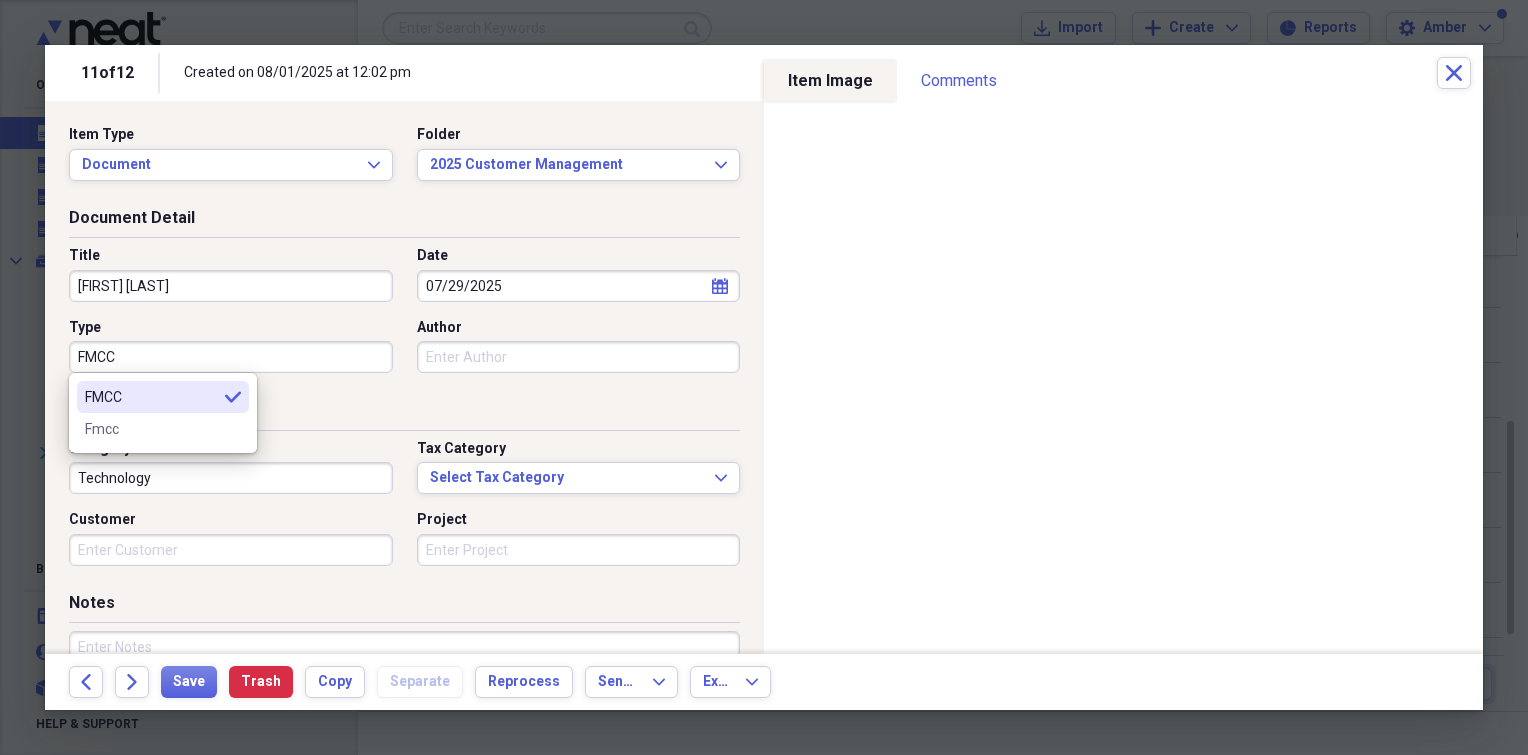type on "FMCC" 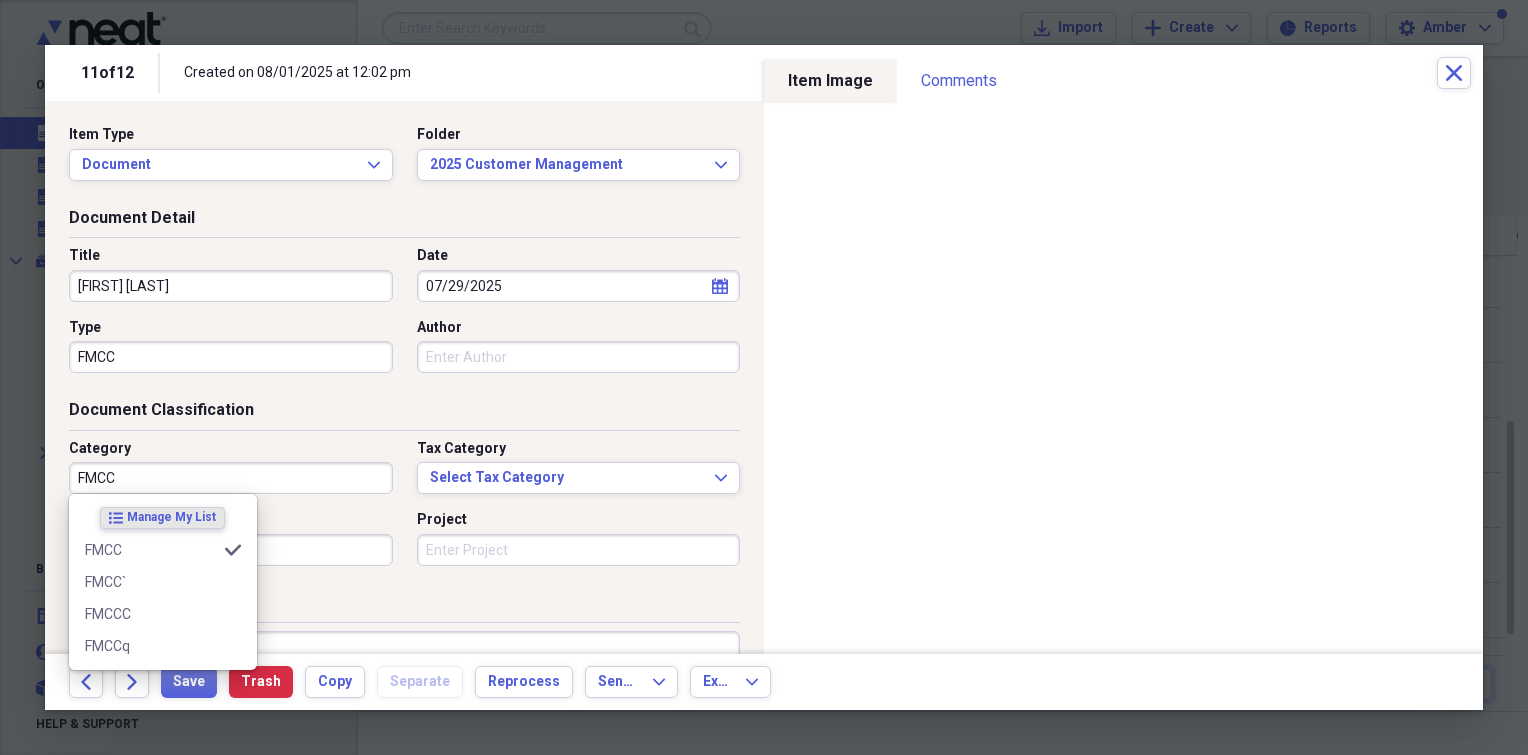 type on "FMCC" 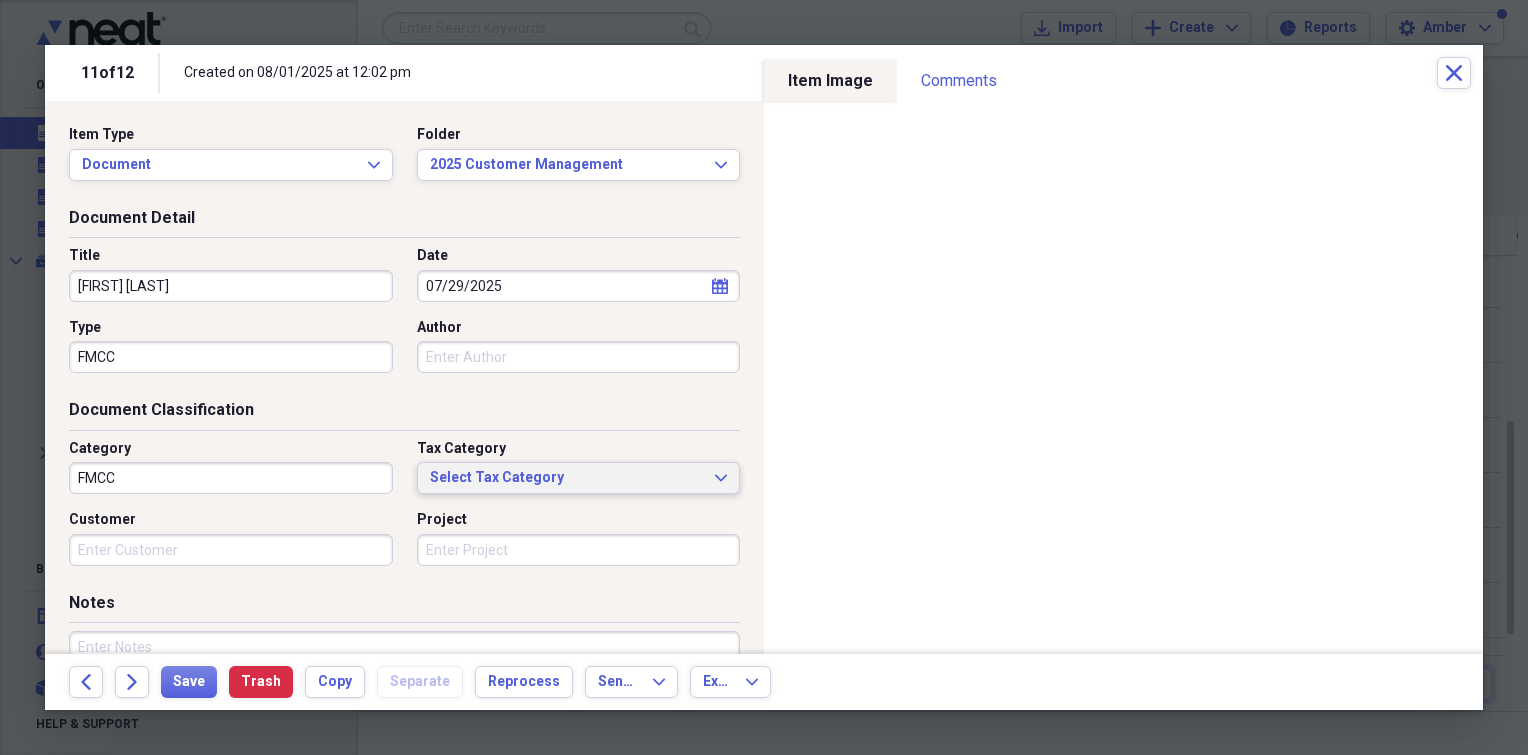 type 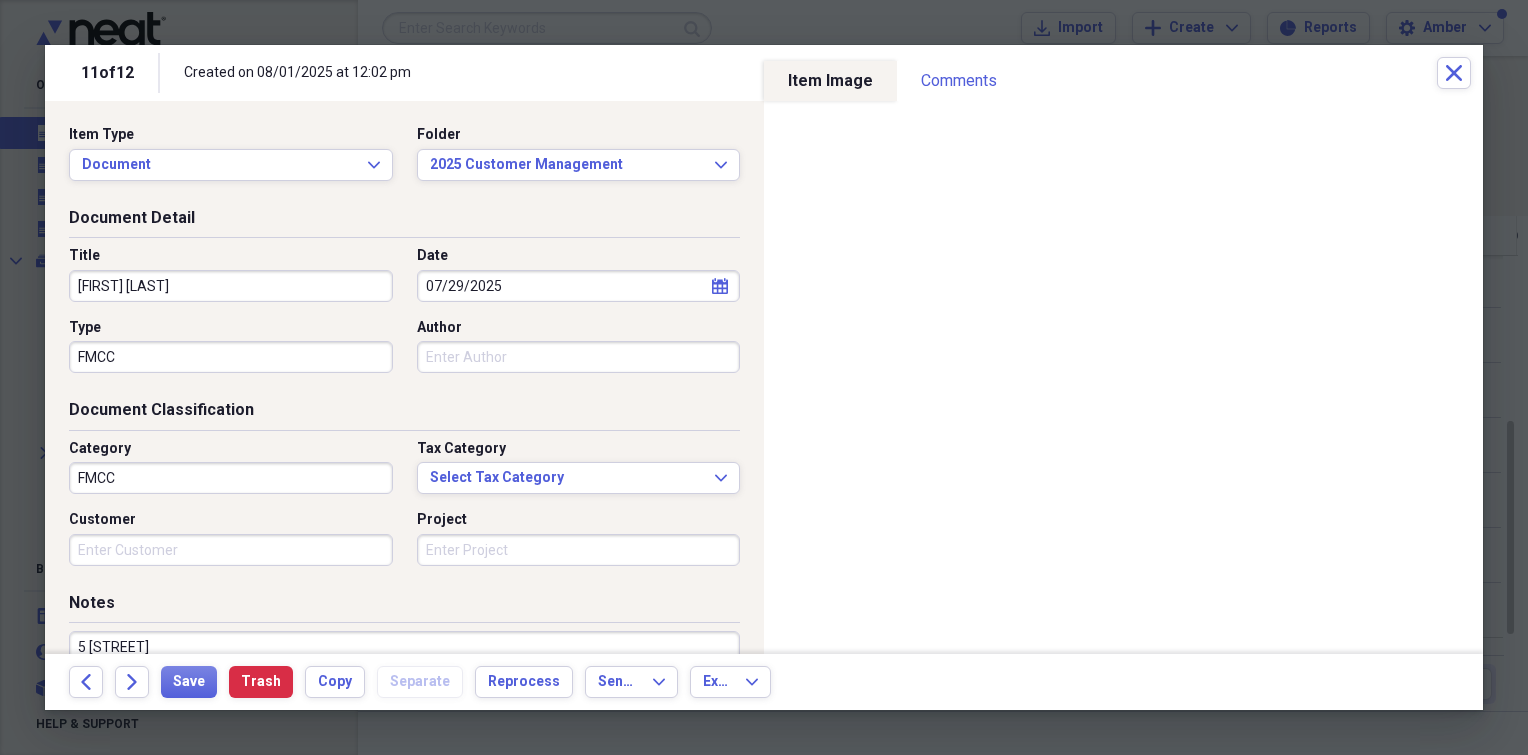 scroll, scrollTop: 14, scrollLeft: 0, axis: vertical 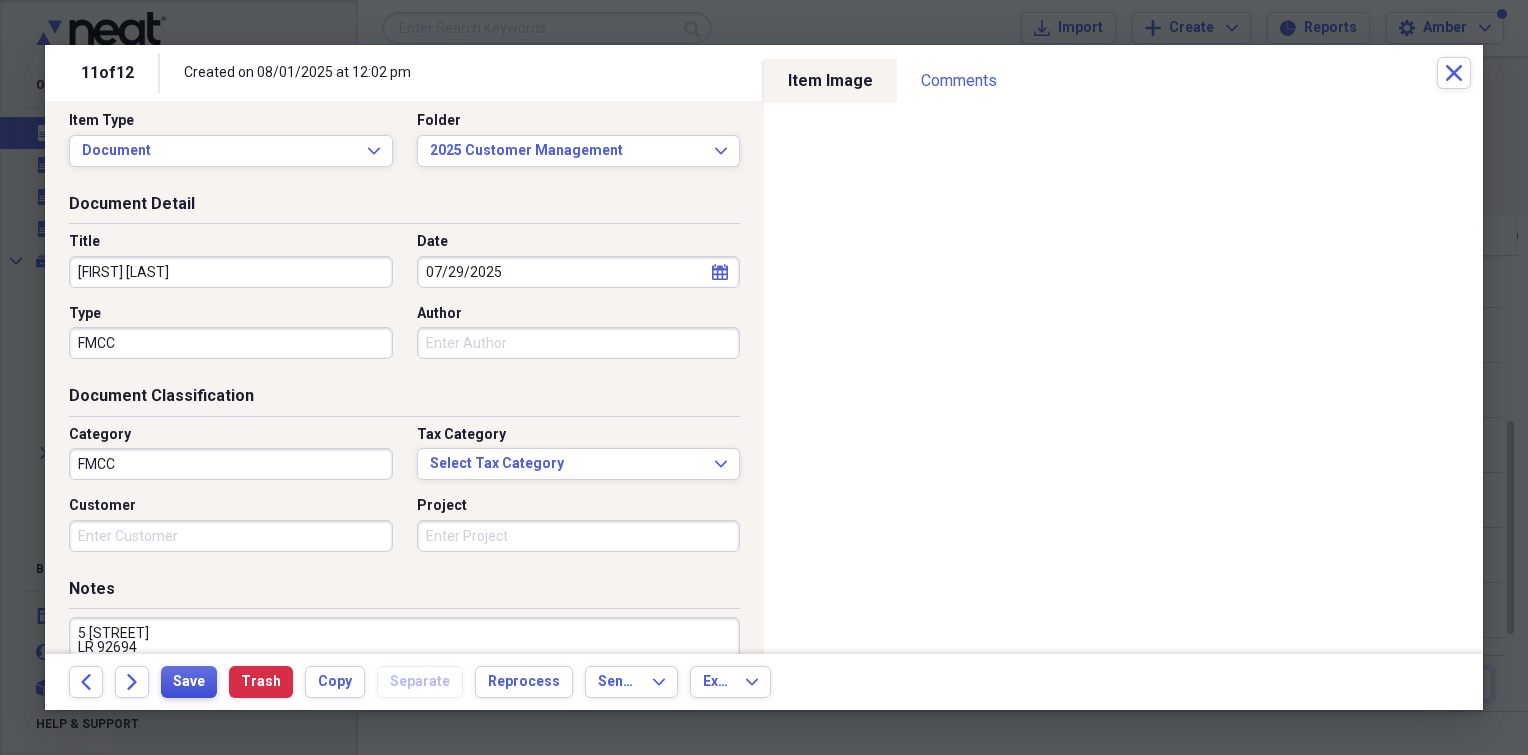 type on "5 [STREET]
LR 92694" 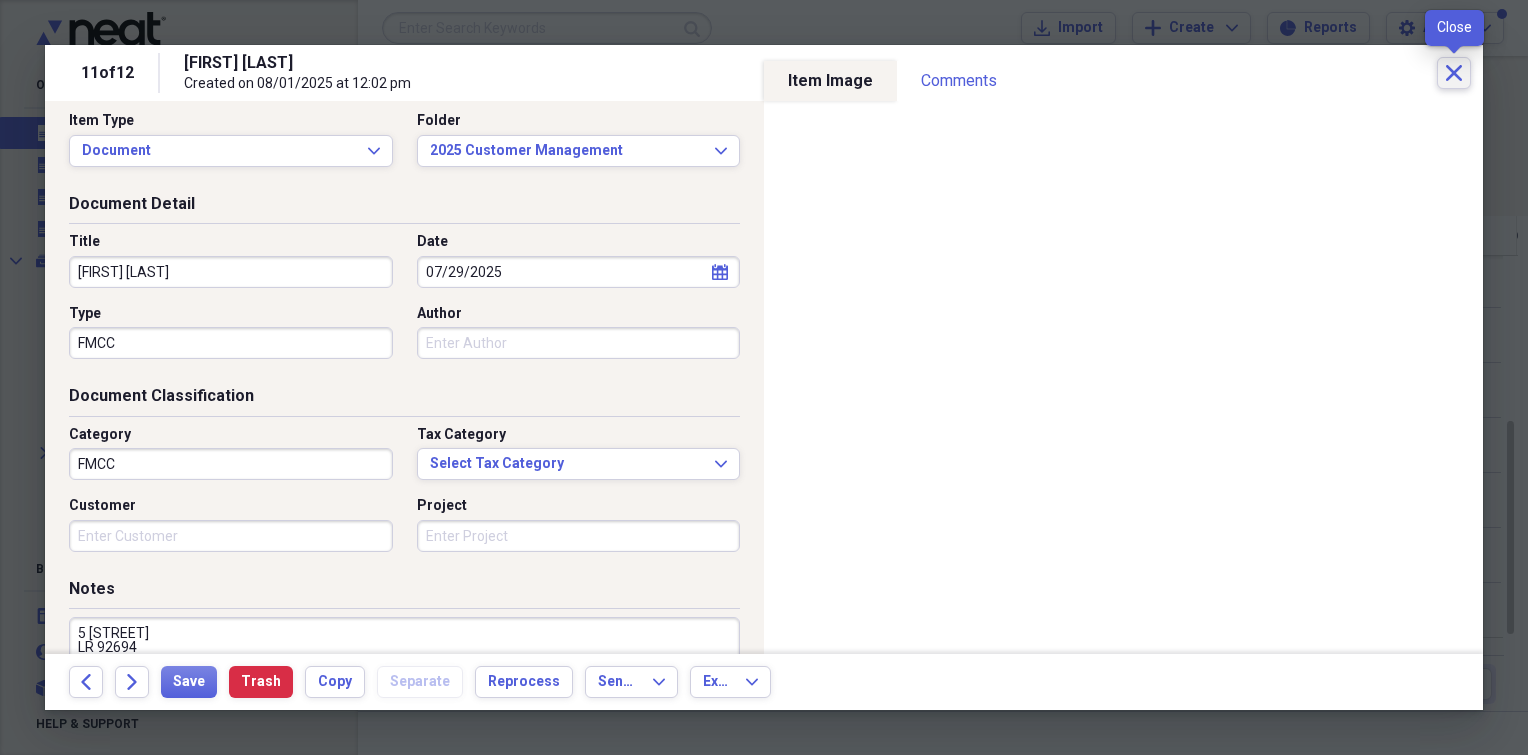 click on "Close" 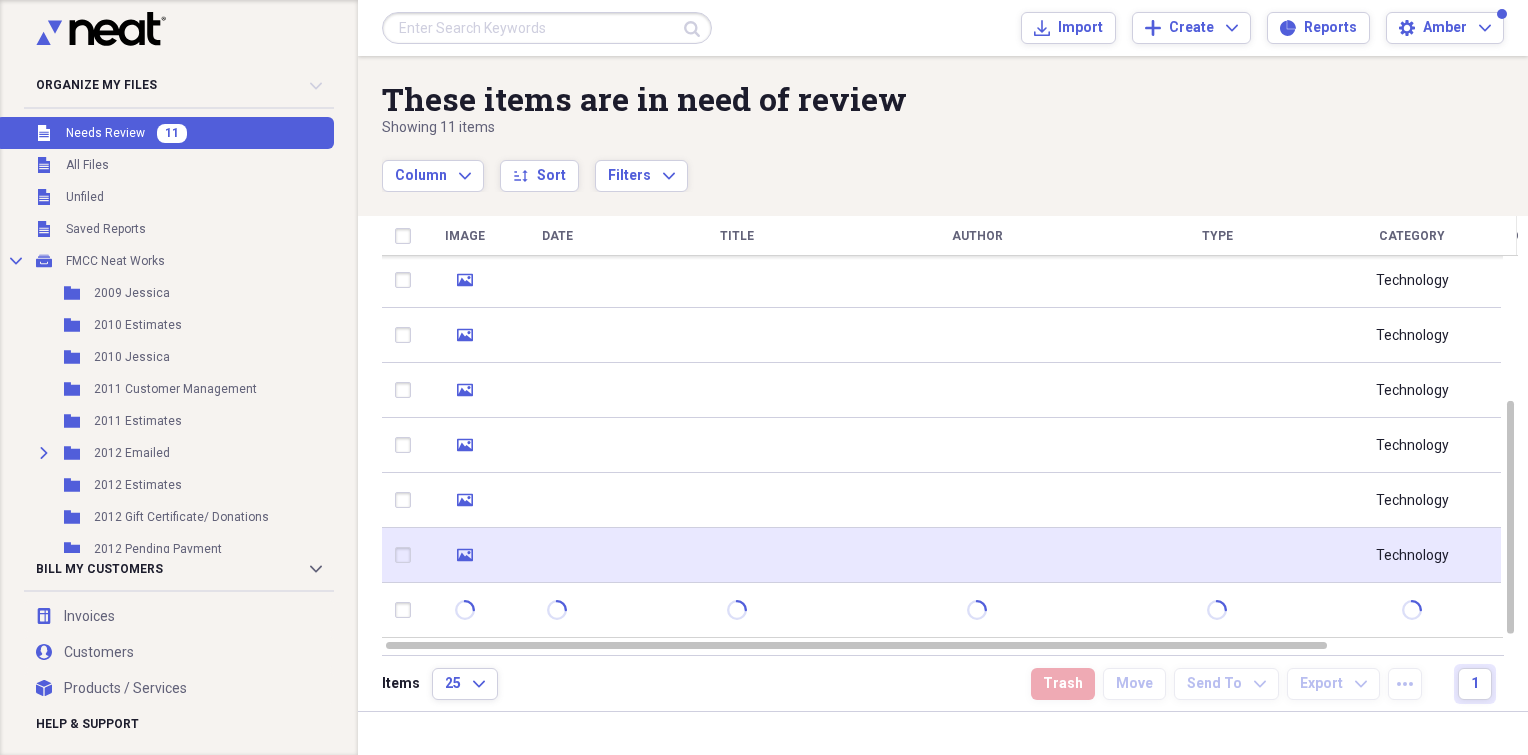 click at bounding box center [557, 555] 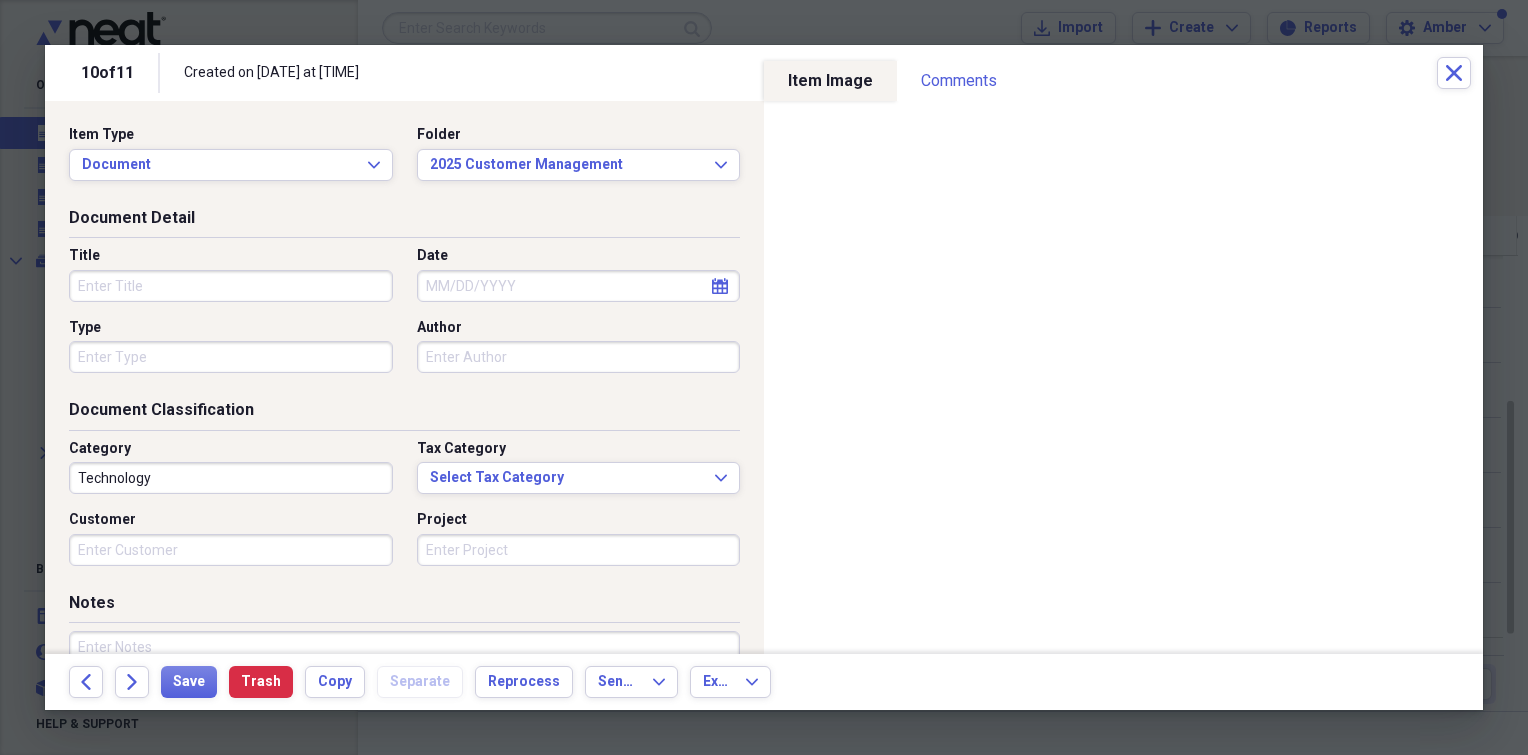 click on "Title" at bounding box center [231, 286] 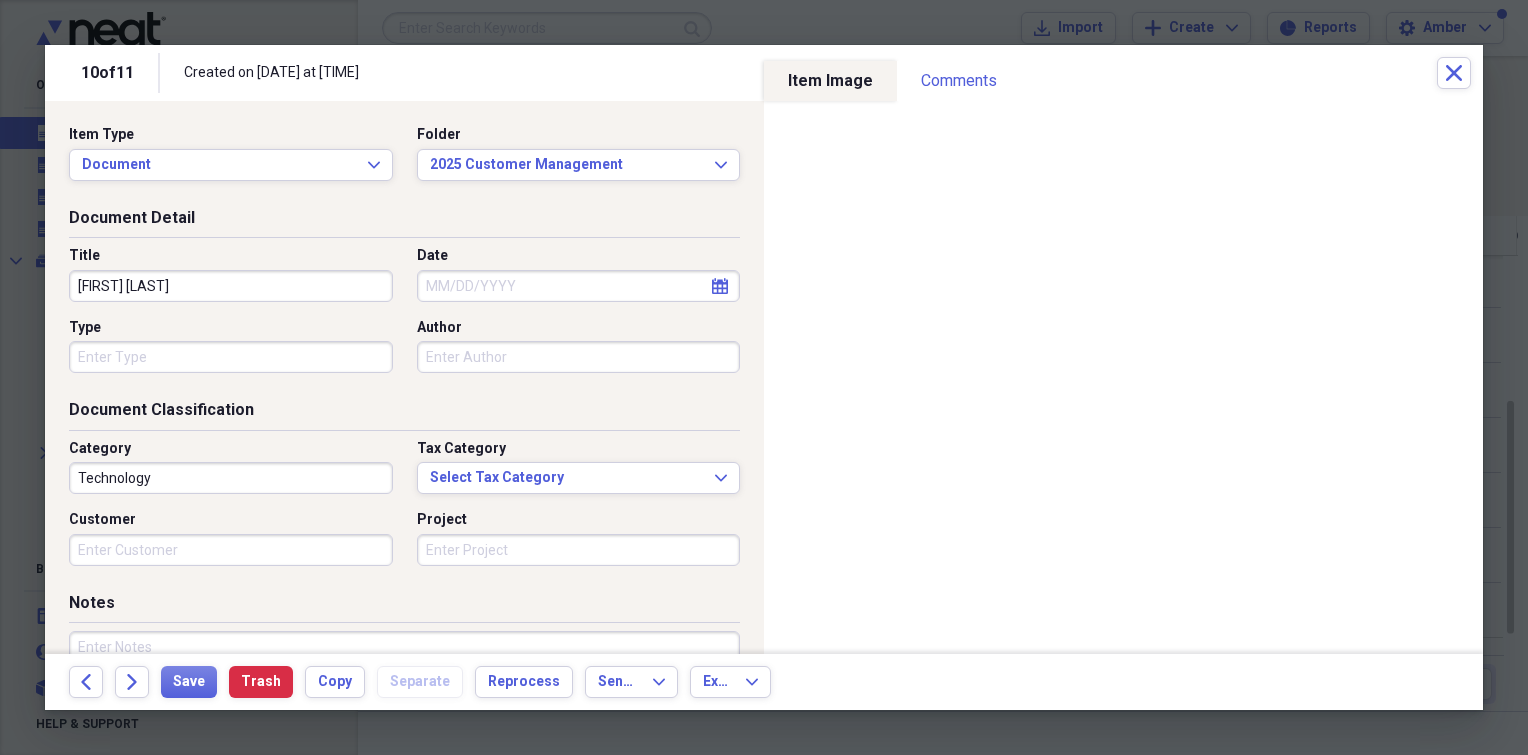 type on "[FIRST] [LAST]" 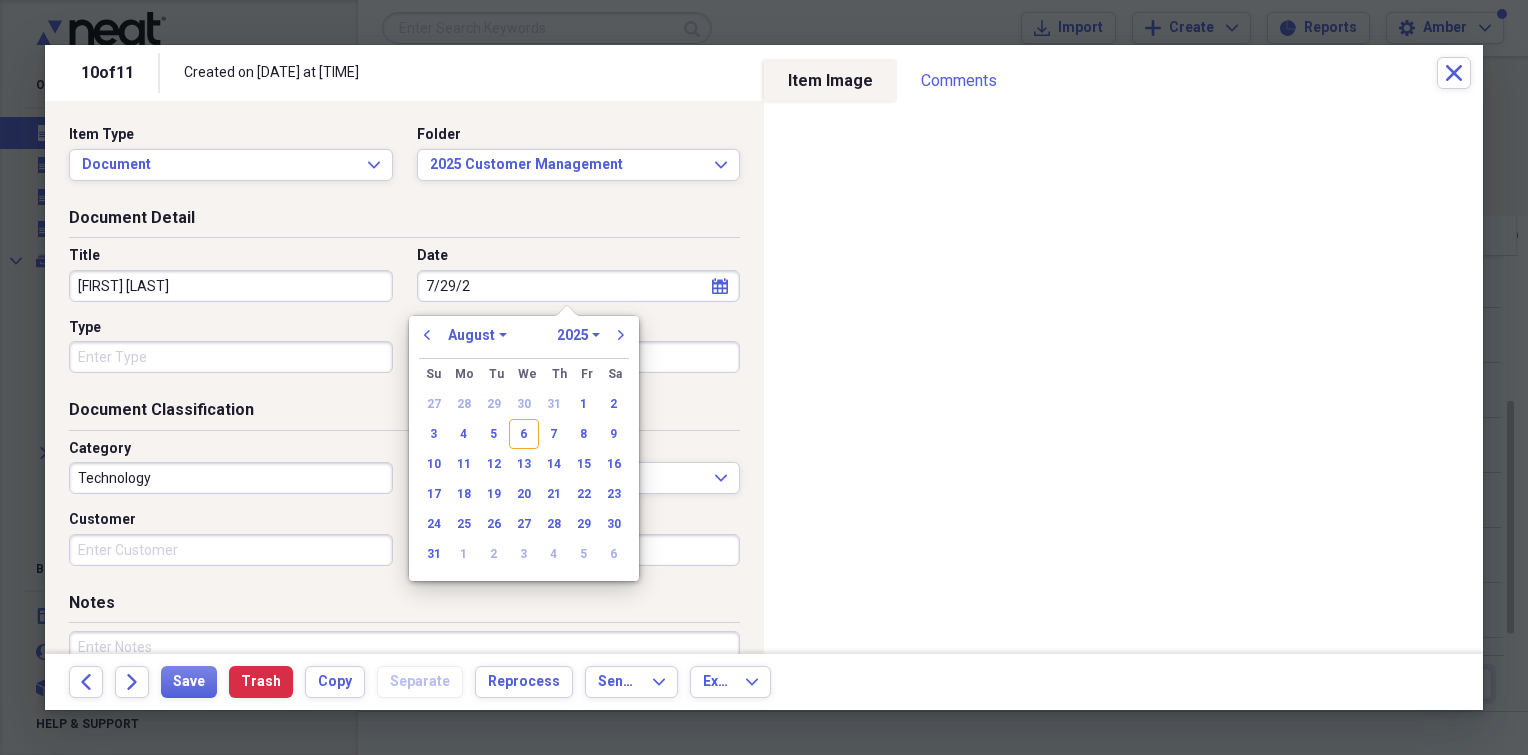 type on "7/29/25" 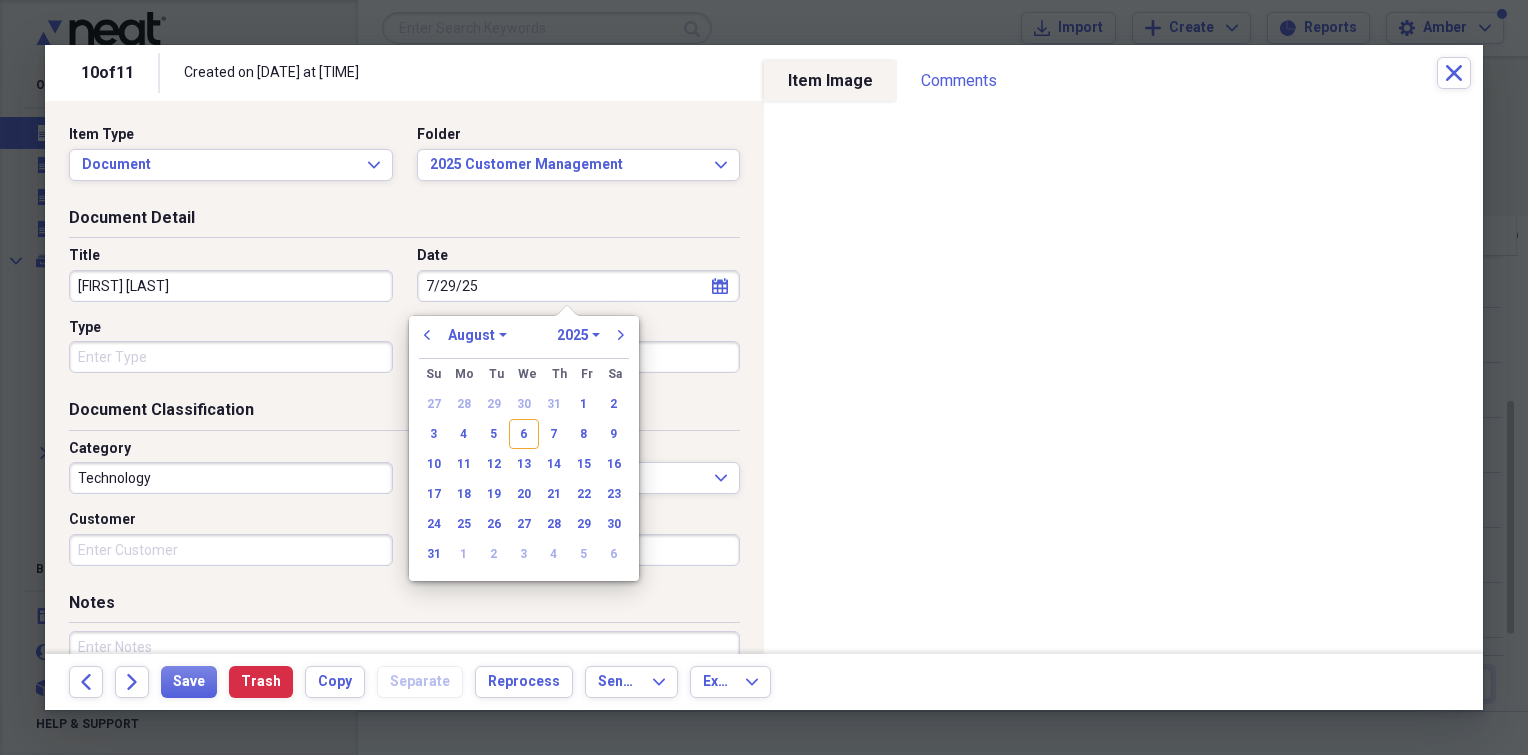 select on "6" 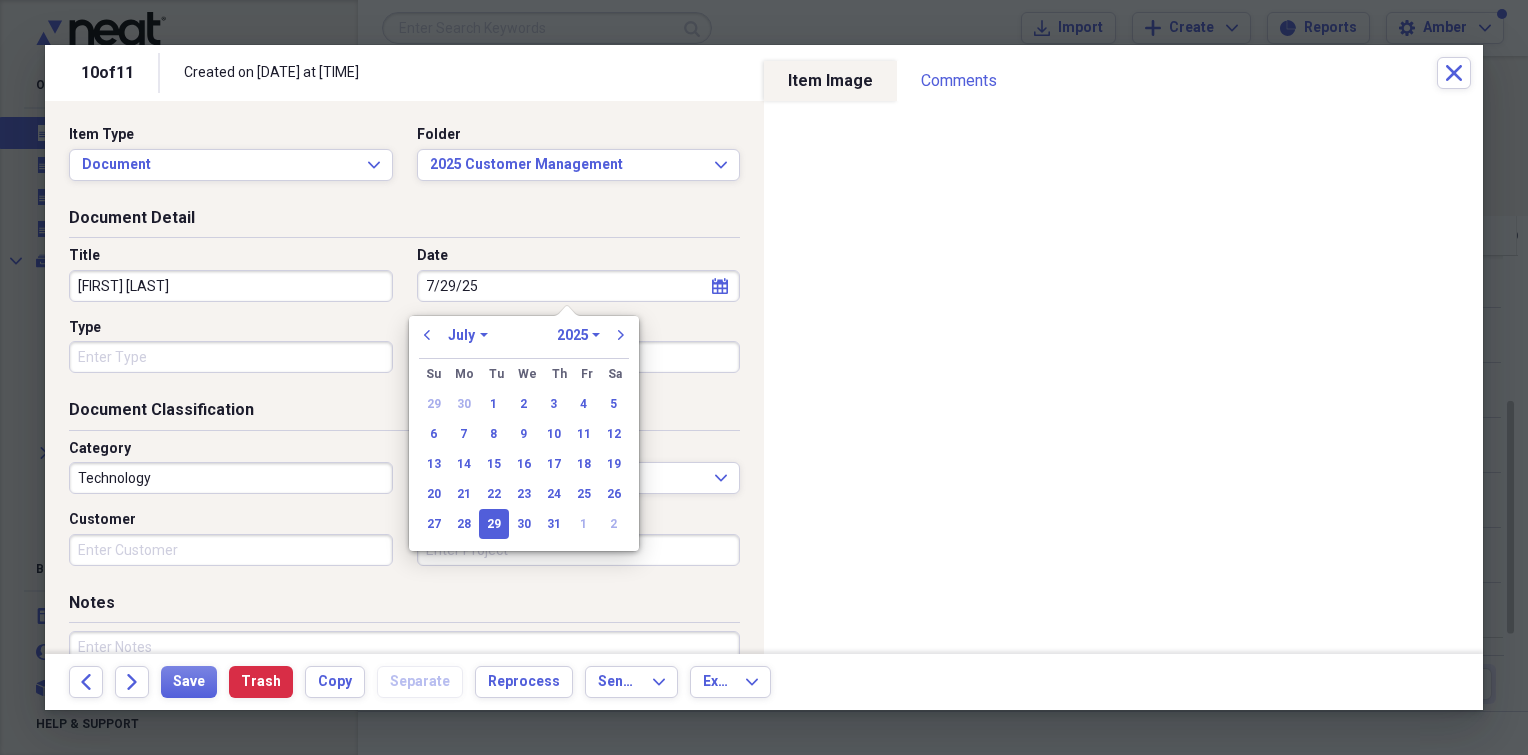 click on "Type" at bounding box center [231, 357] 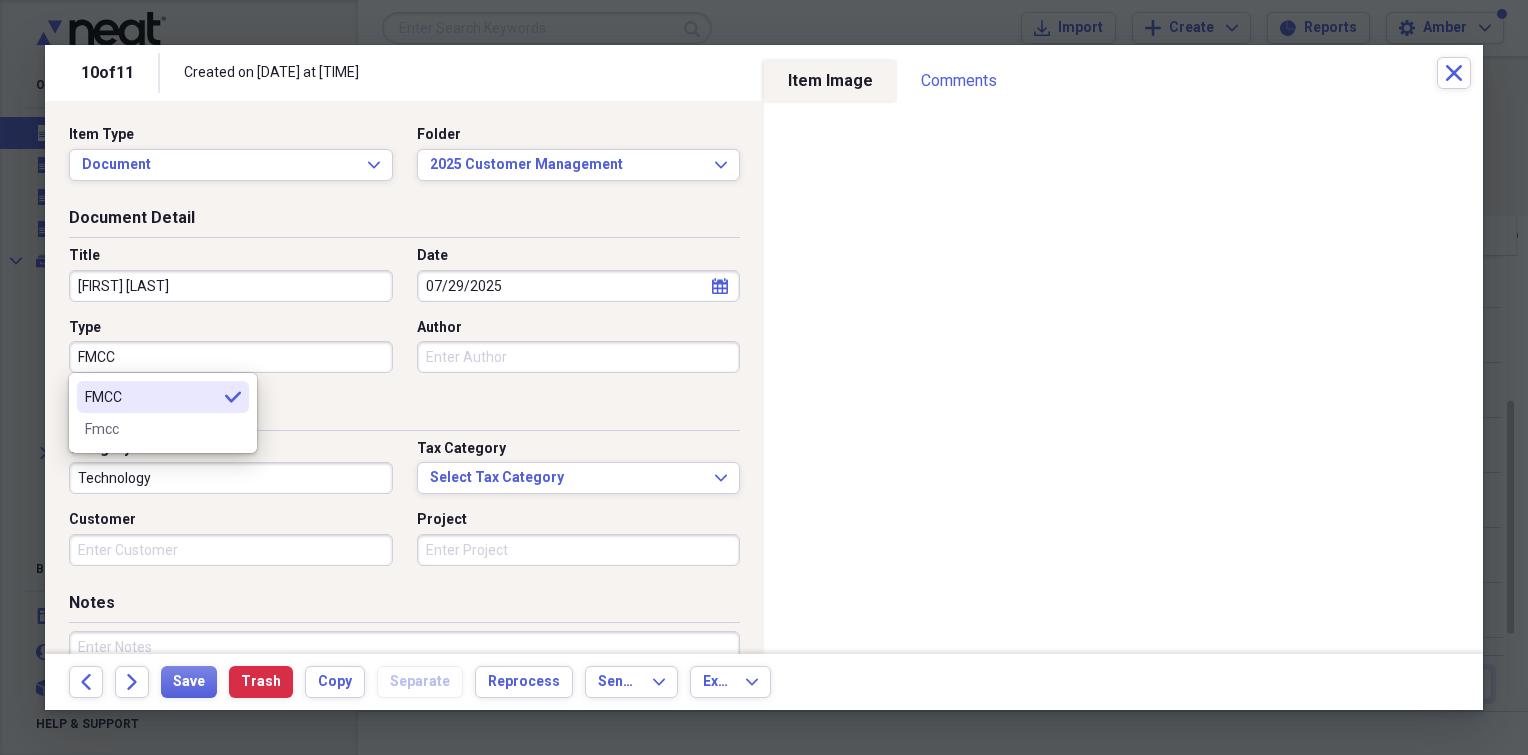 type on "FMCC" 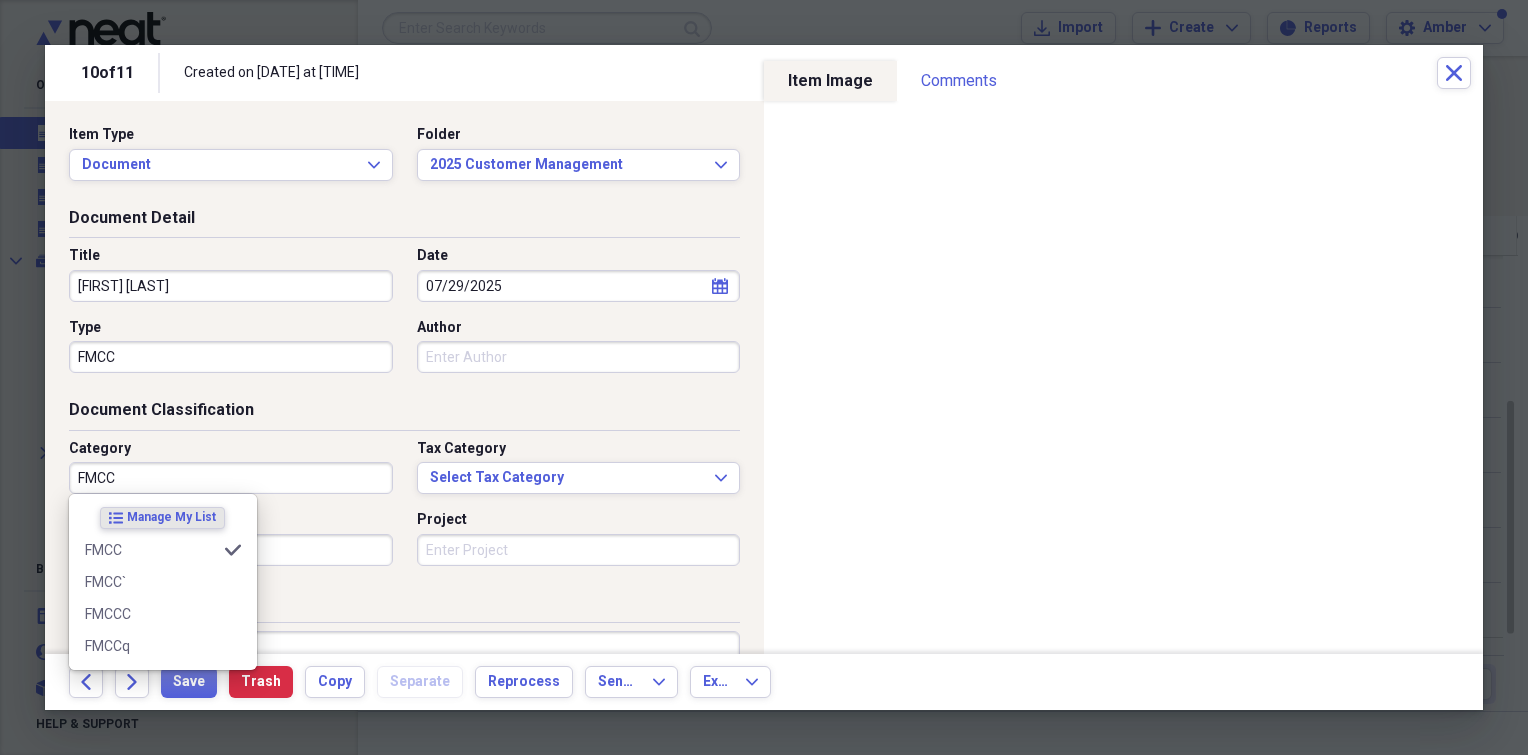 type on "FMCC" 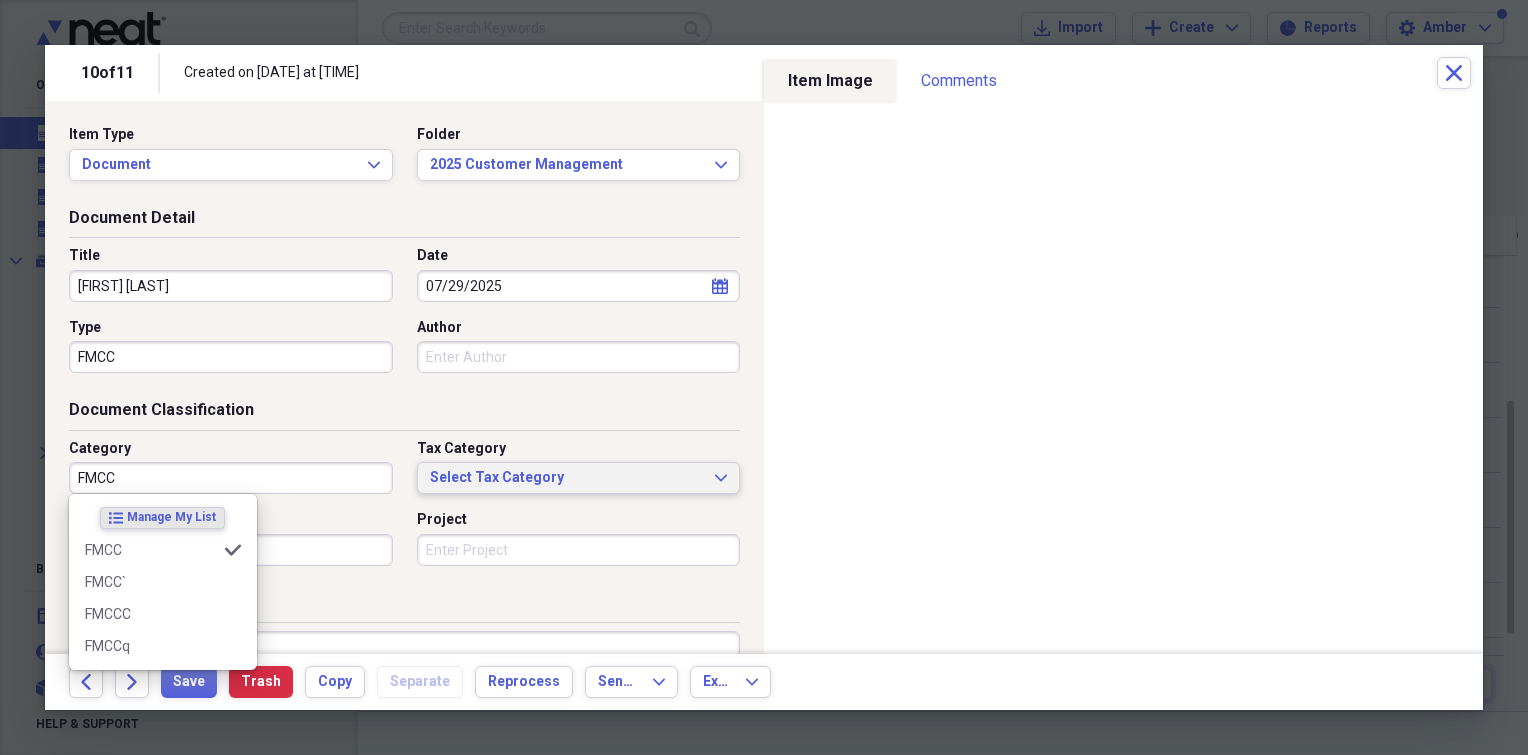 type 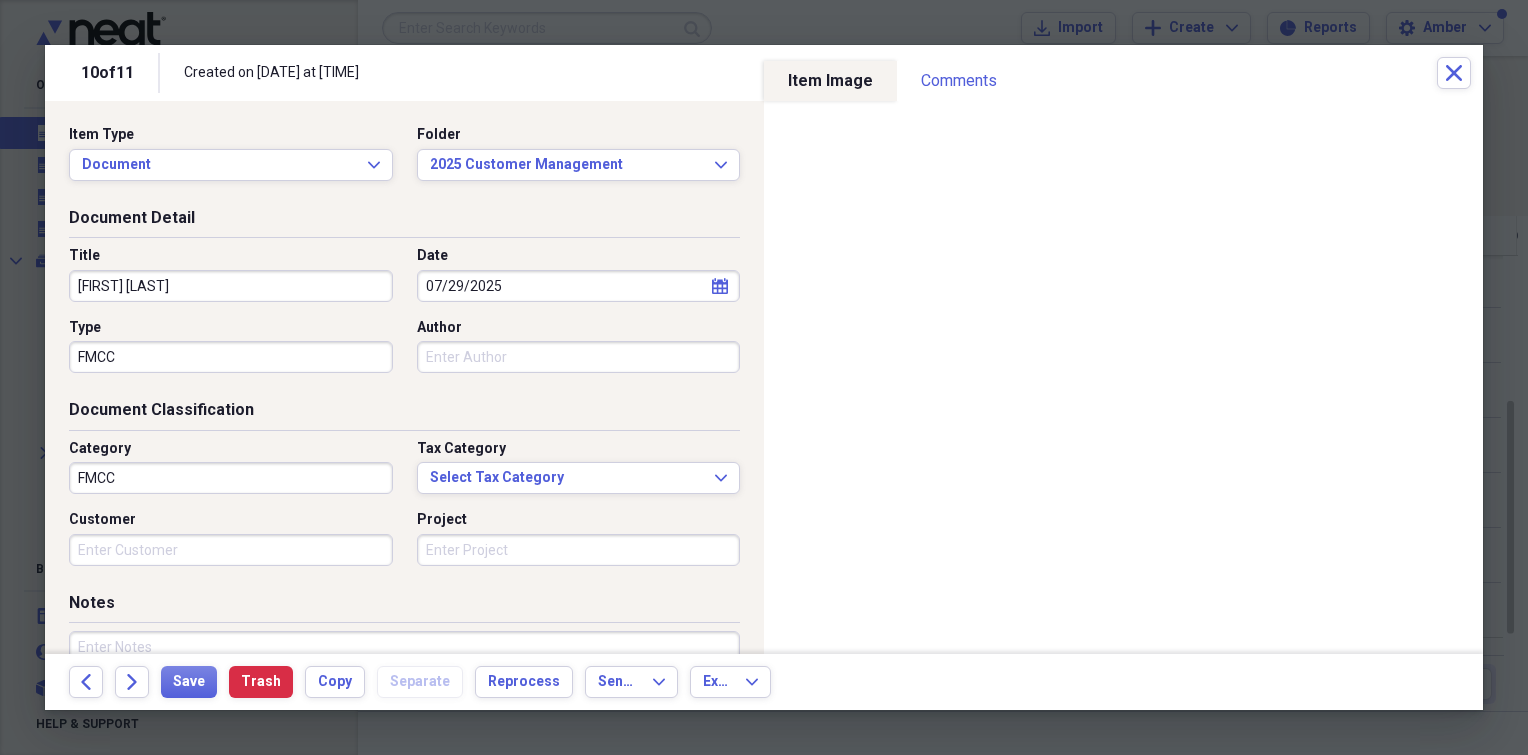 scroll, scrollTop: 0, scrollLeft: 0, axis: both 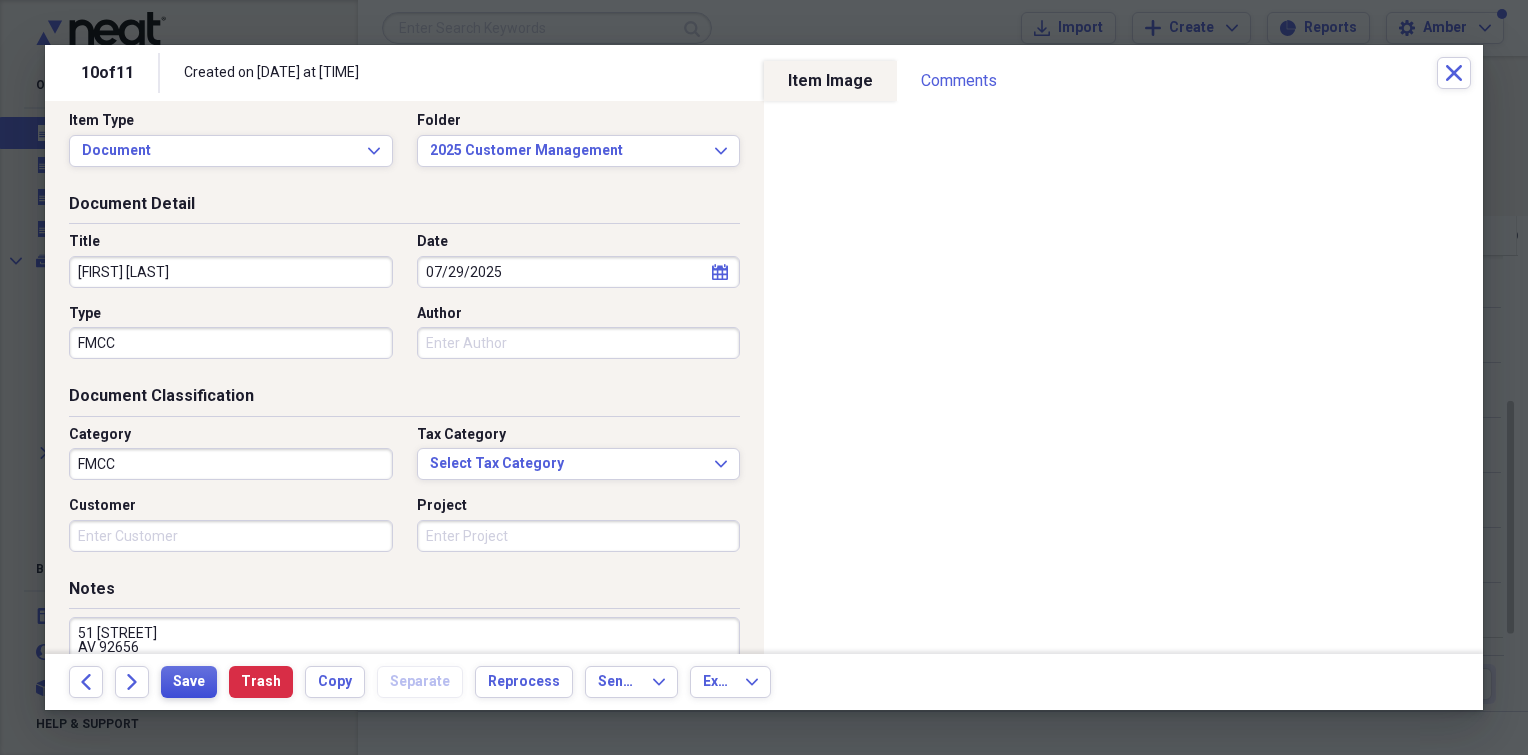 type on "51 [STREET]
AV 92656" 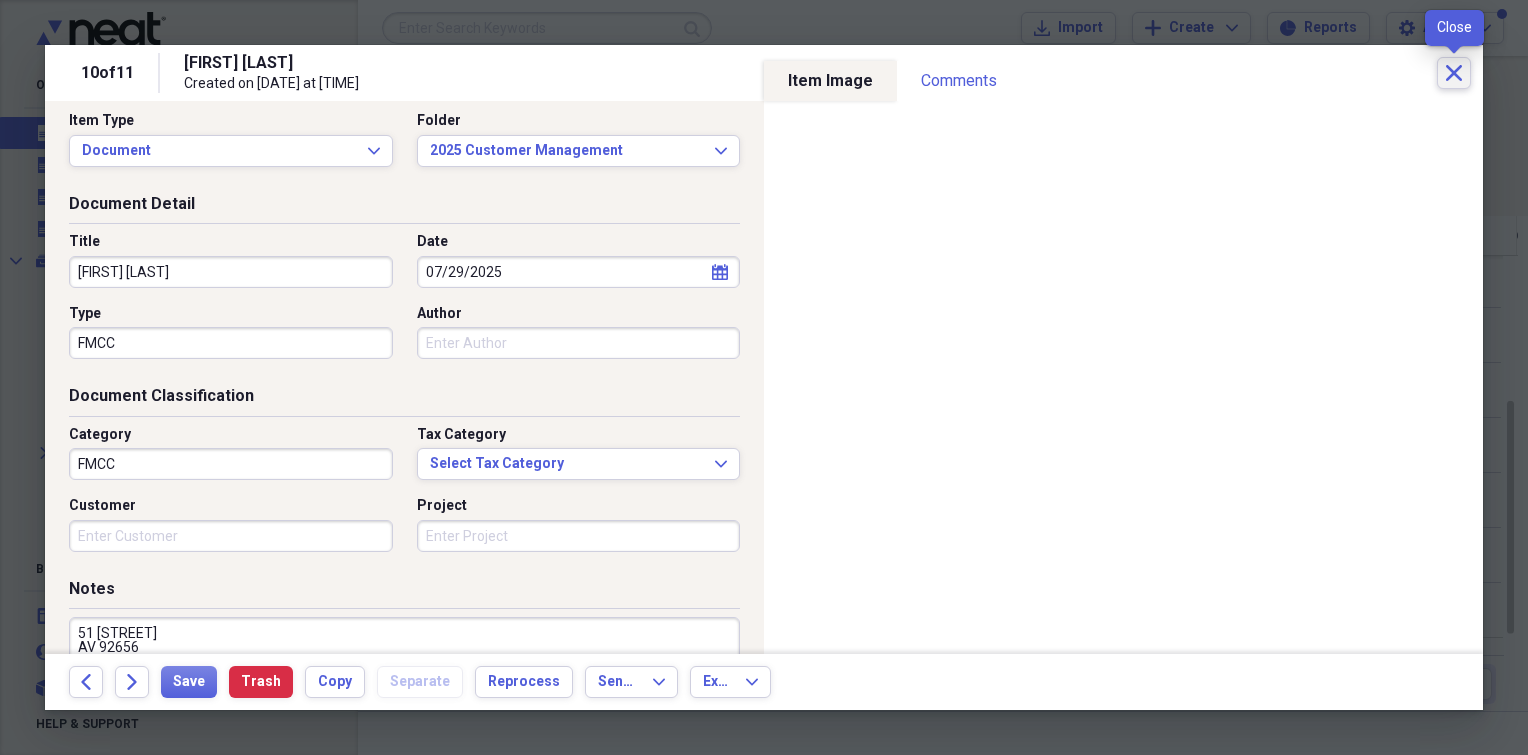 click on "Close" at bounding box center [1454, 73] 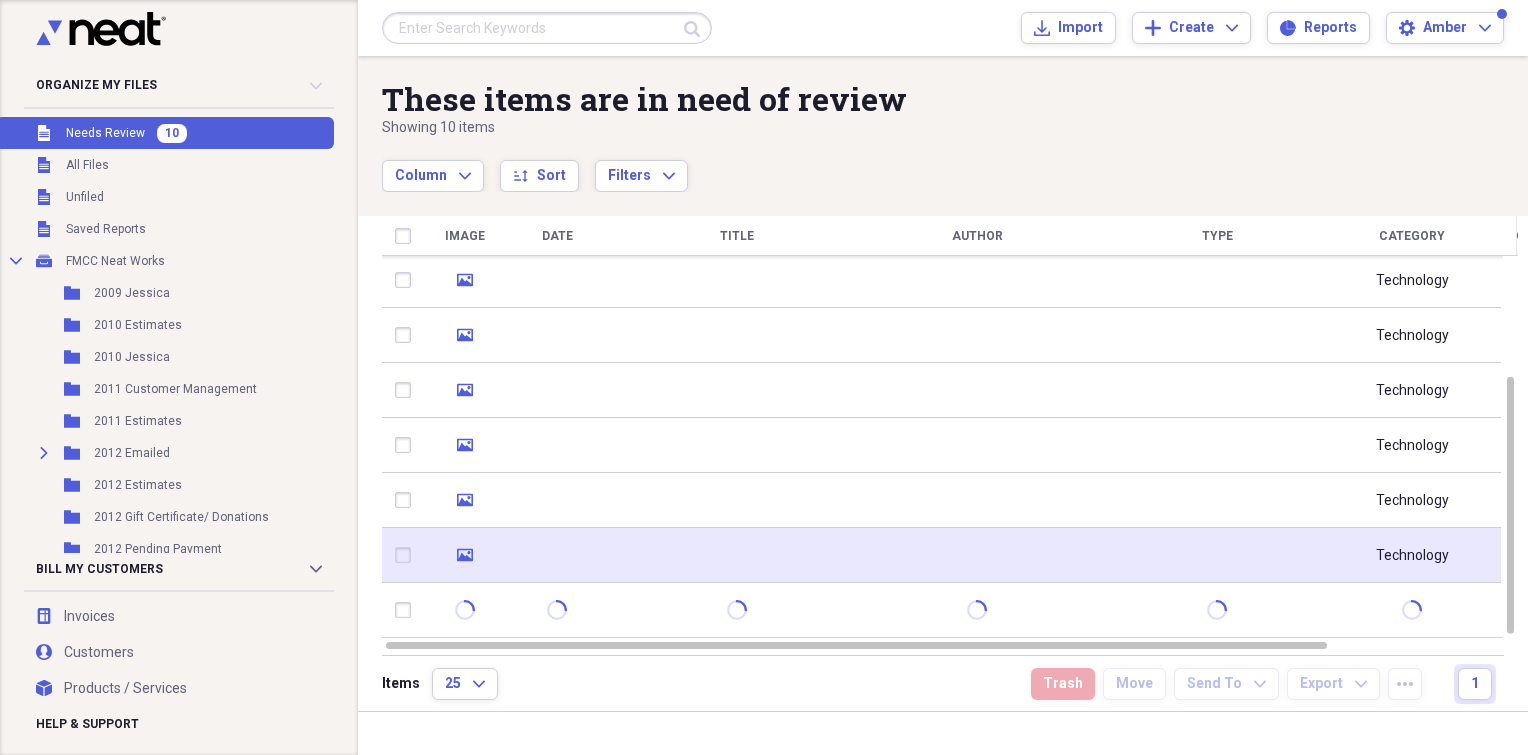 click at bounding box center [737, 555] 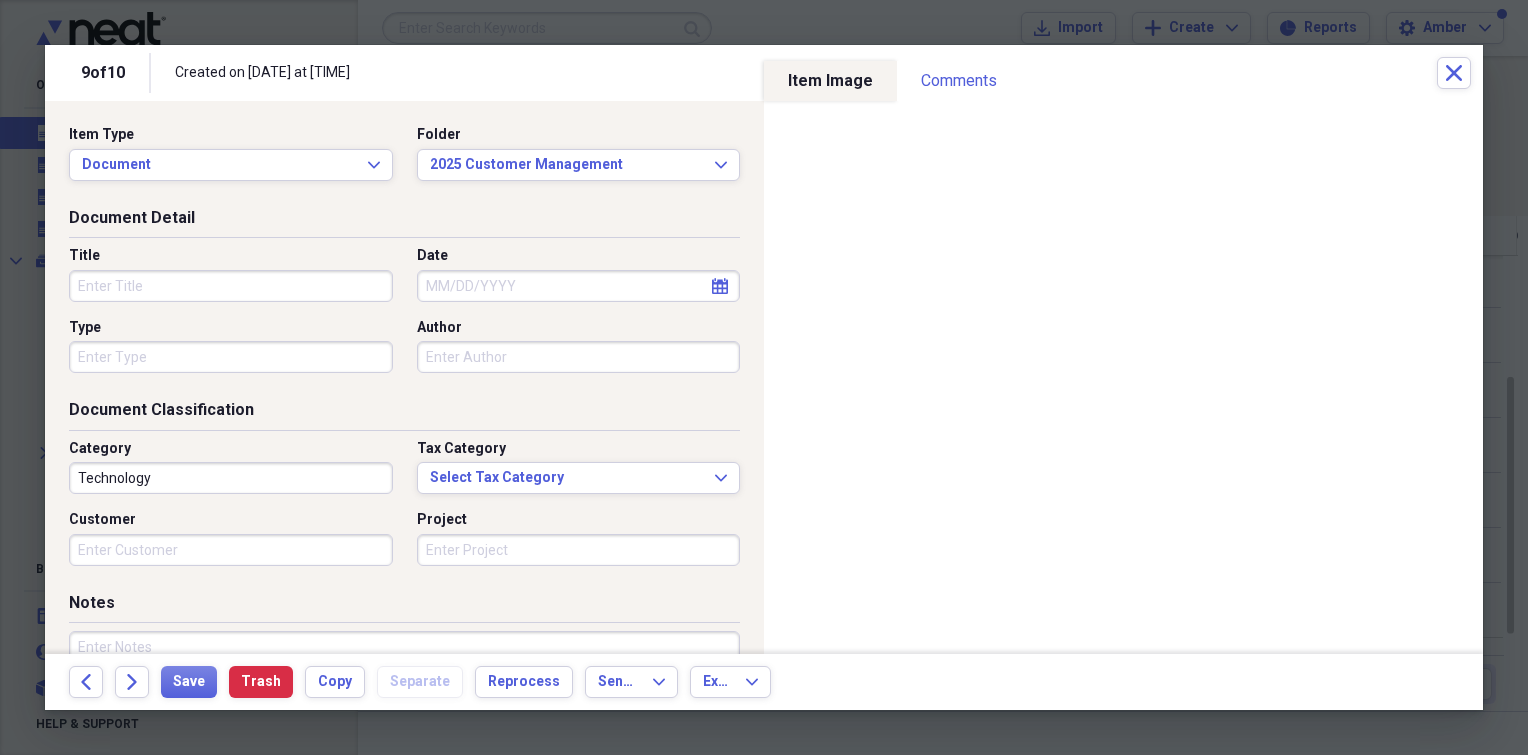 click on "Title" at bounding box center [231, 286] 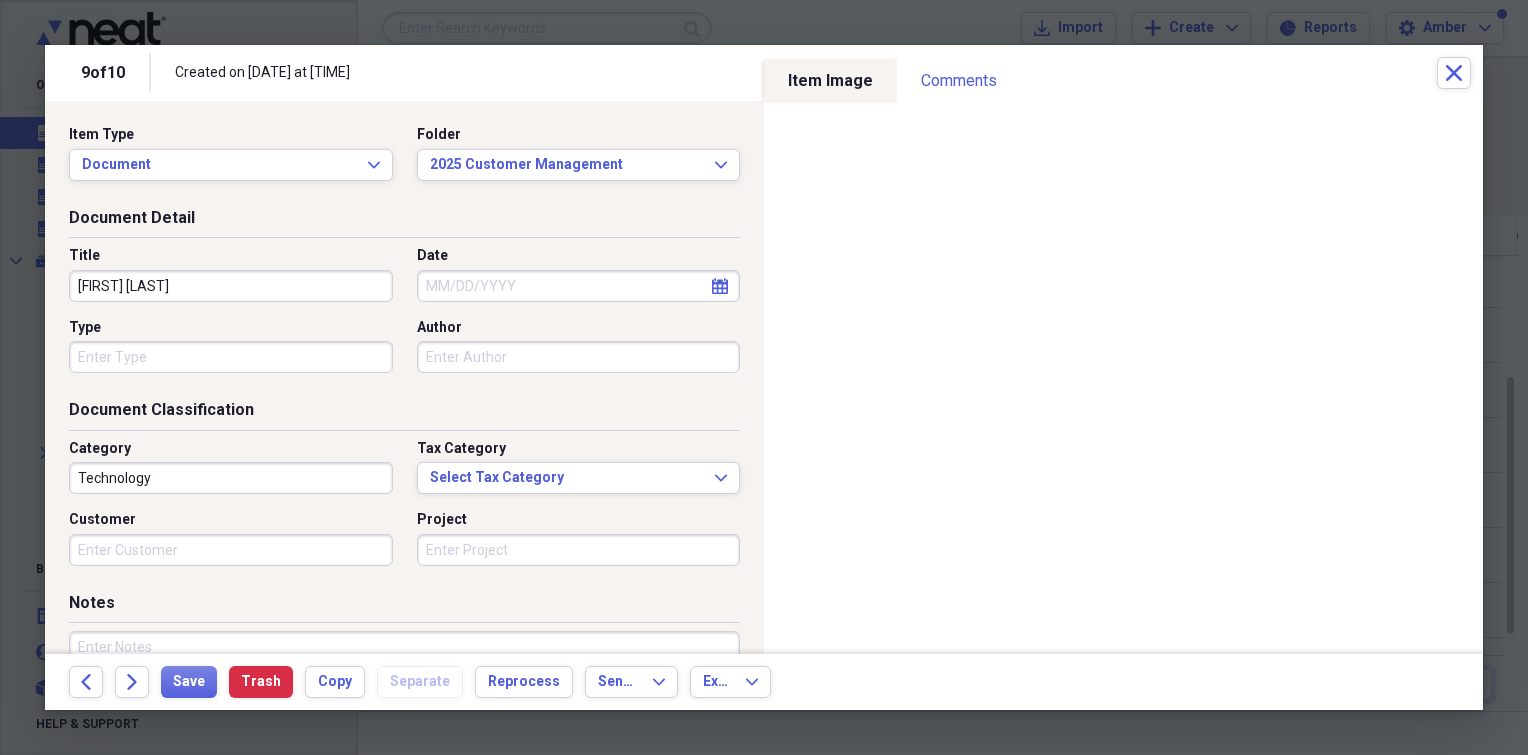 type on "[FIRST] [LAST]" 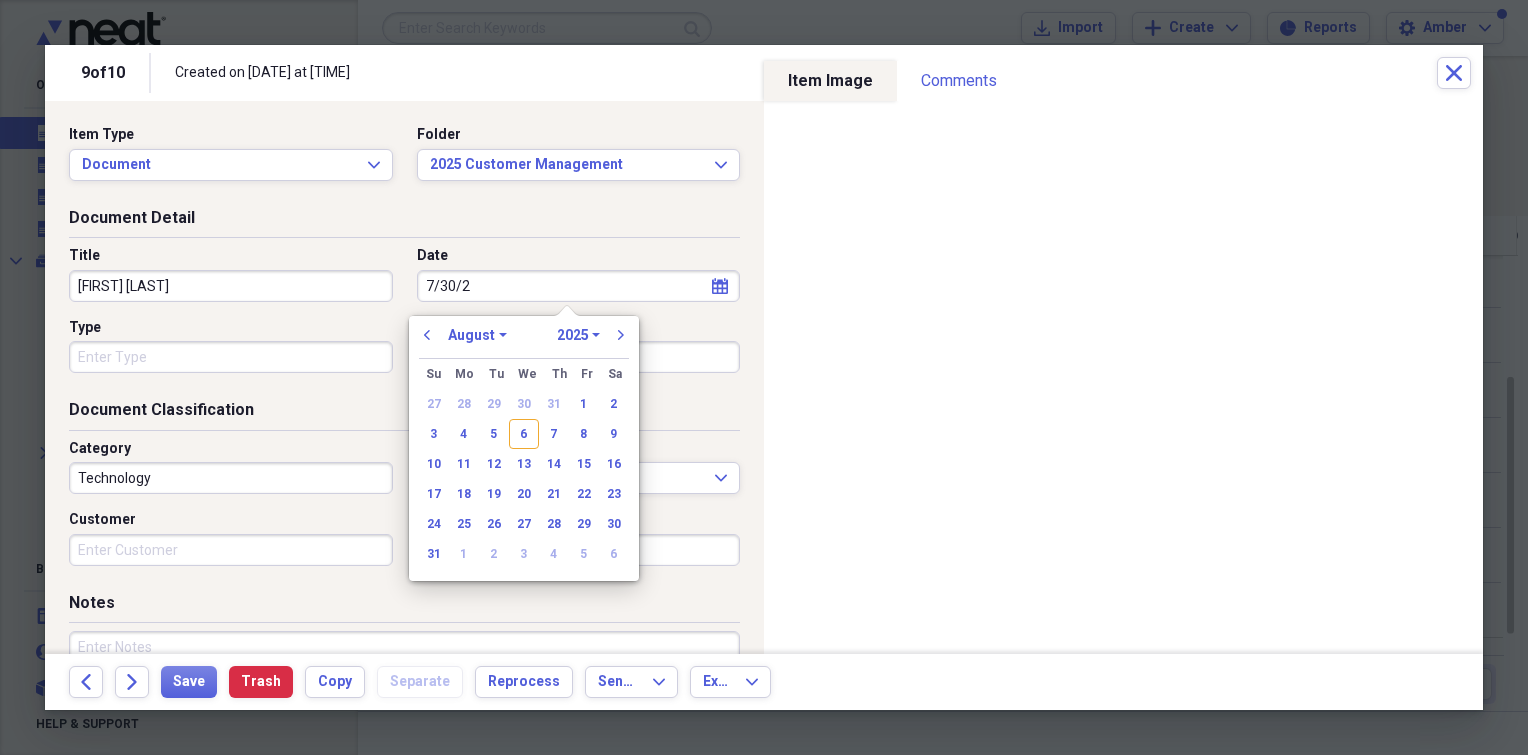 type on "7/30/25" 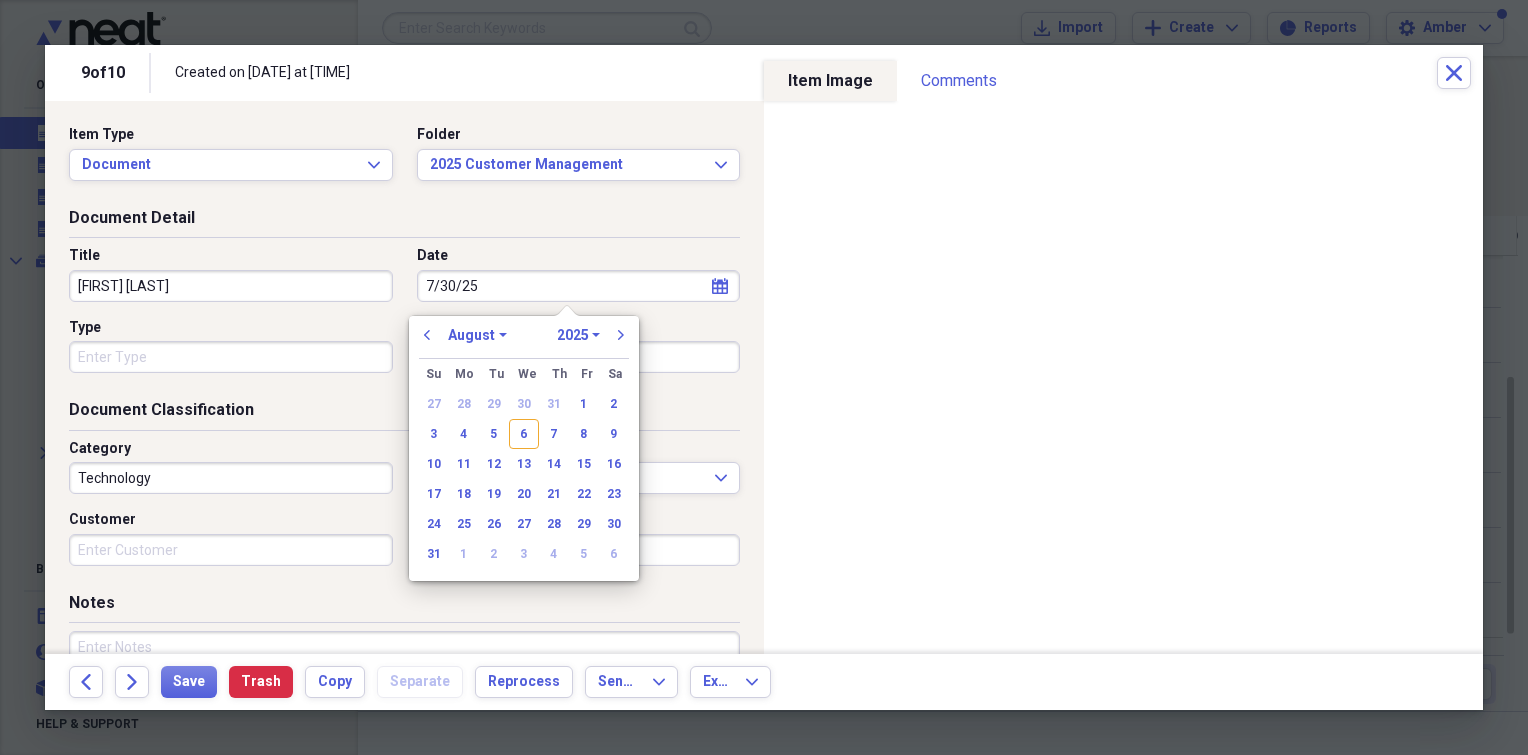 select on "6" 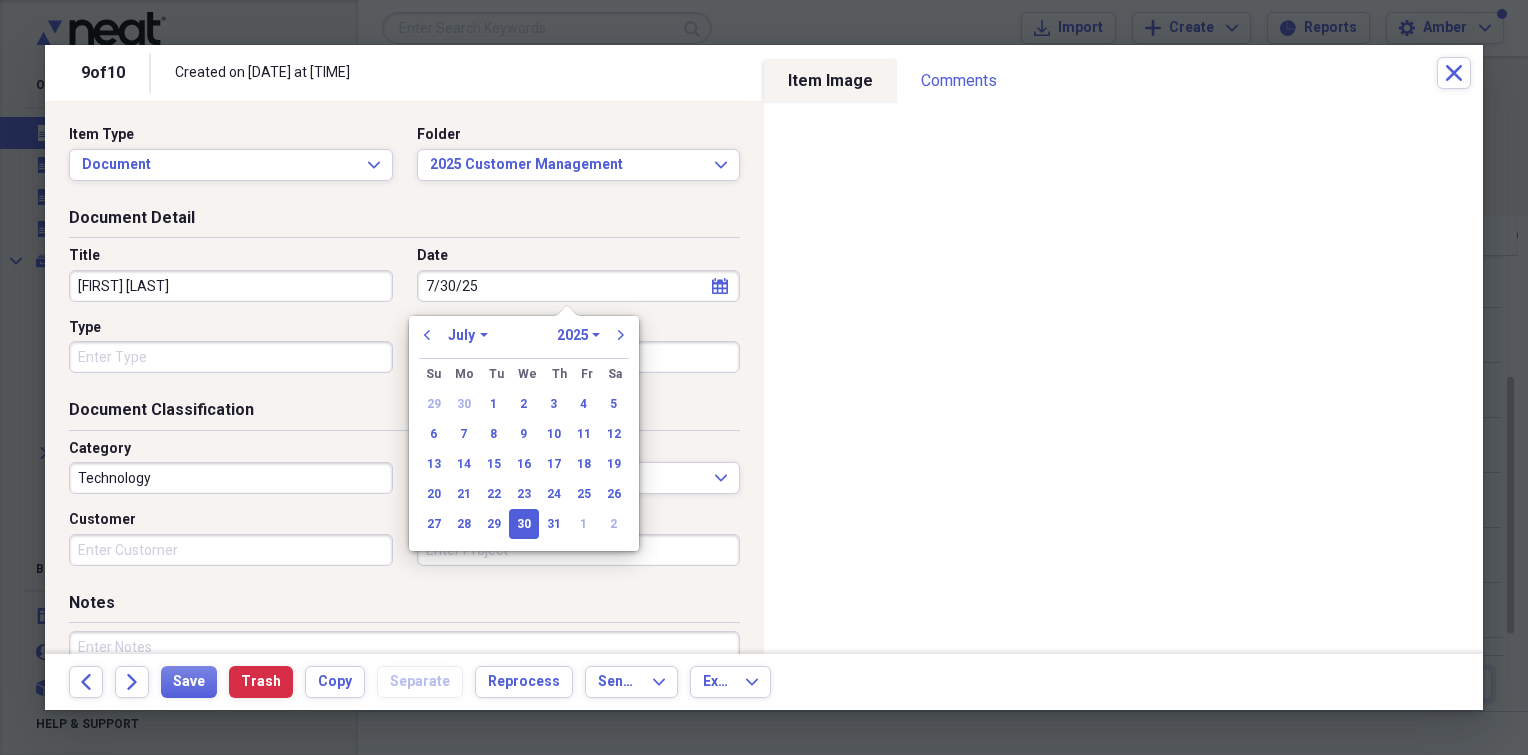 click on "Type" at bounding box center [231, 357] 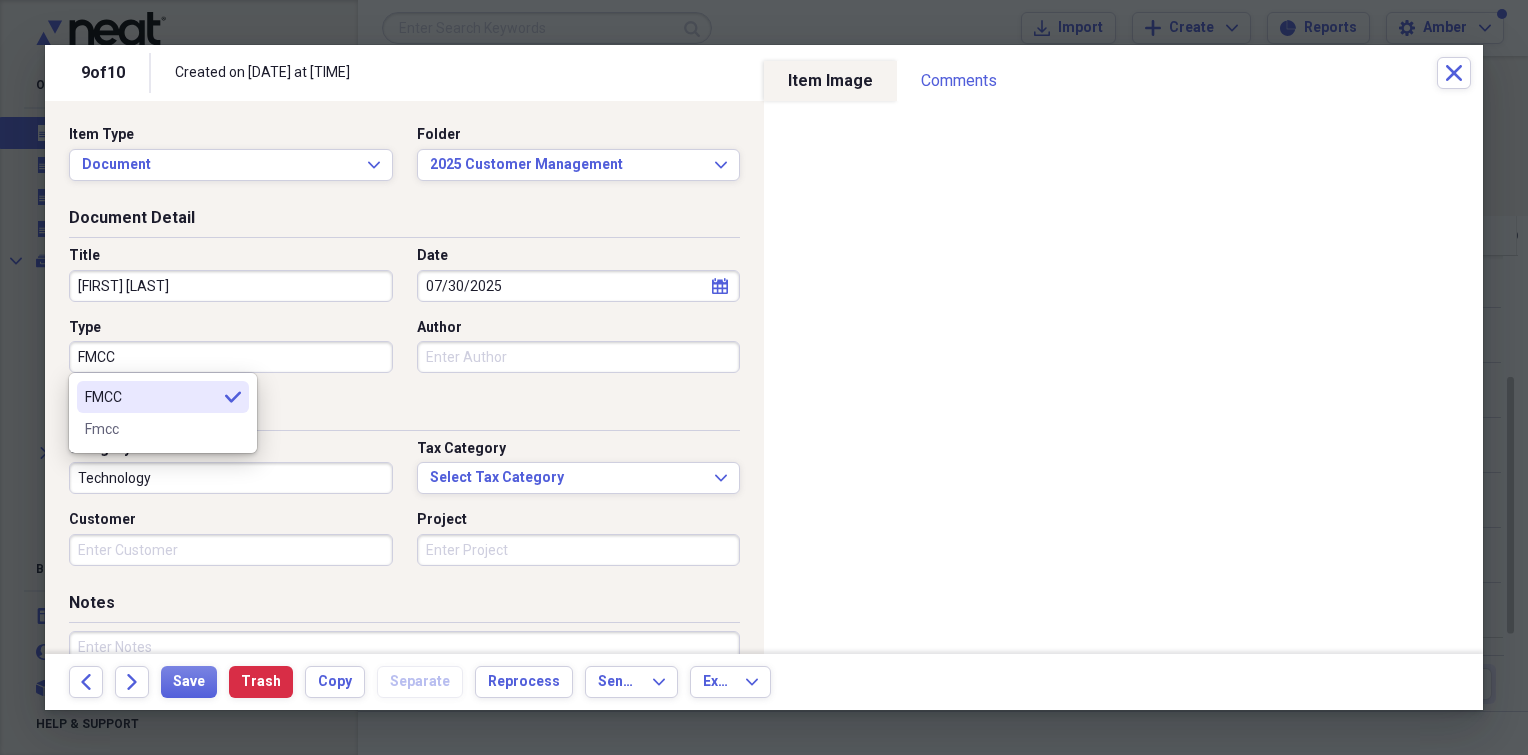 type on "FMCC" 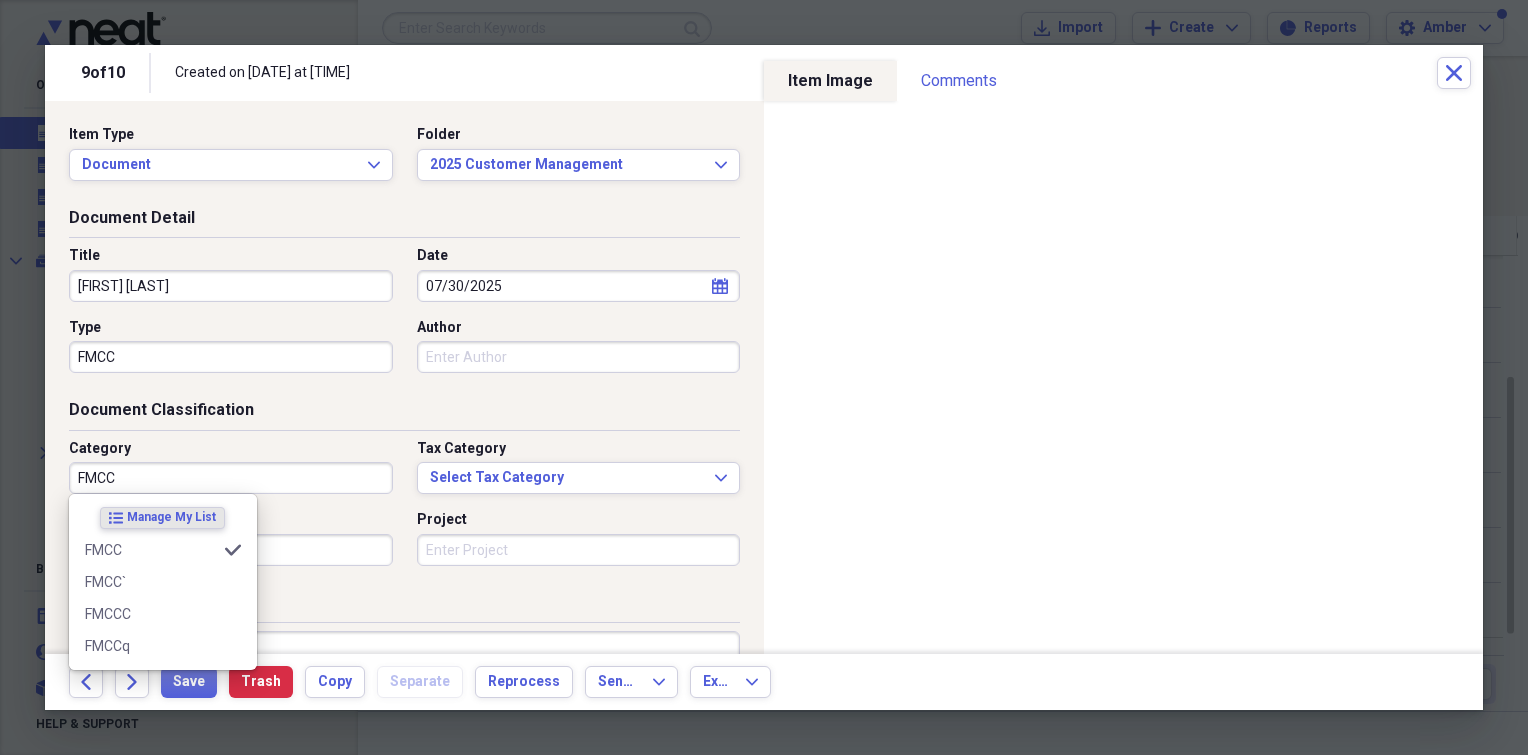 type on "FMCC" 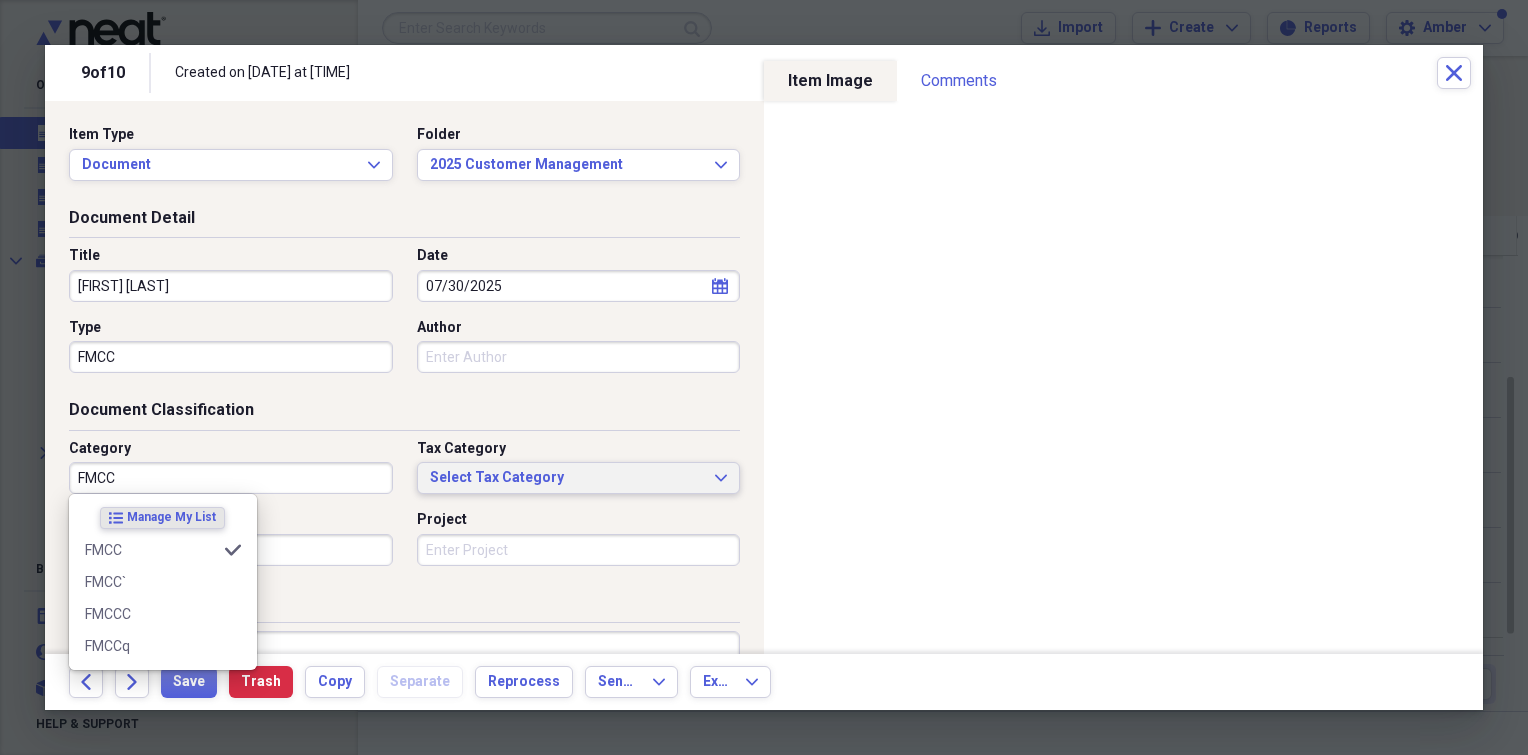 type 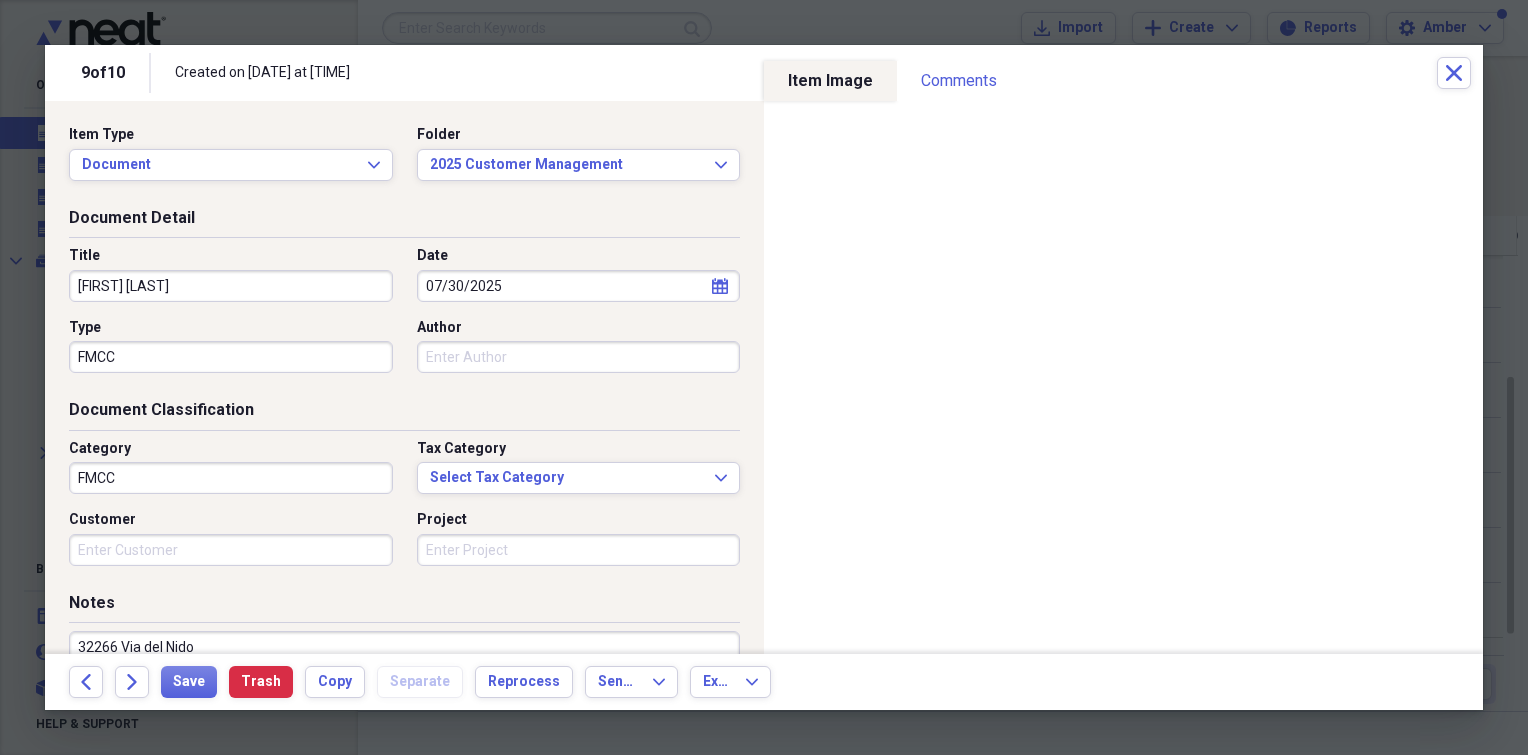 scroll, scrollTop: 14, scrollLeft: 0, axis: vertical 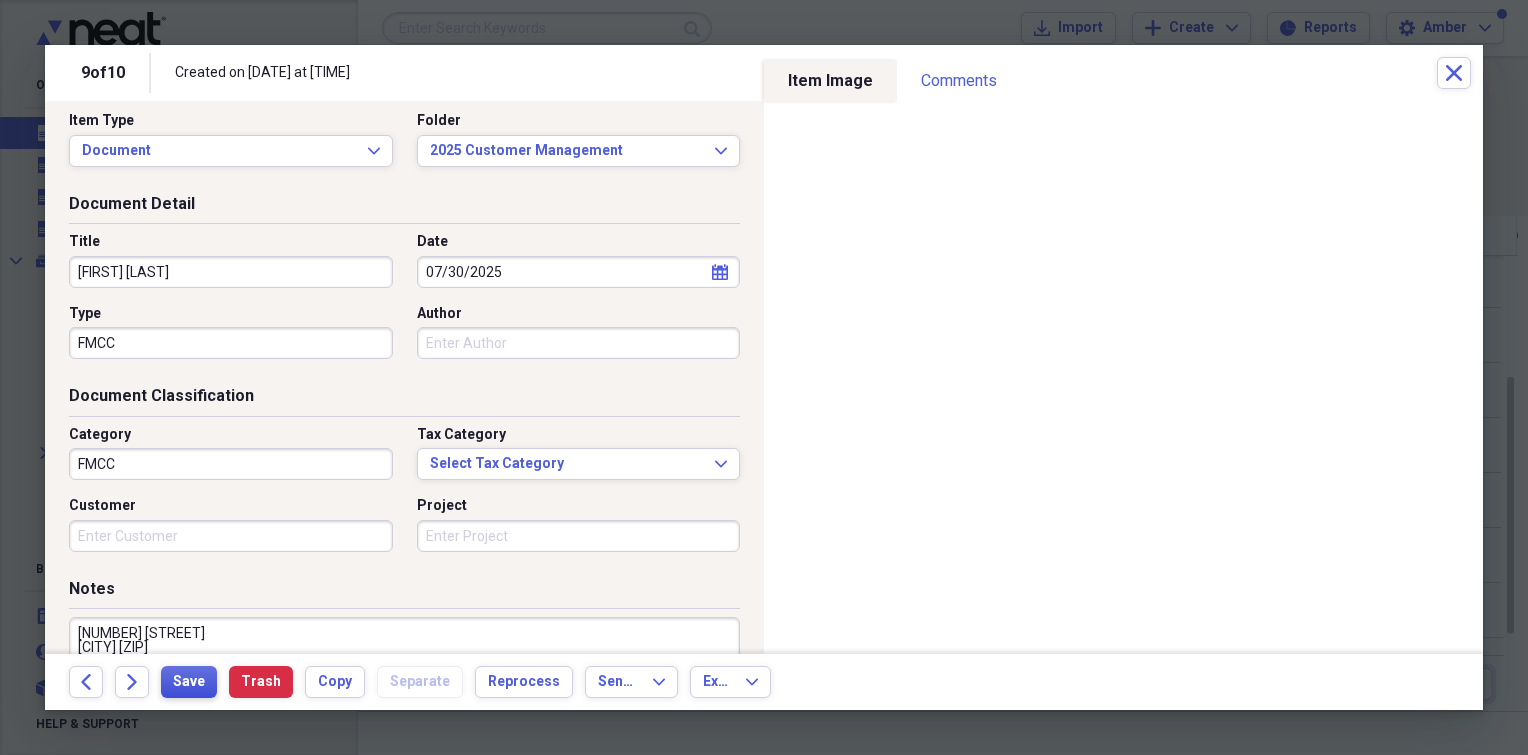 type on "[NUMBER] [STREET]
[CITY] [ZIP]" 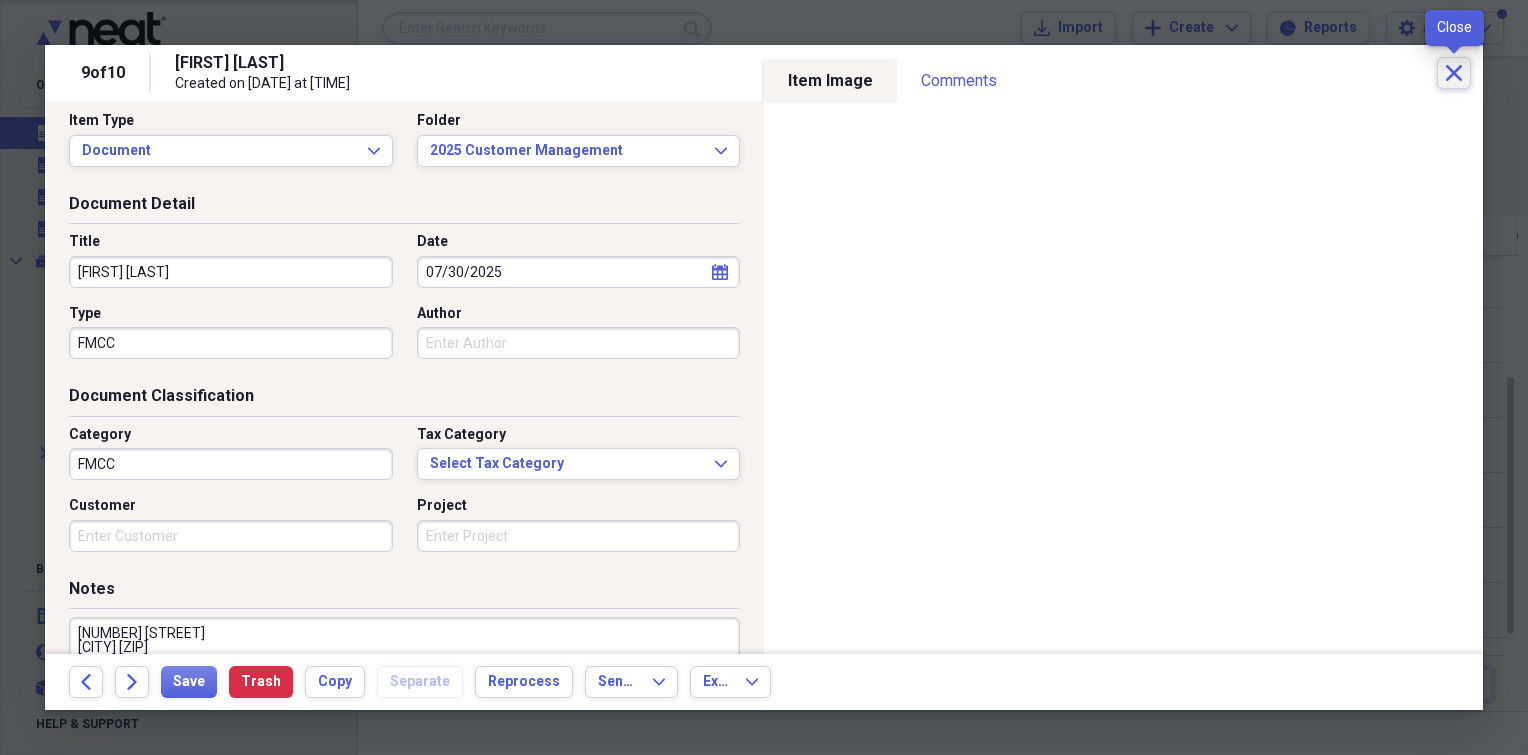 click 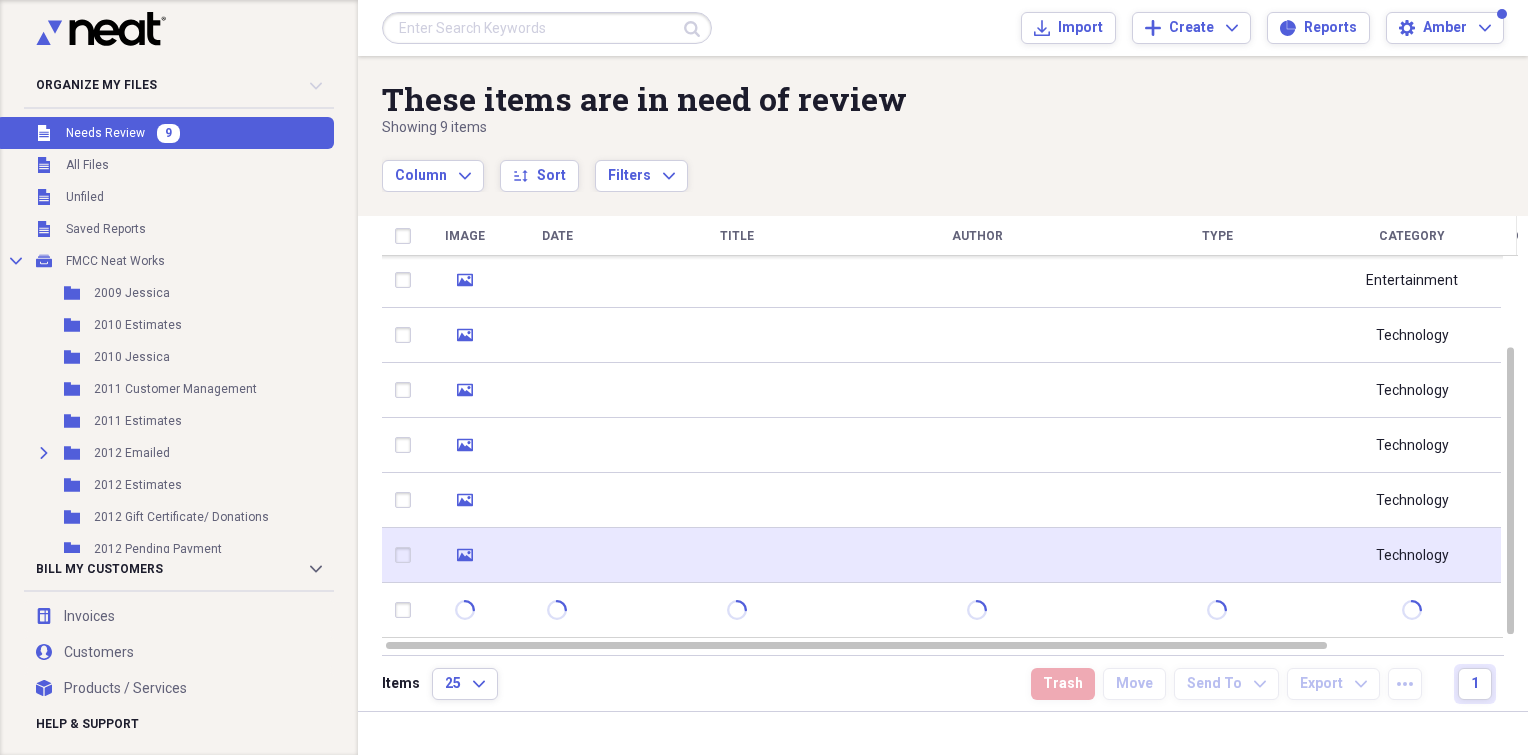 click at bounding box center (557, 555) 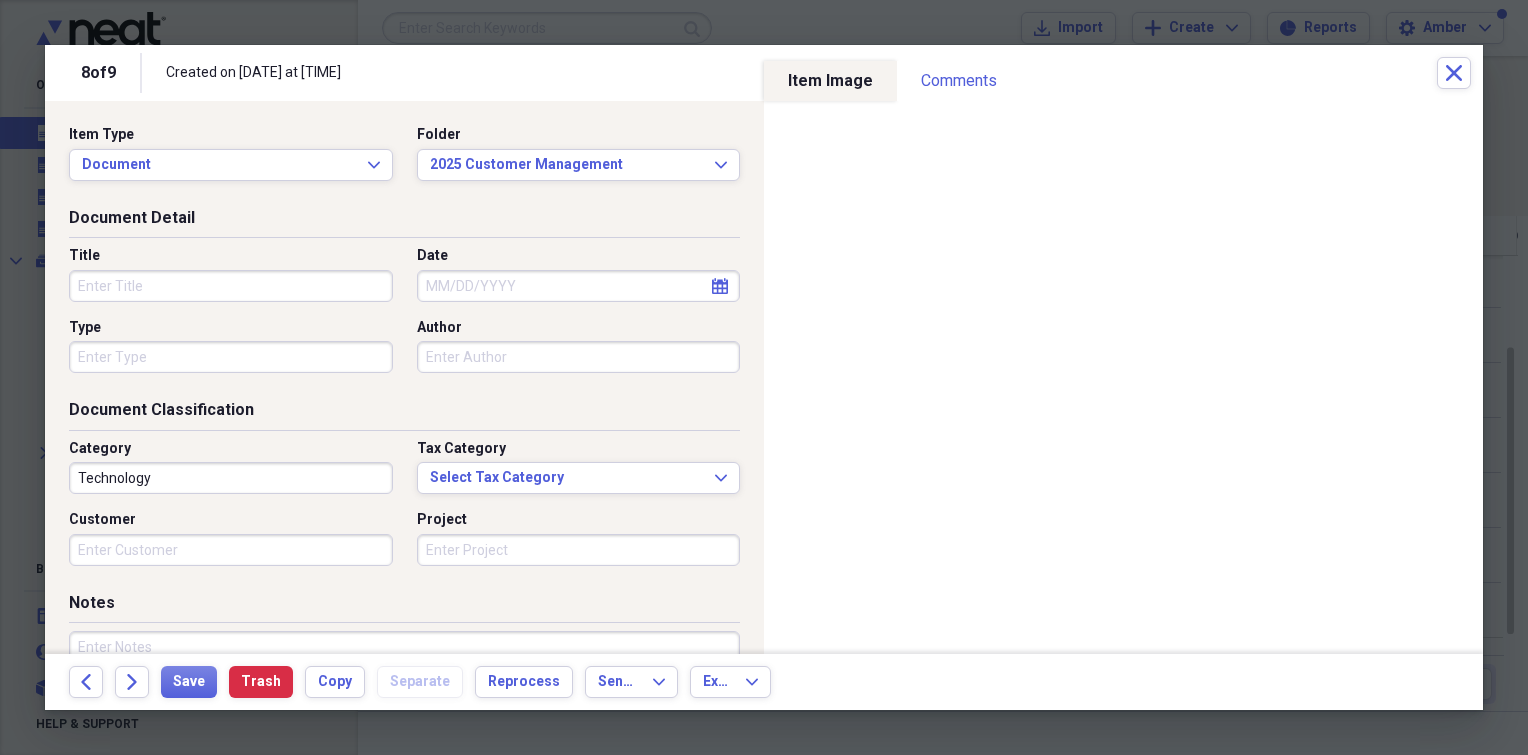 click on "Title" at bounding box center (231, 286) 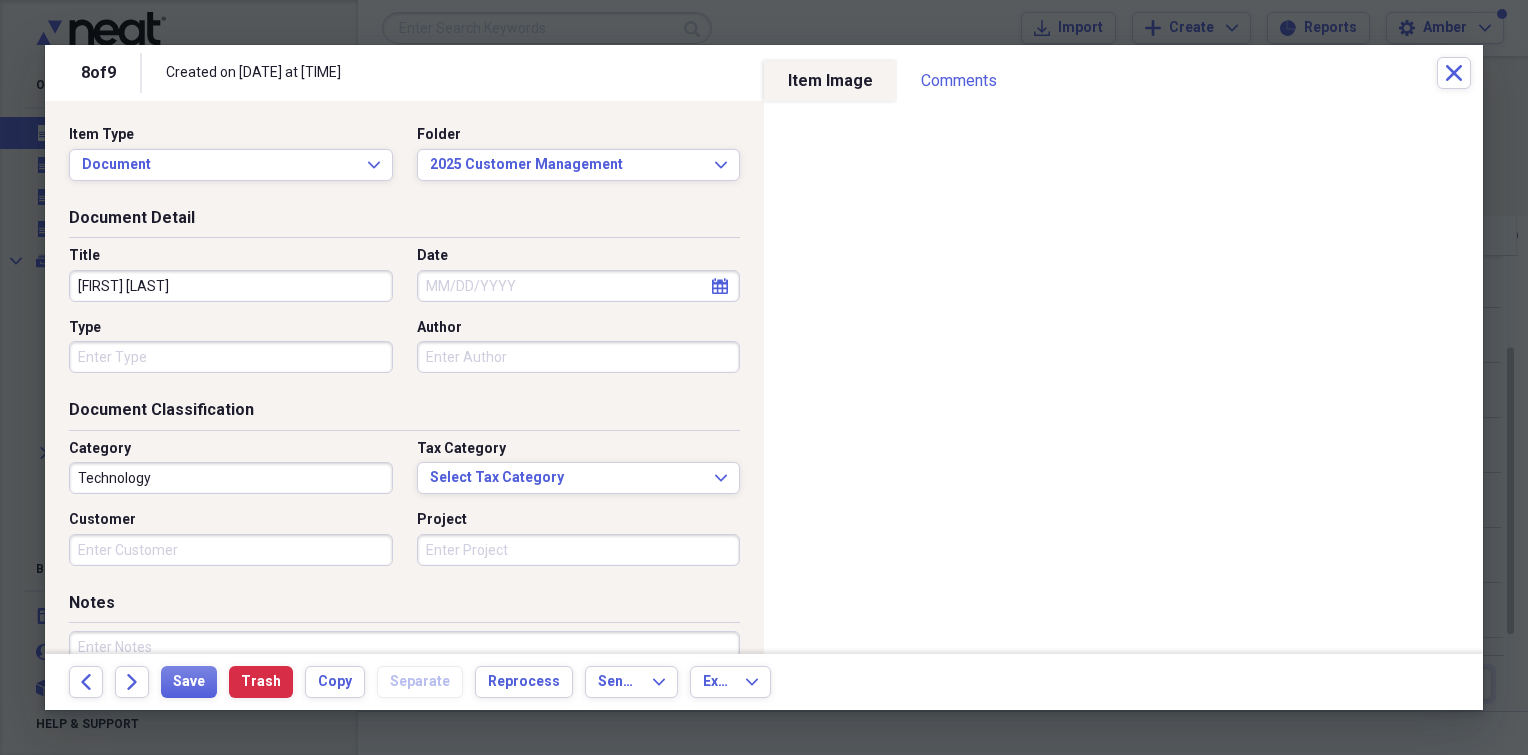 type on "[FIRST] [LAST]" 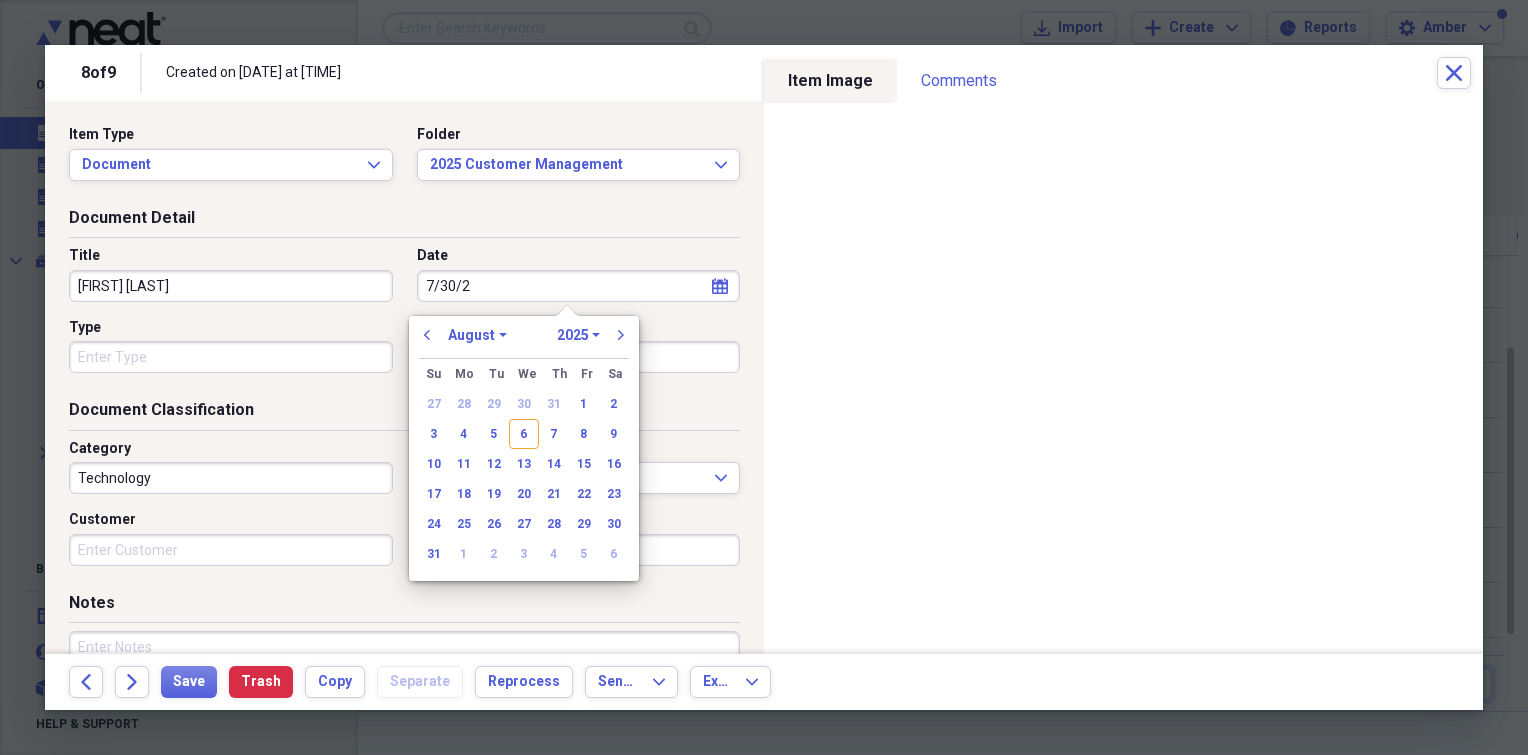 type on "7/30/25" 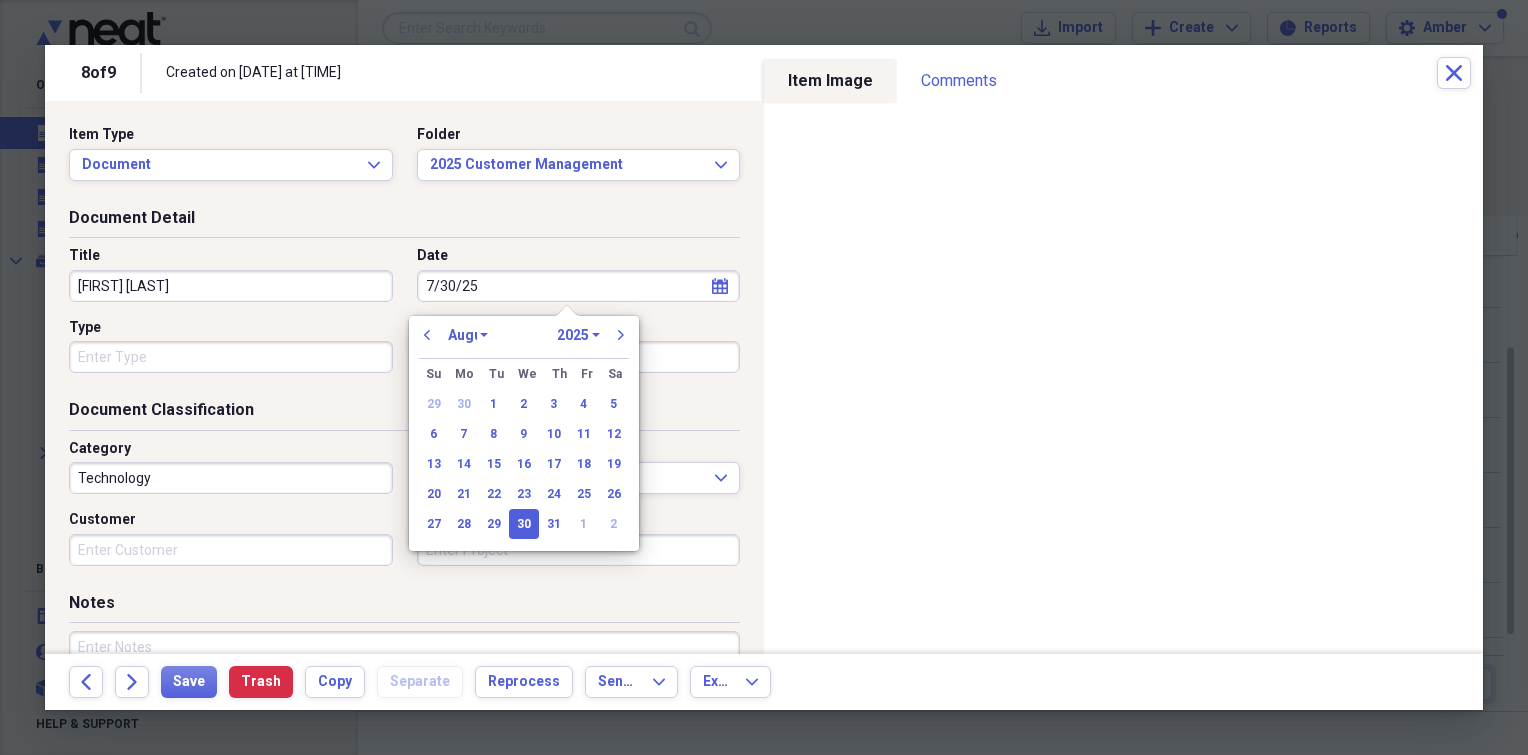 select on "6" 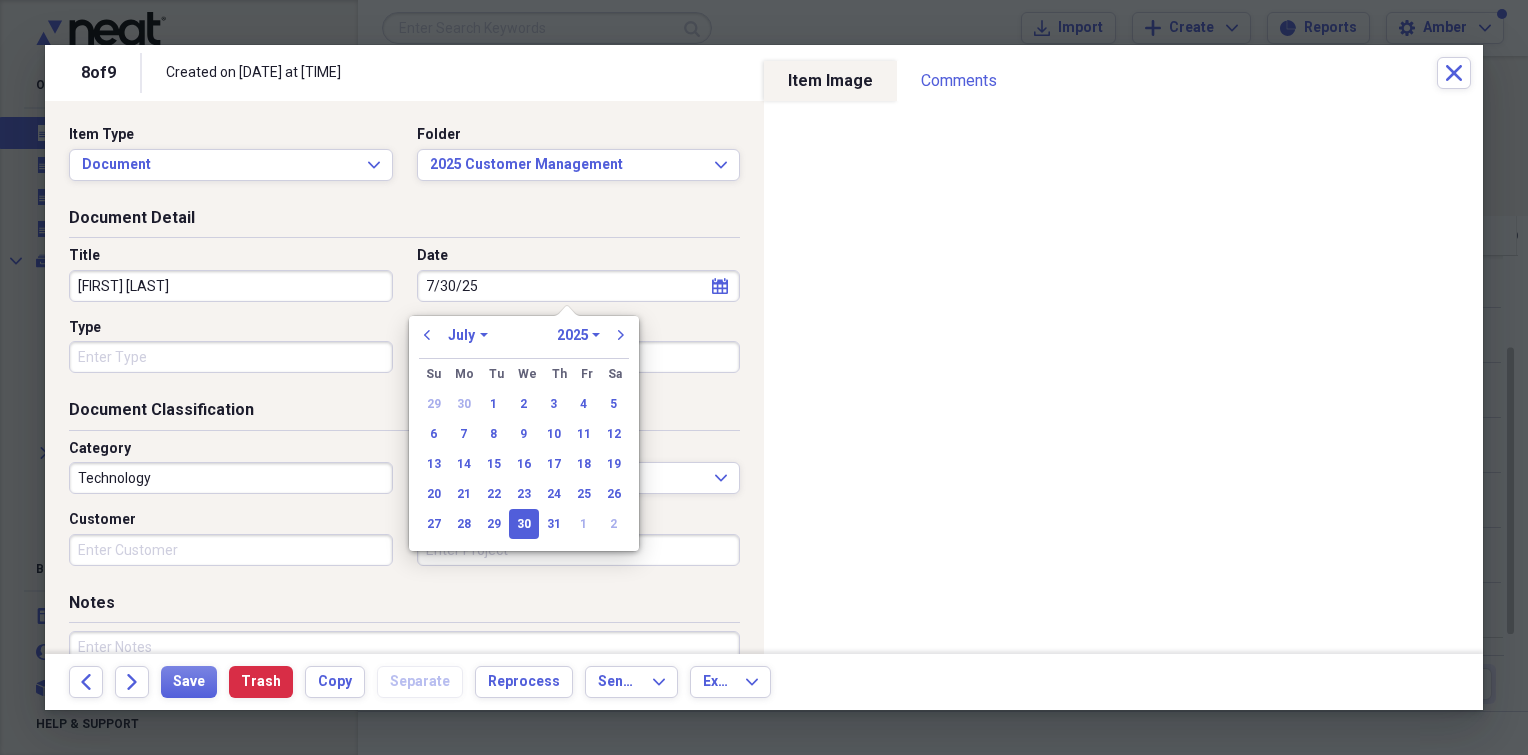 click on "Type" at bounding box center [231, 357] 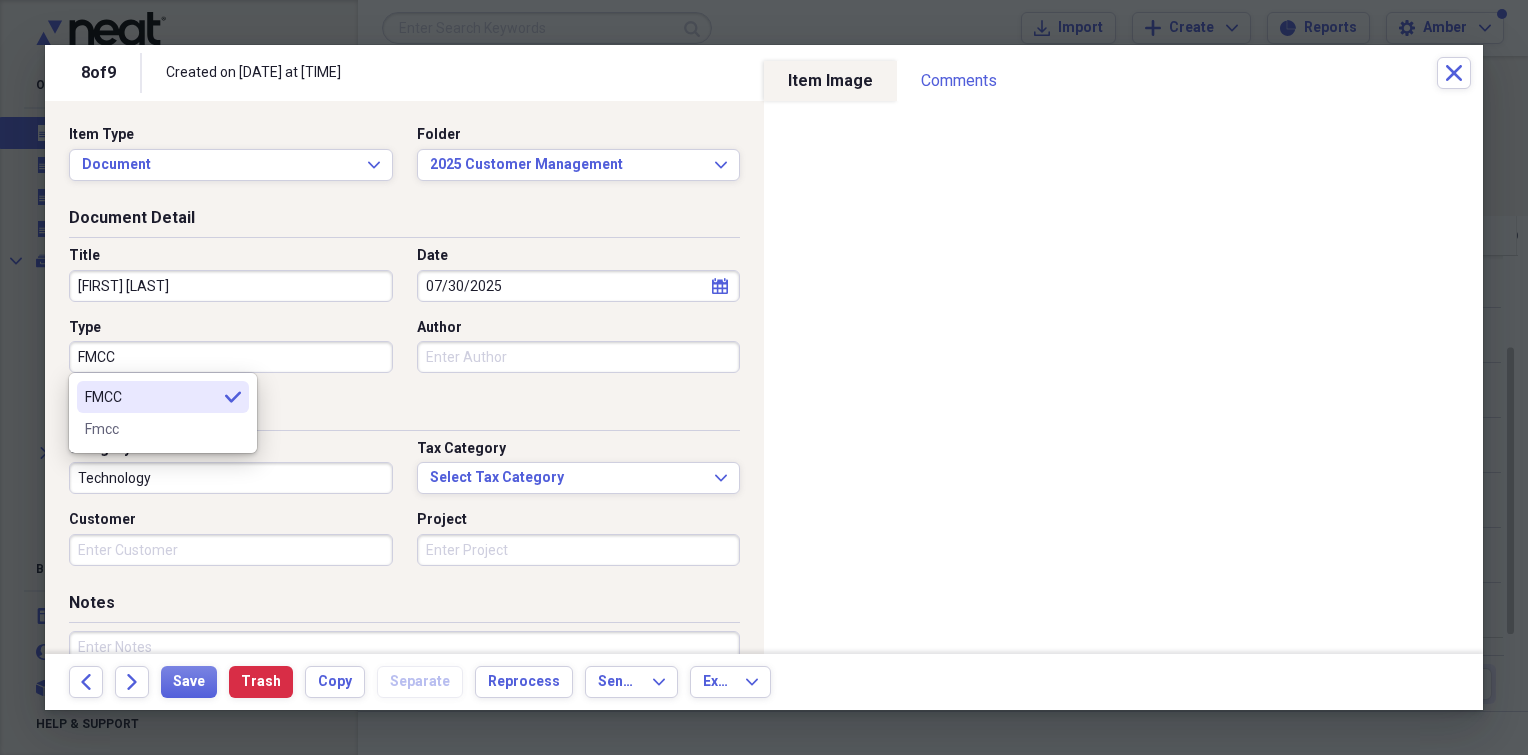 type on "FMCC" 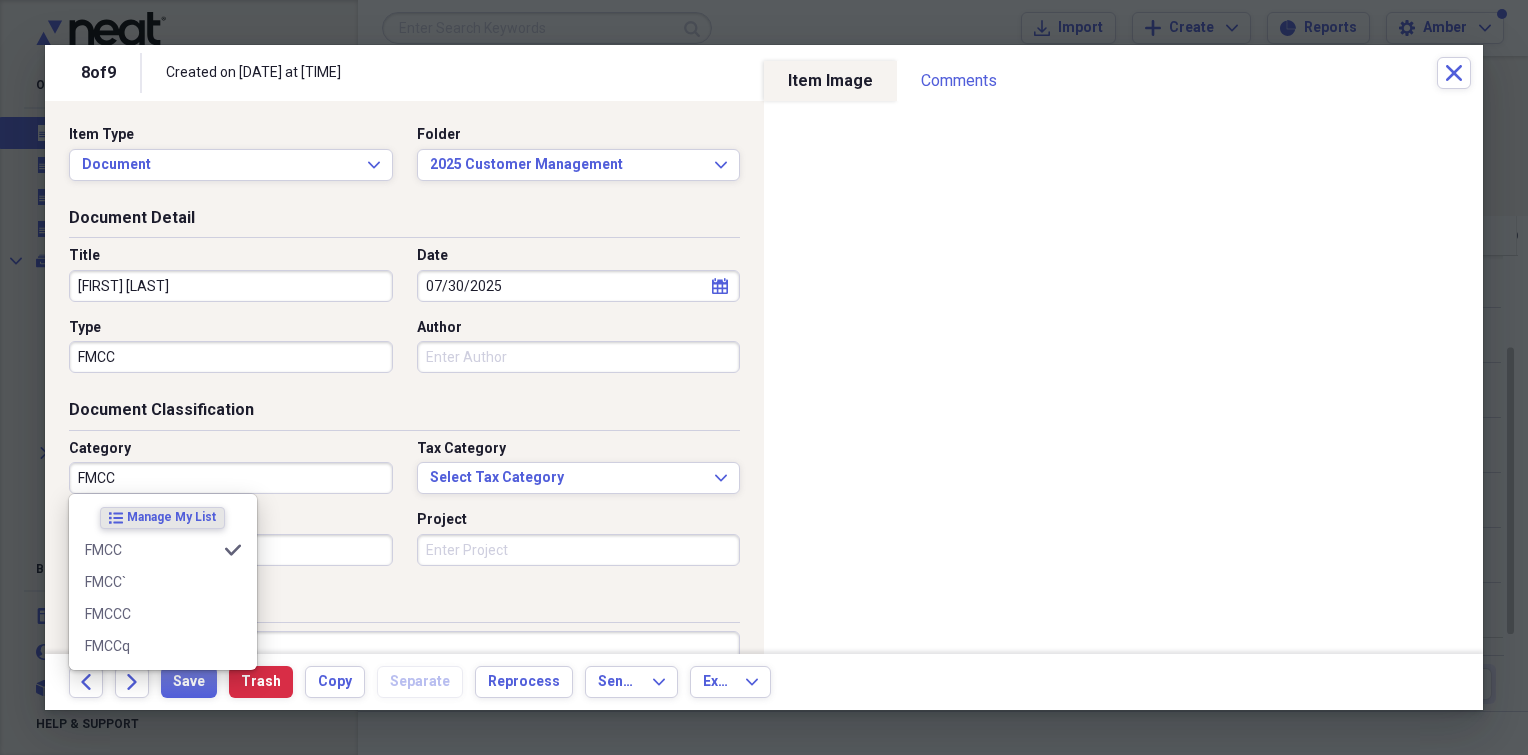 type on "FMCC" 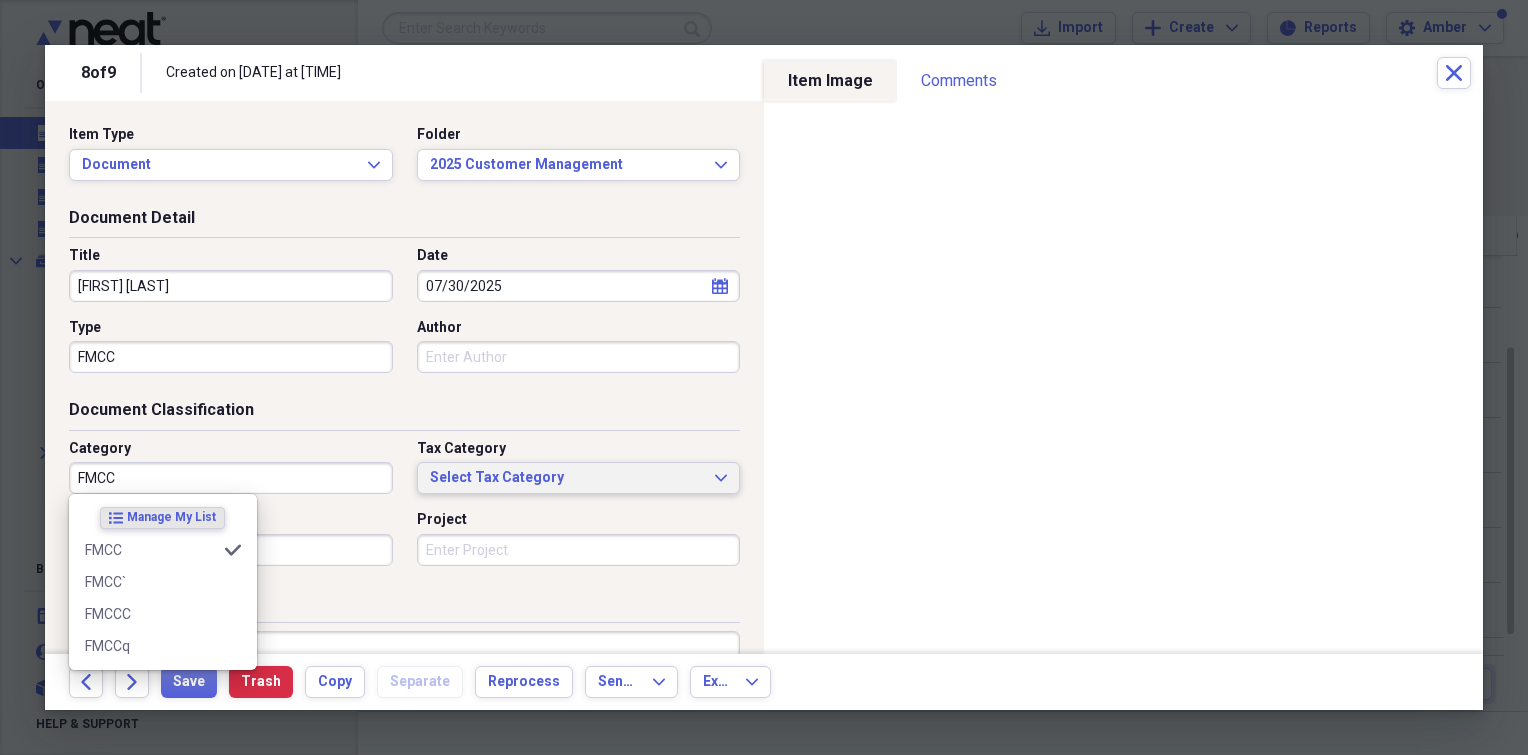 type 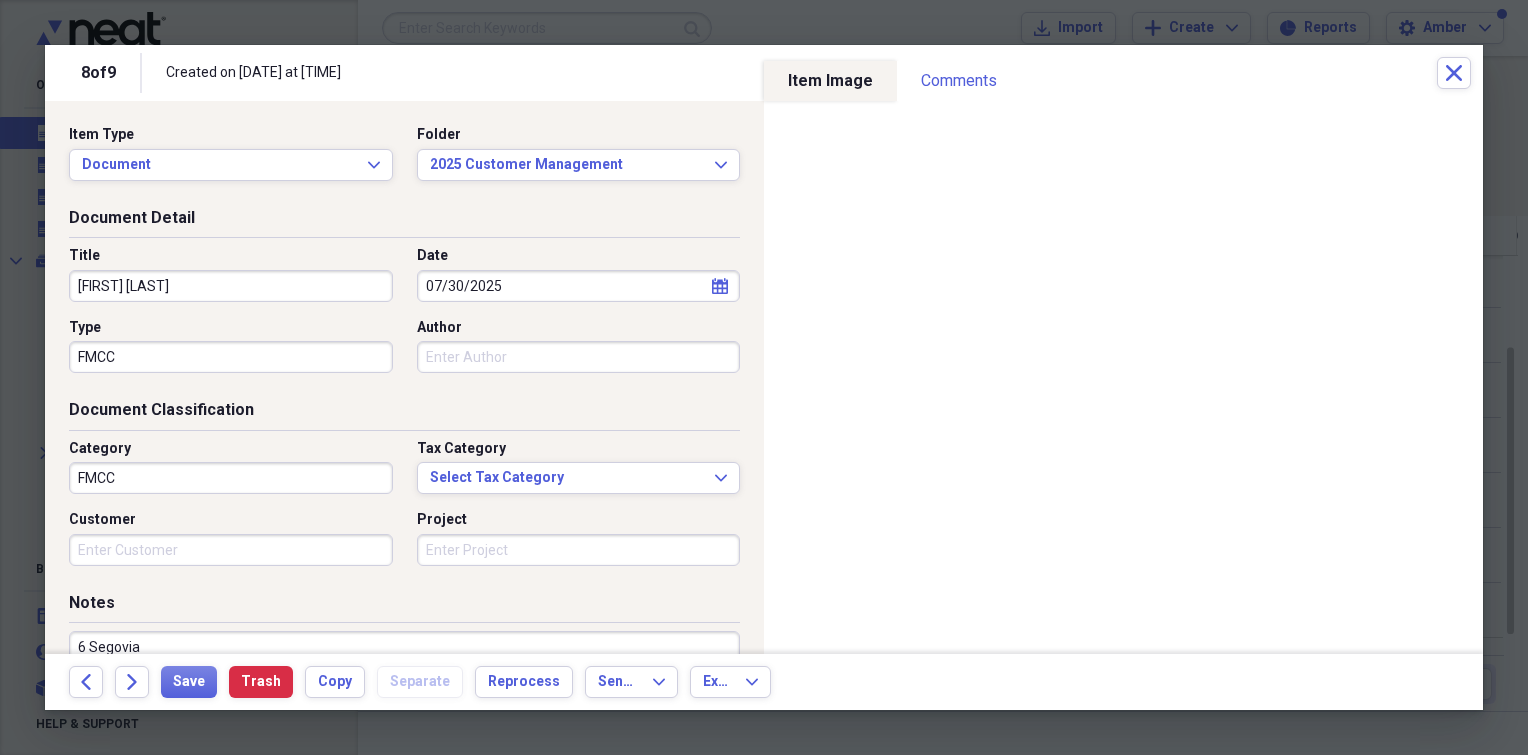 scroll, scrollTop: 14, scrollLeft: 0, axis: vertical 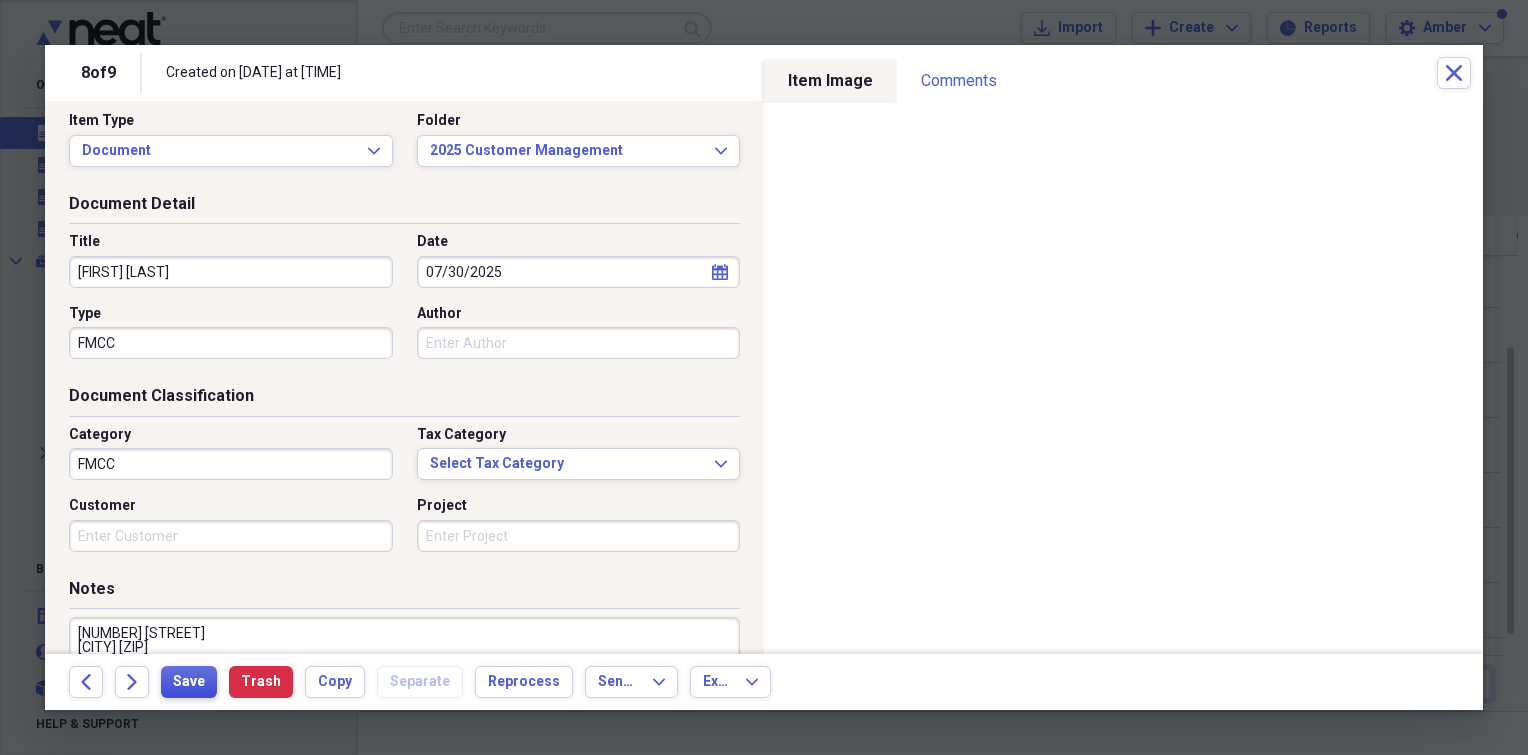 type on "[NUMBER] [STREET]
[CITY] [ZIP]" 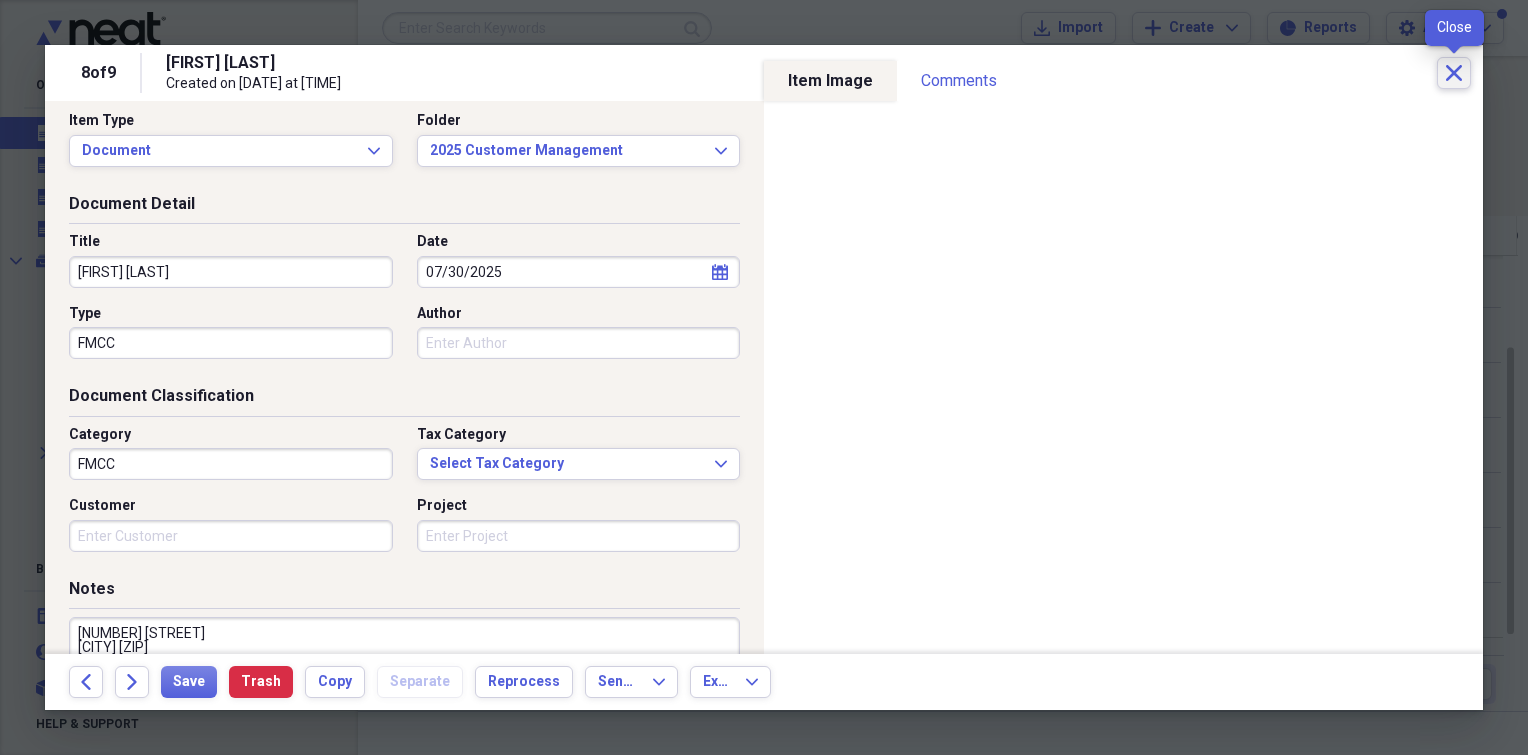 click on "Close" 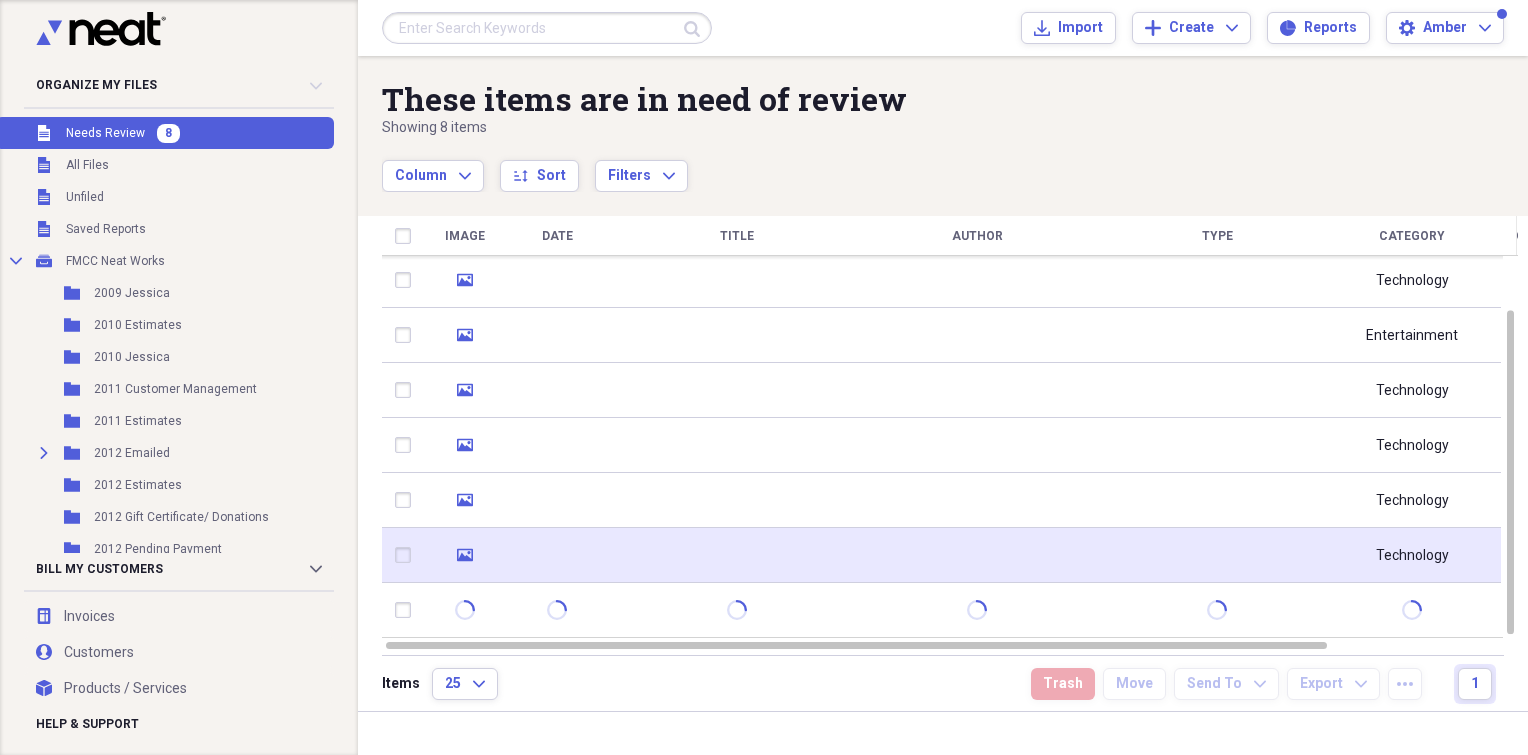 click at bounding box center [737, 555] 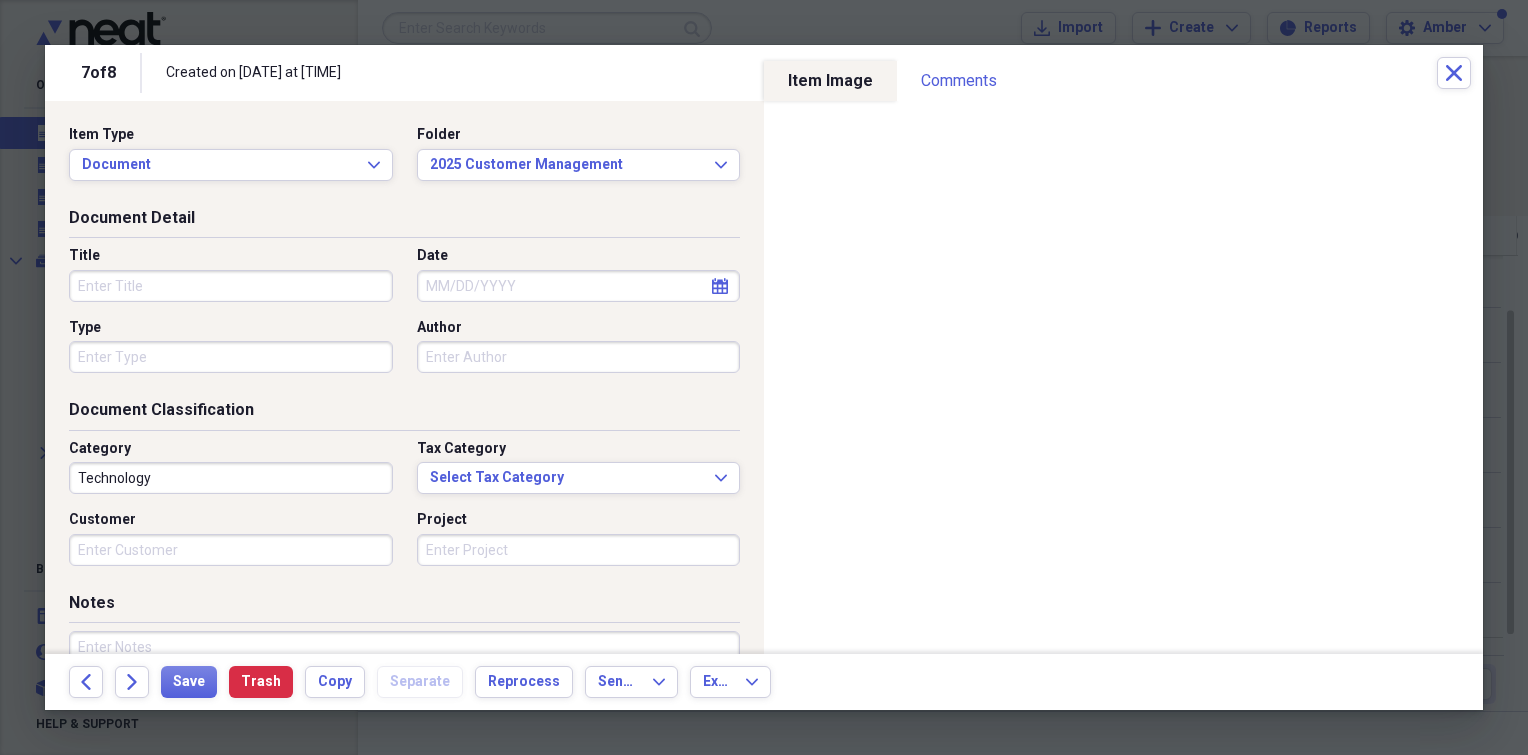 click on "Title" at bounding box center [231, 286] 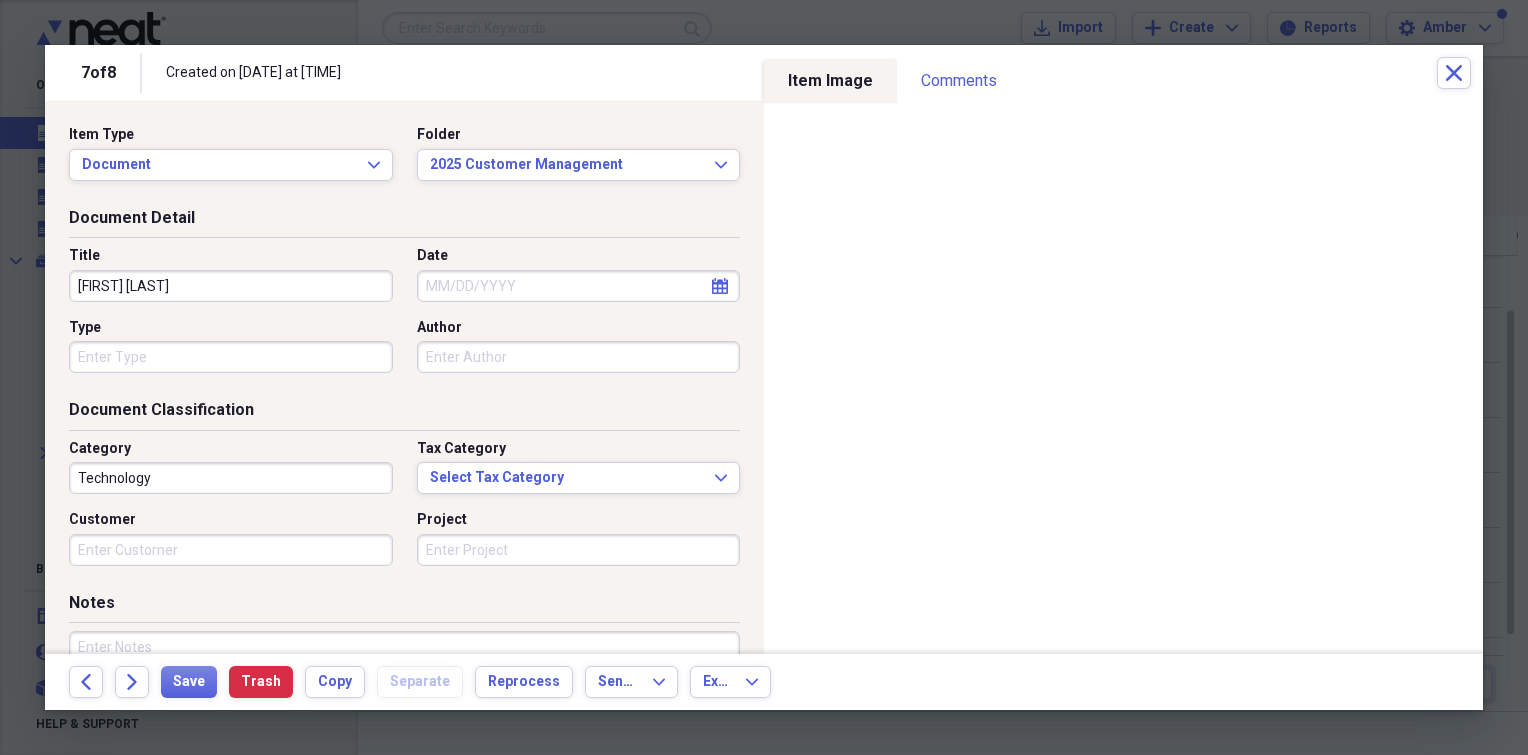 type on "[FIRST] [LAST]" 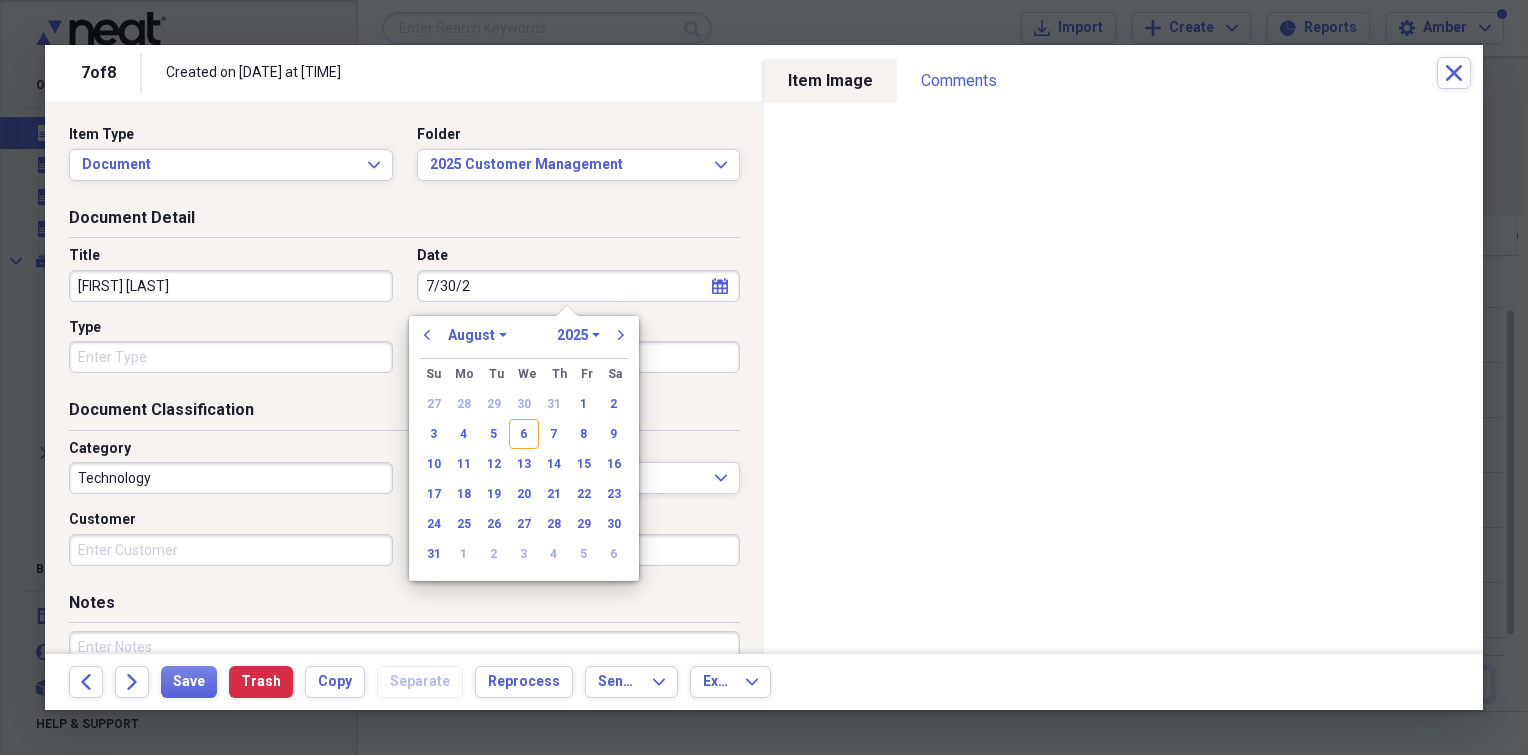 type on "7/30/25" 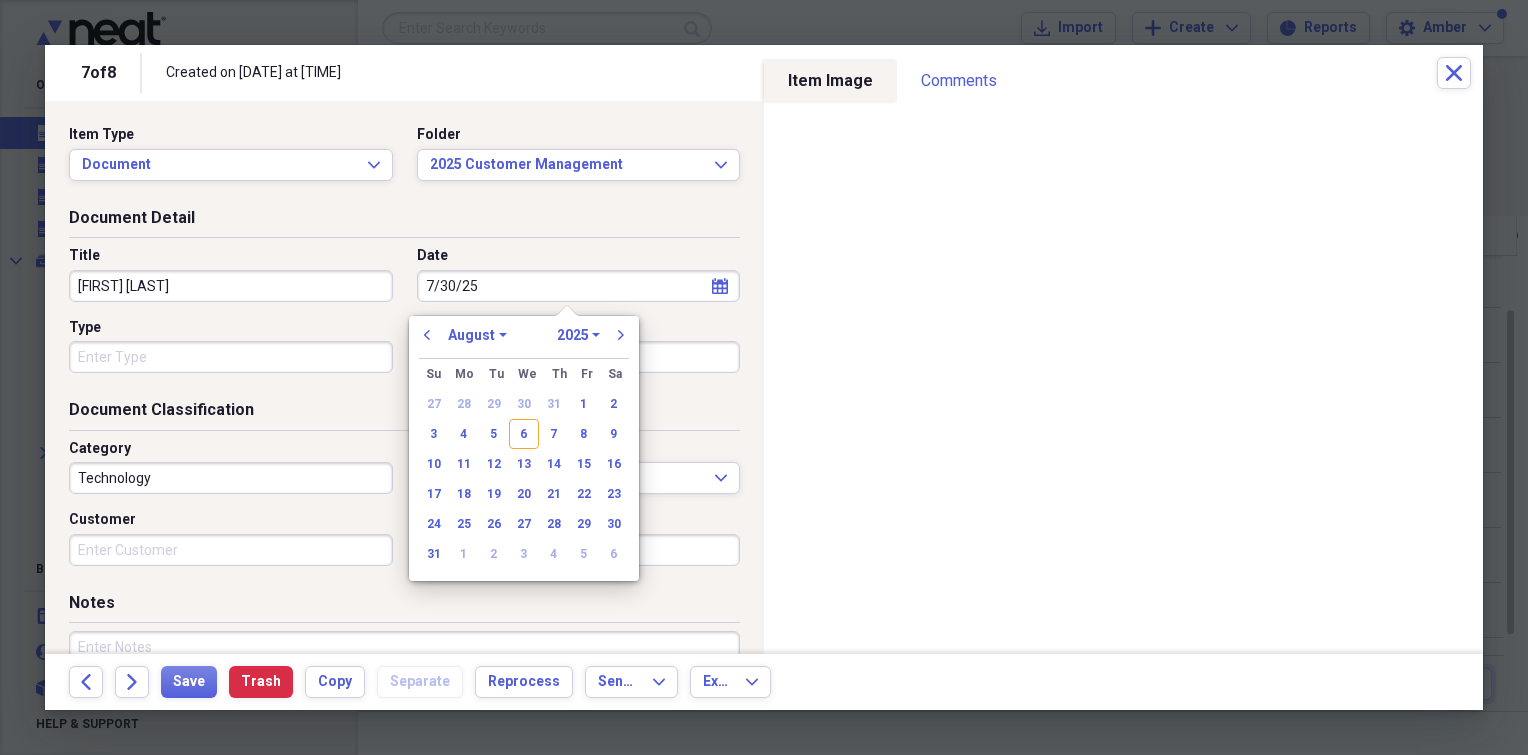 select on "6" 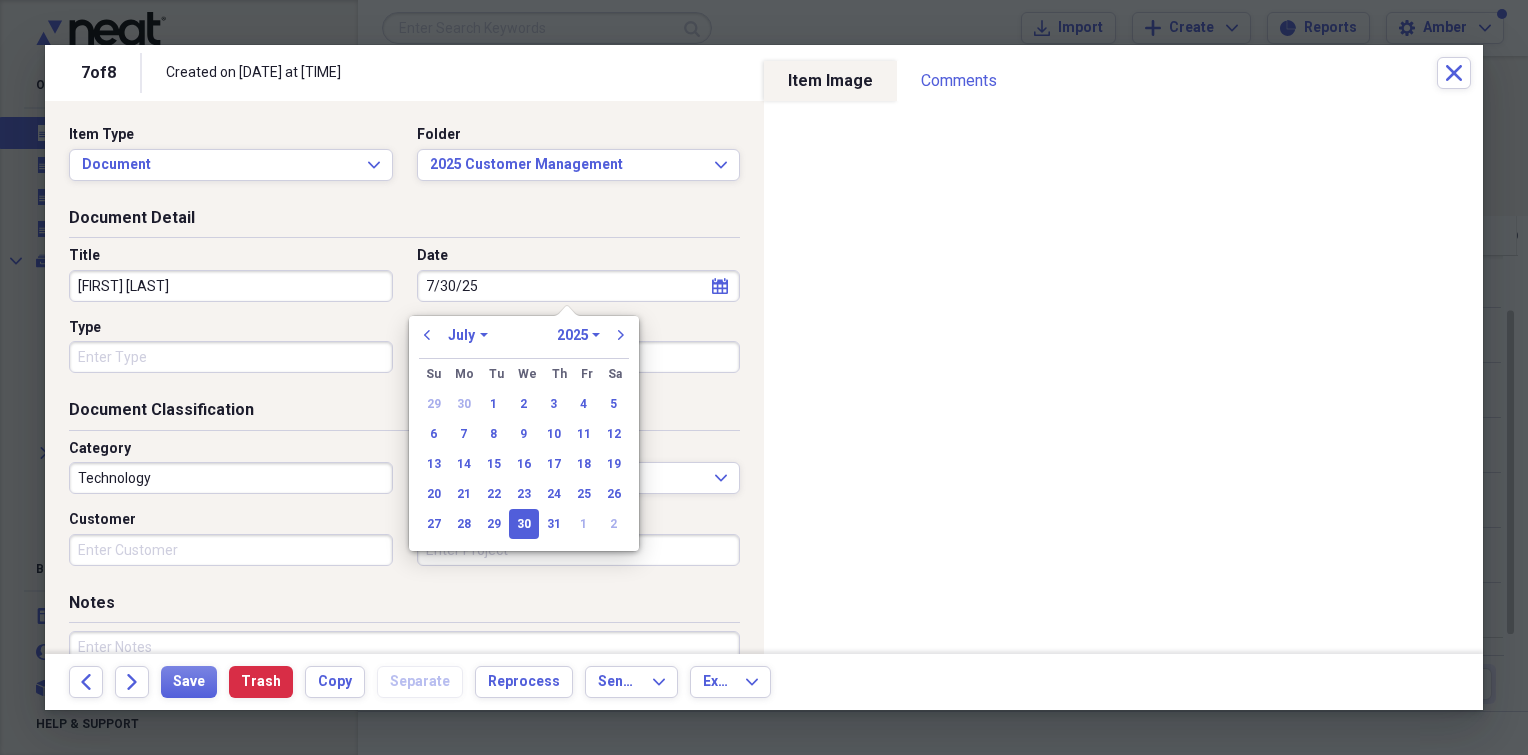 click on "Type" at bounding box center [231, 357] 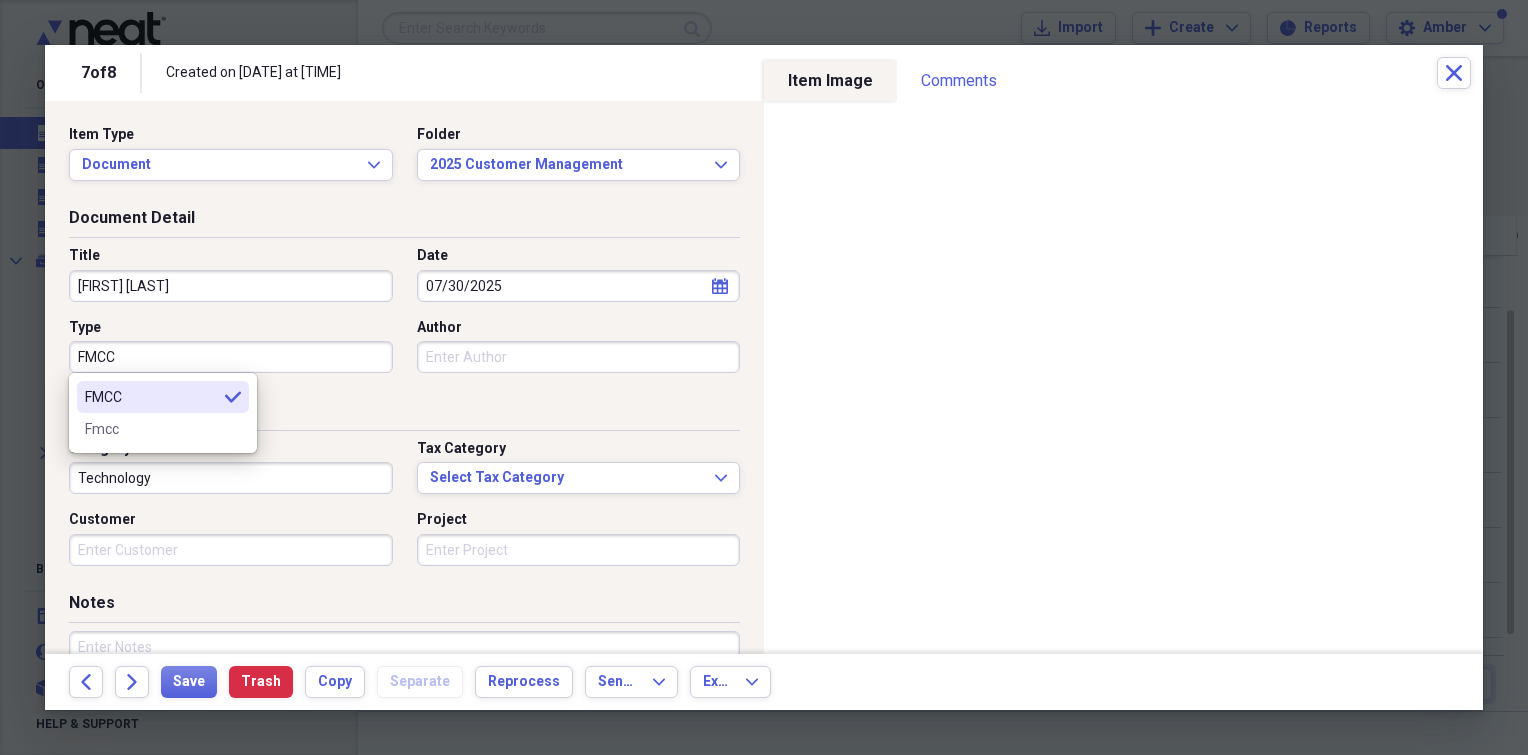 type on "FMCC" 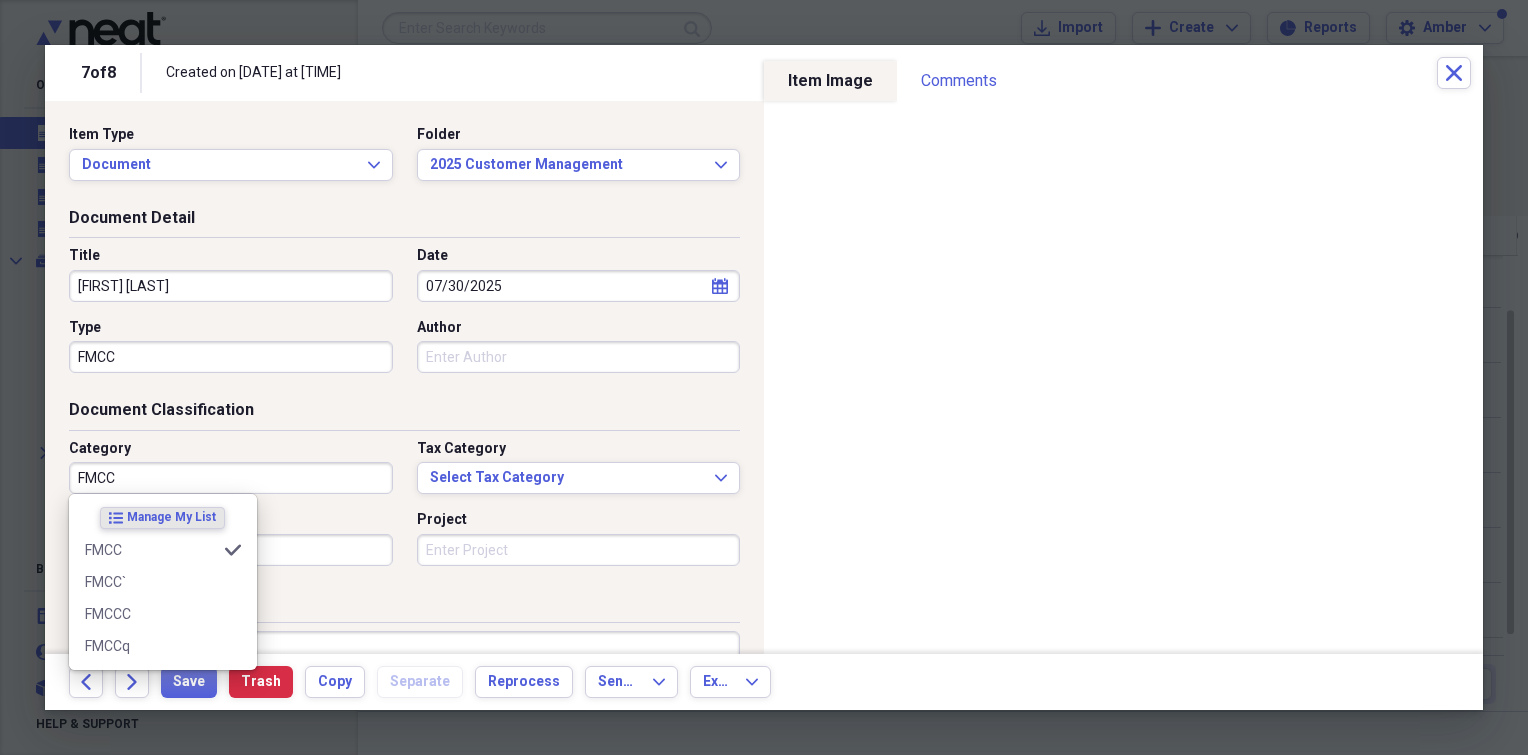 type on "FMCC" 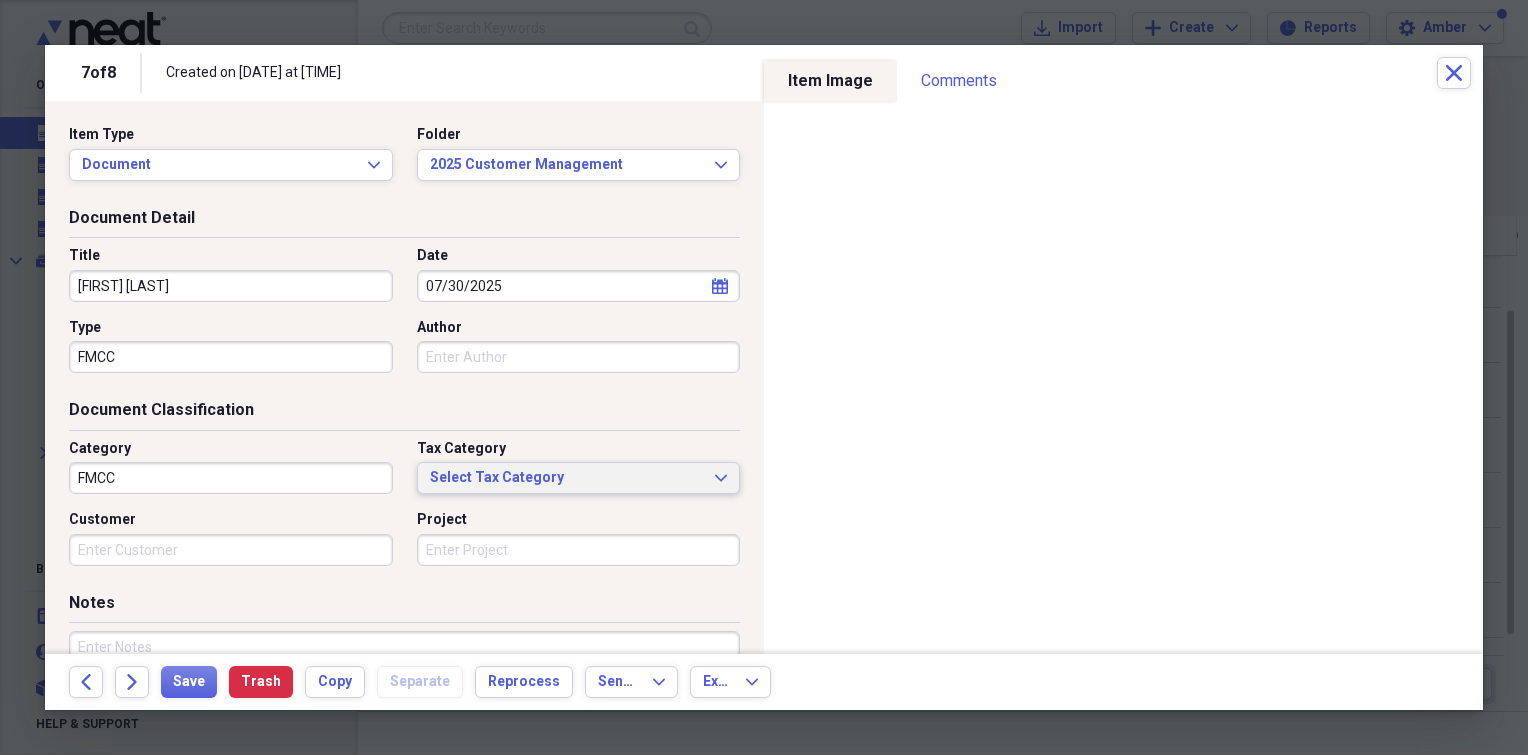 type 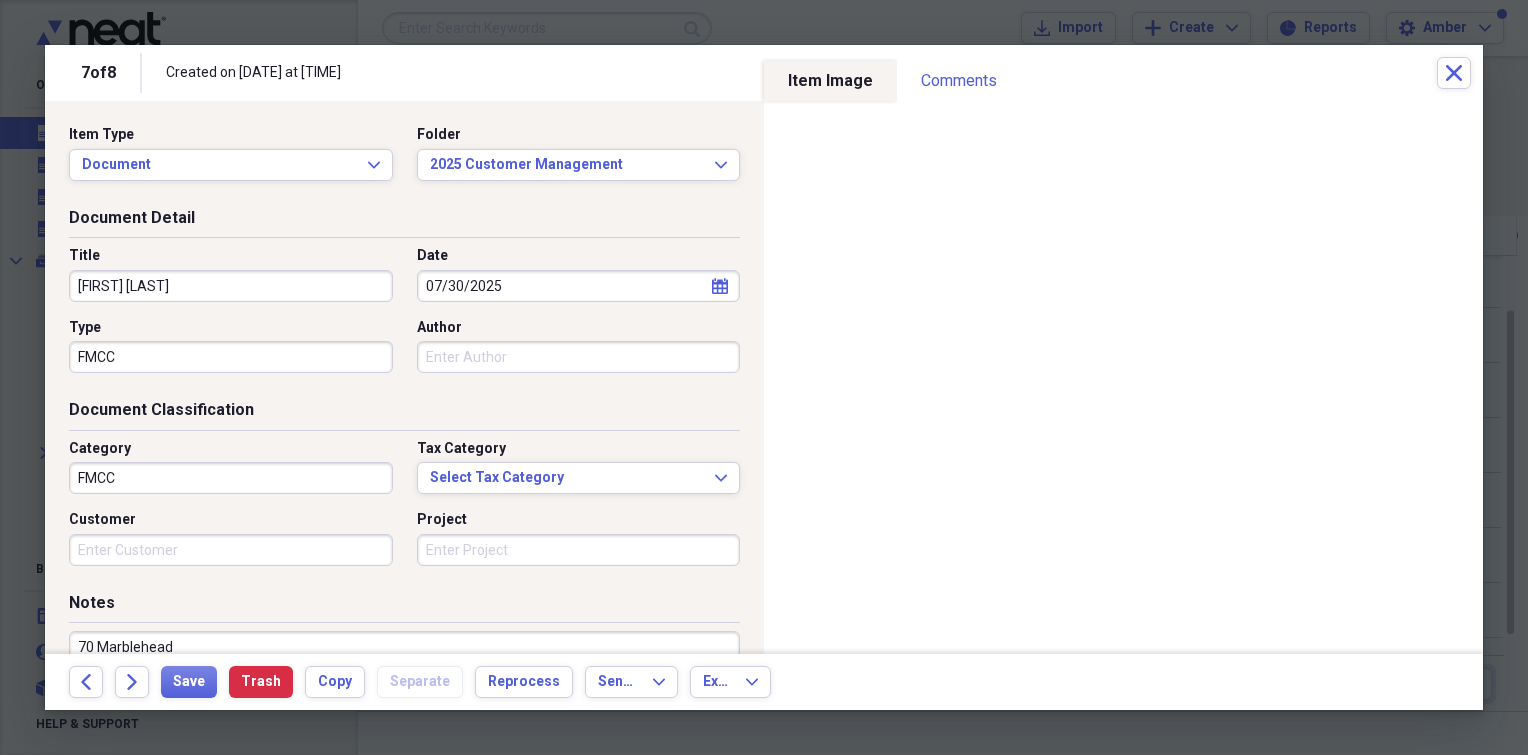scroll, scrollTop: 14, scrollLeft: 0, axis: vertical 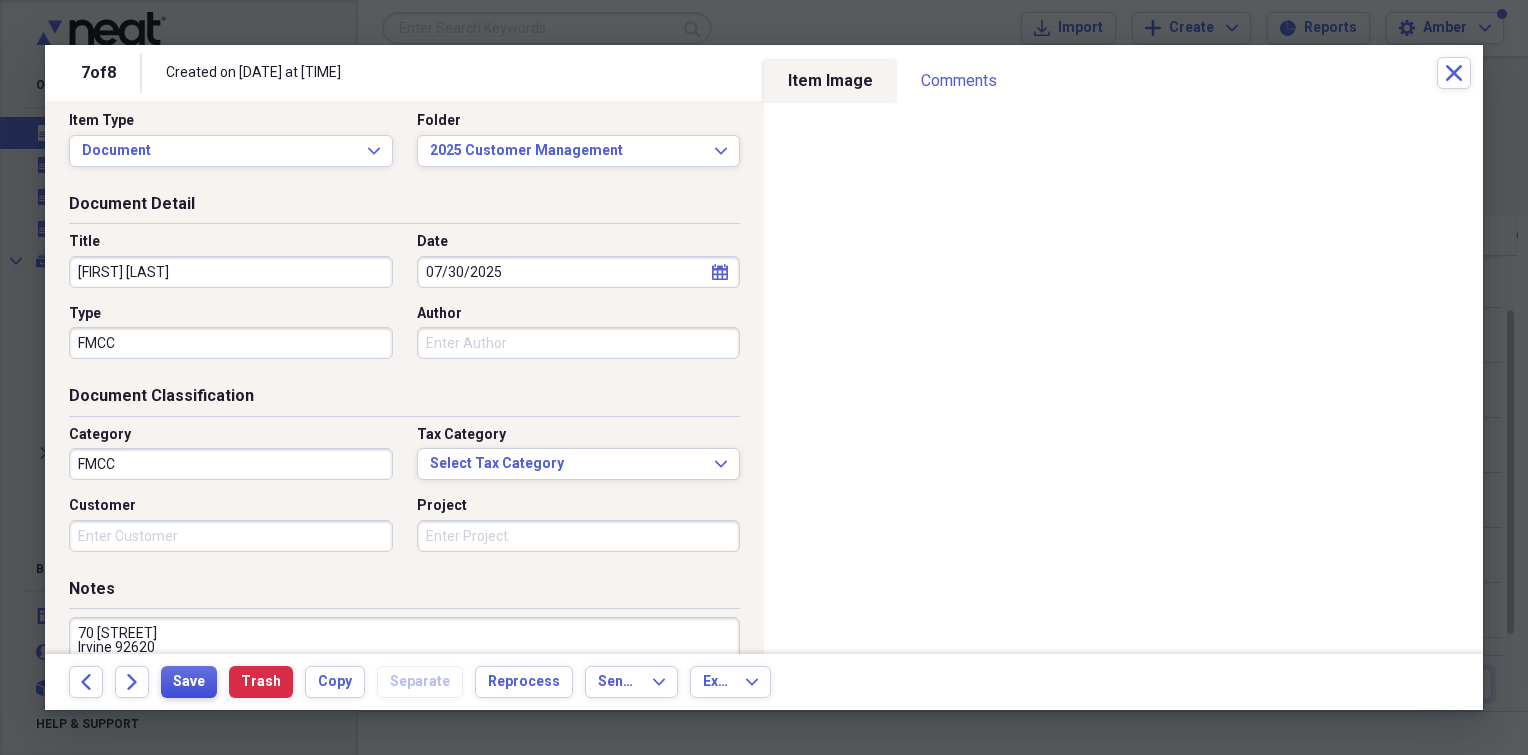 type on "70 [STREET]
Irvine 92620" 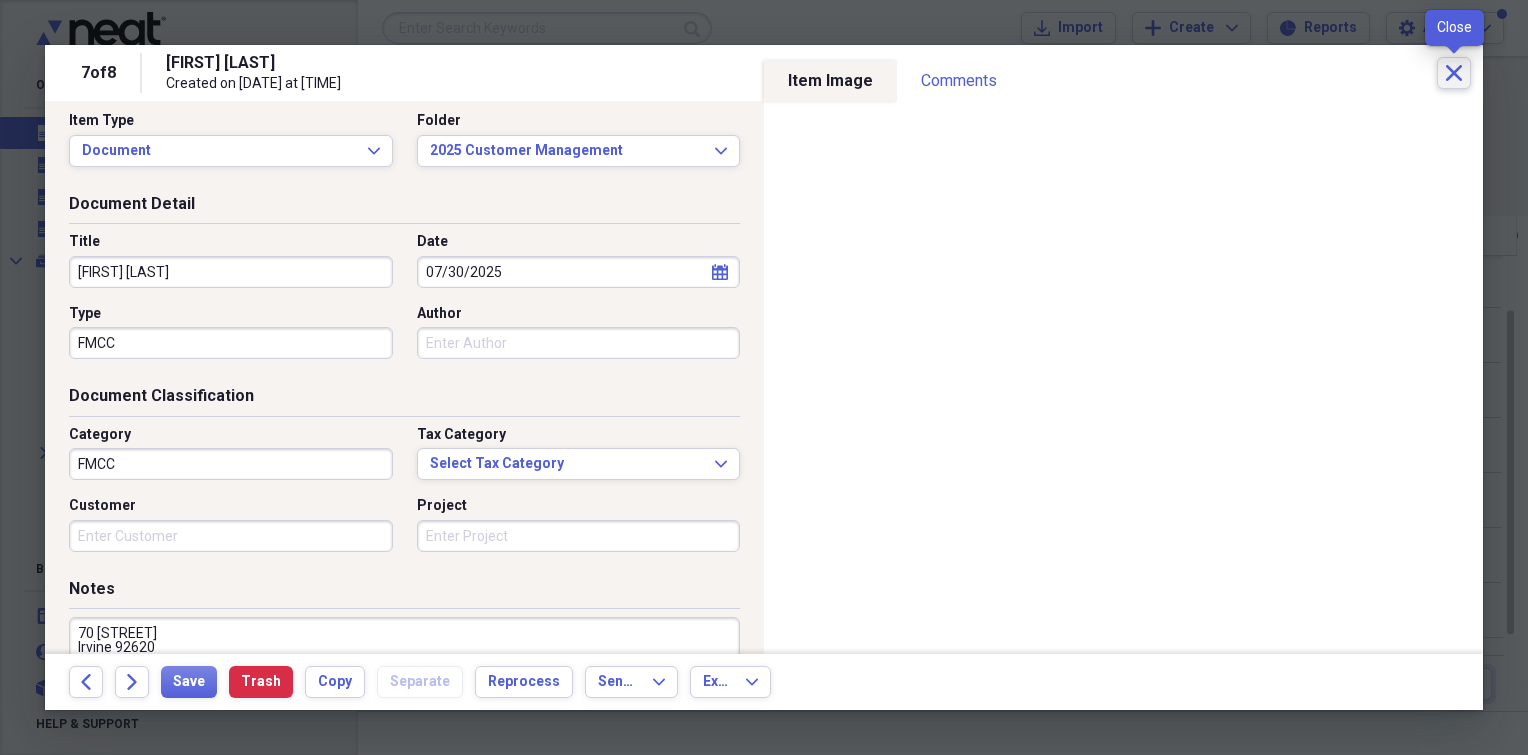 click on "Close" 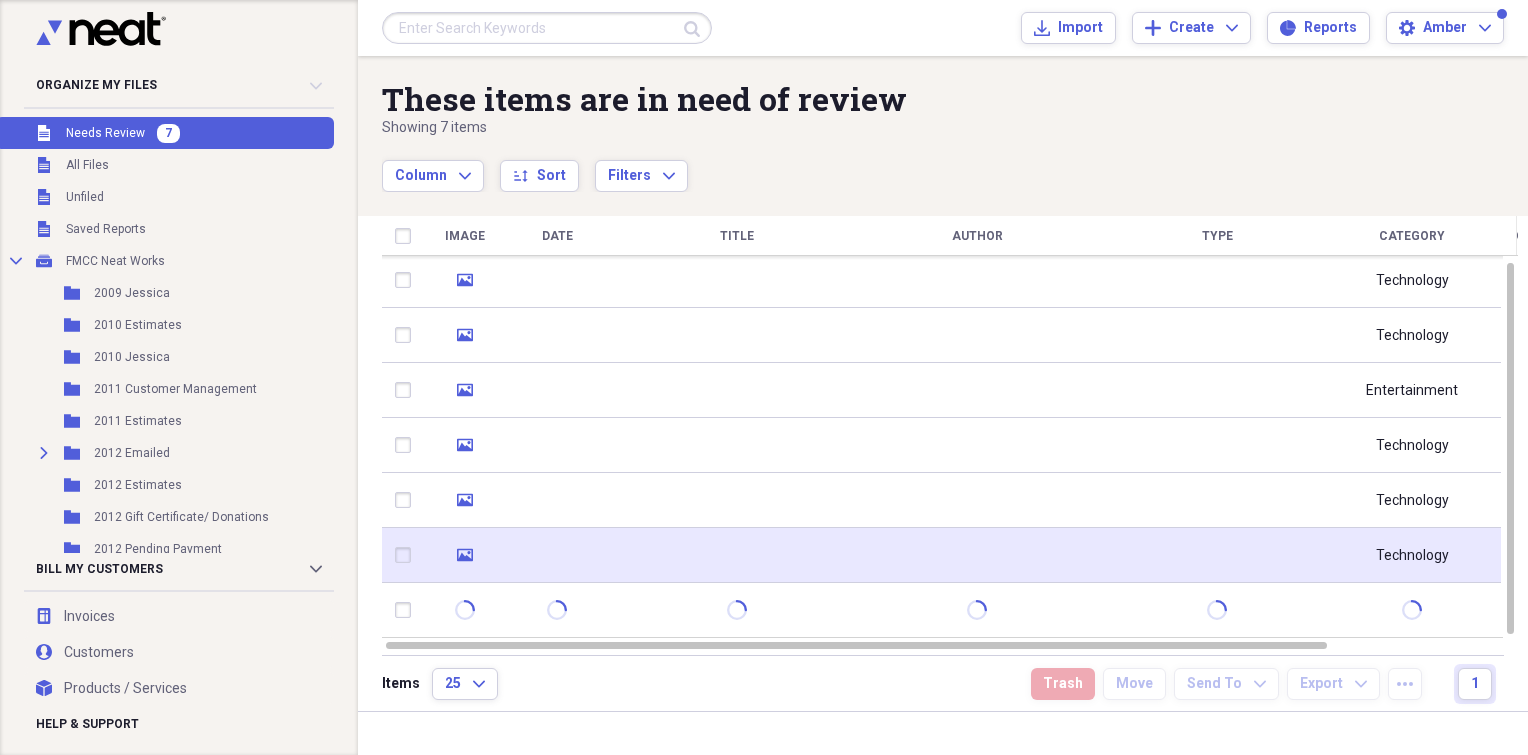 click at bounding box center [737, 555] 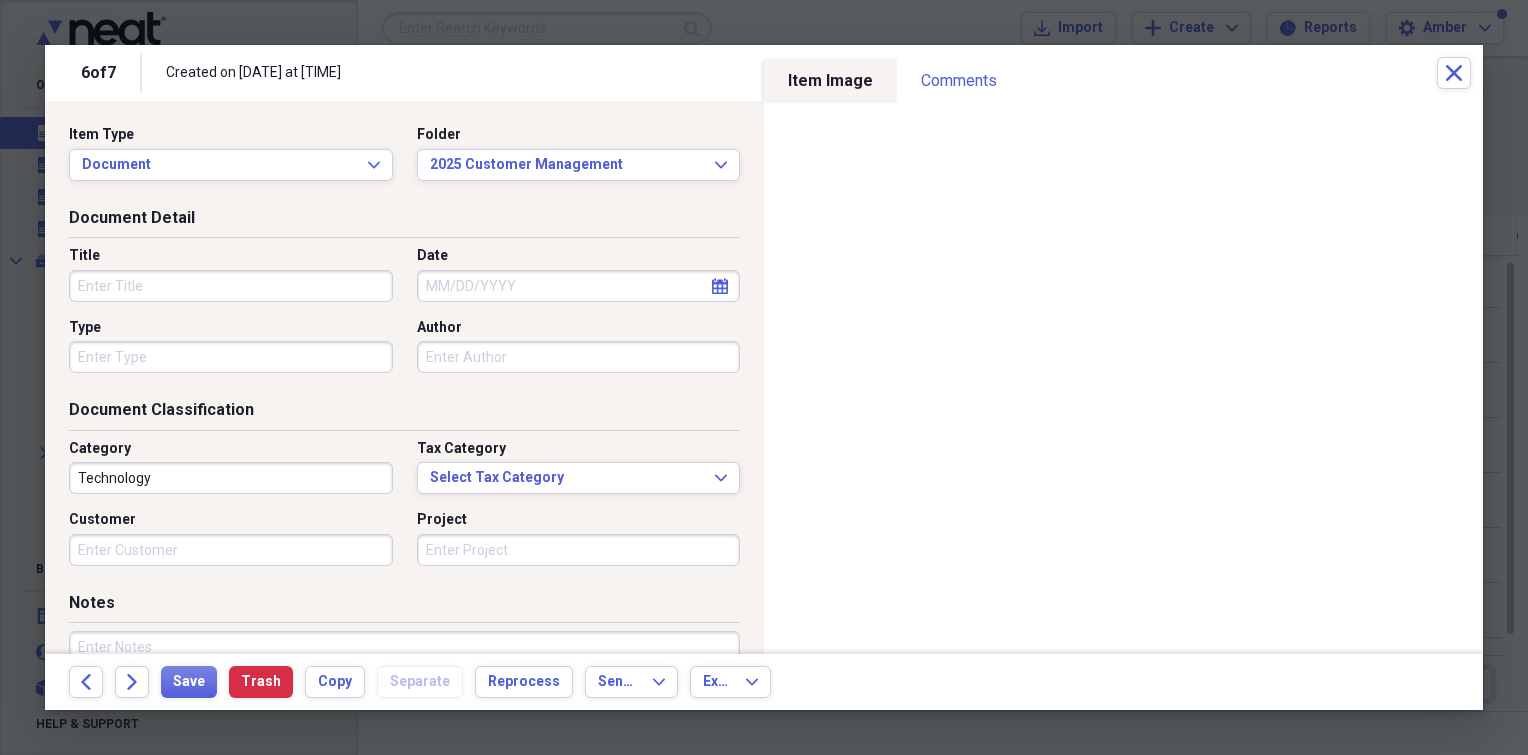 click on "Title" at bounding box center (231, 286) 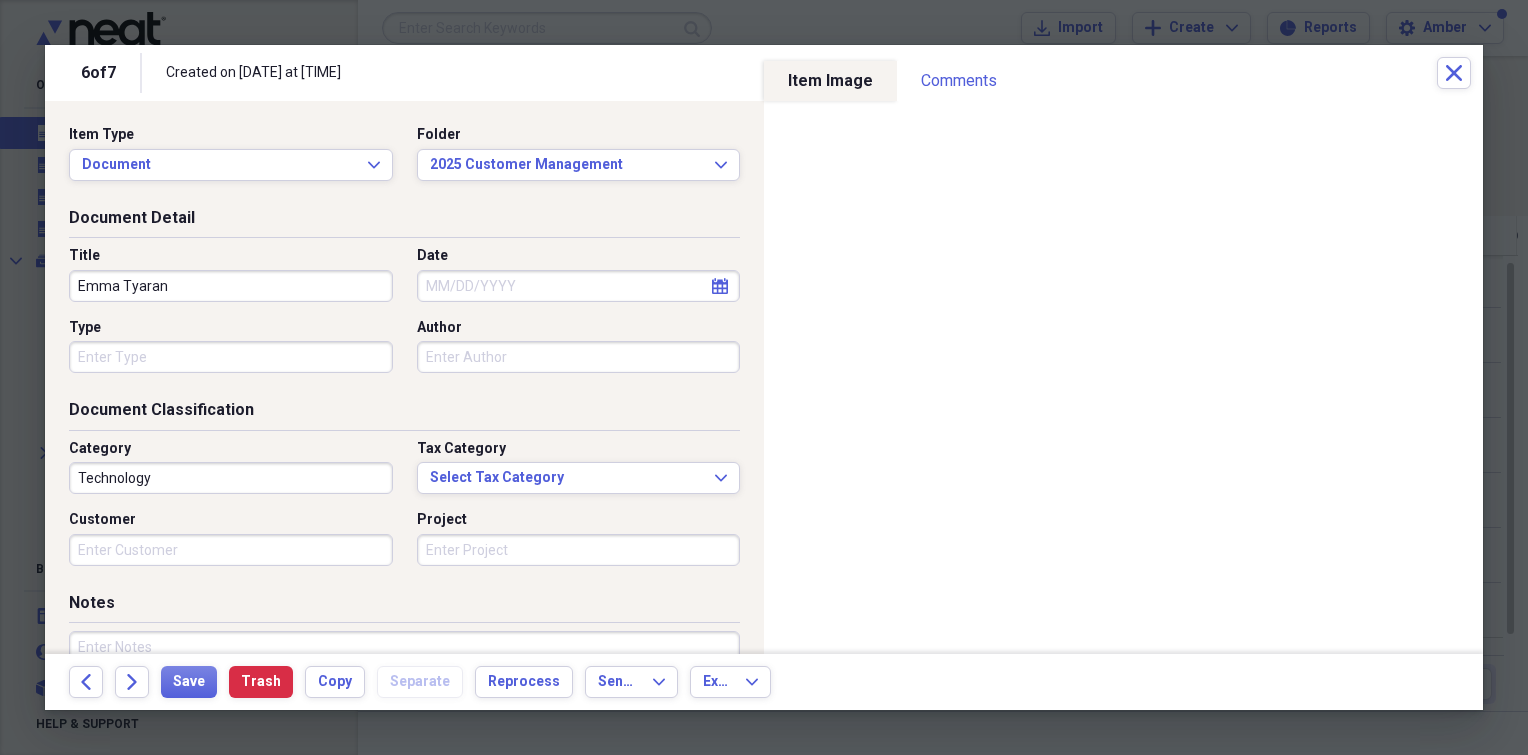 type on "Emma Tyaran" 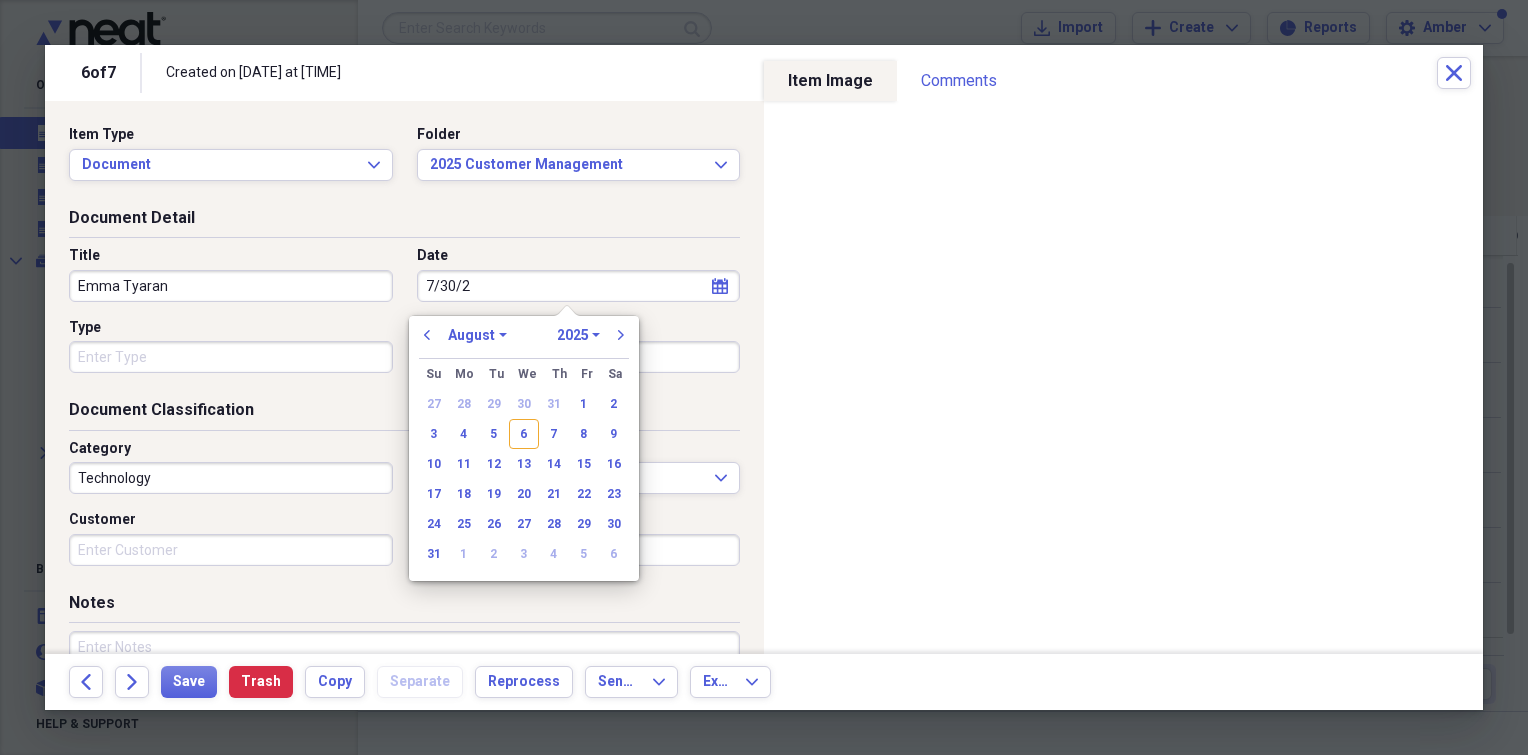 type on "7/30/25" 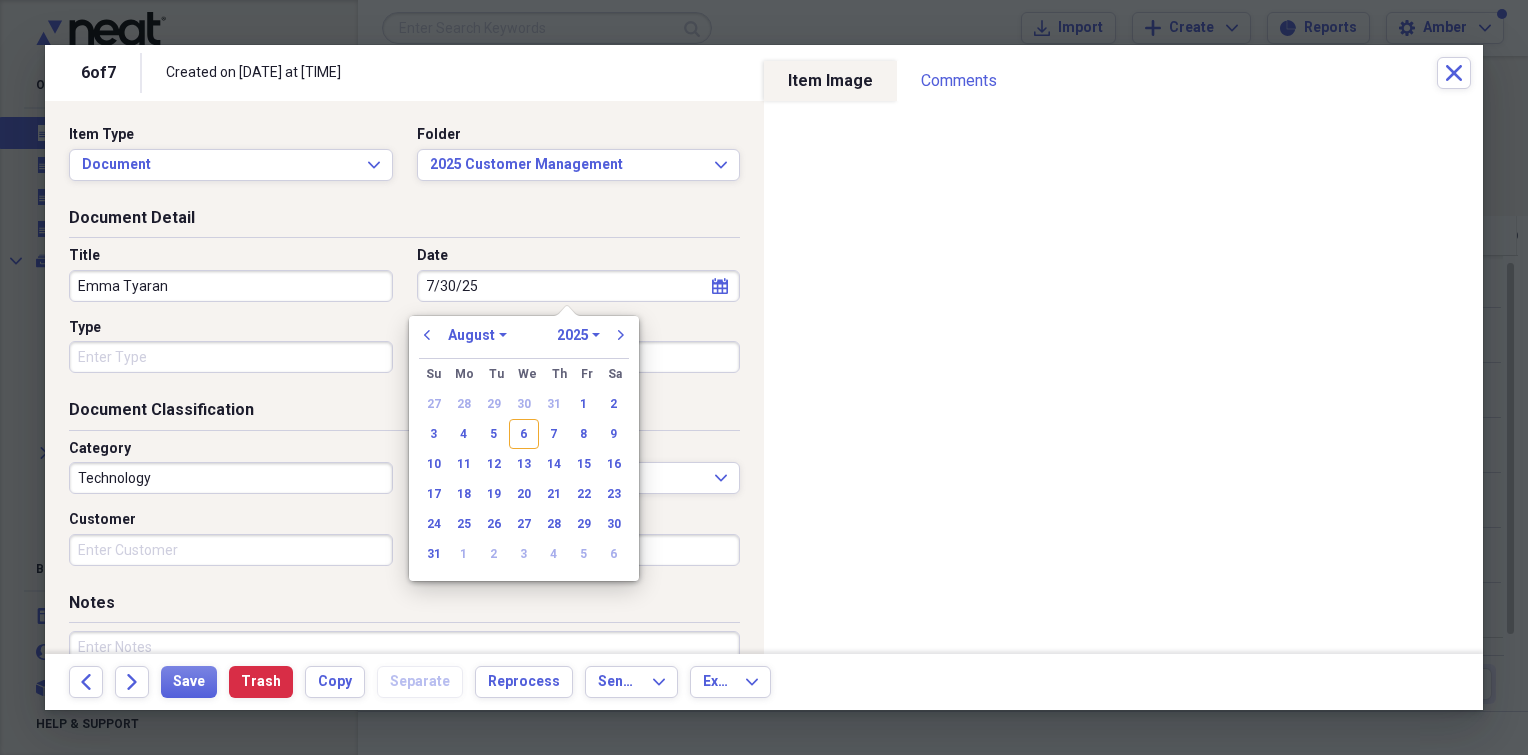 select on "6" 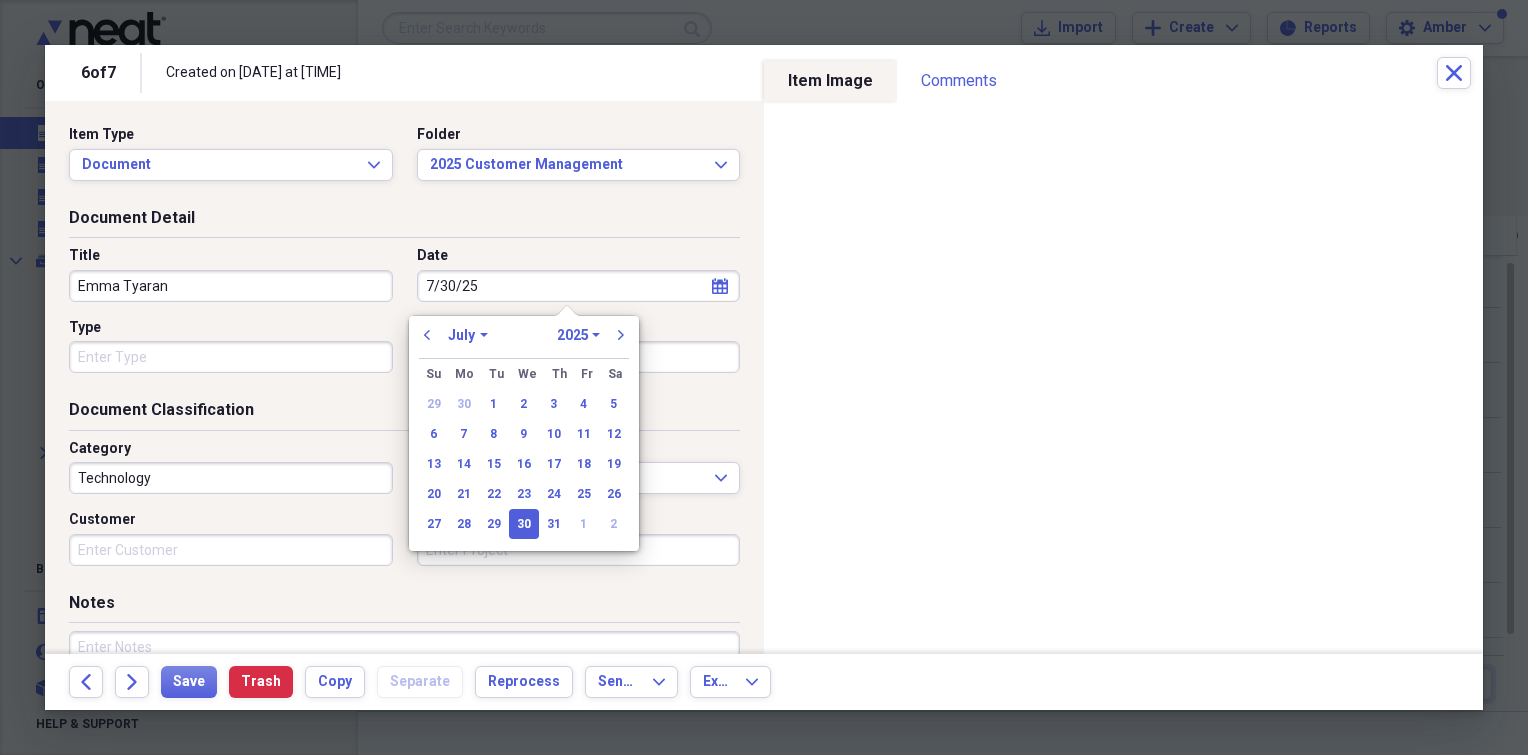 click on "Type" at bounding box center [231, 357] 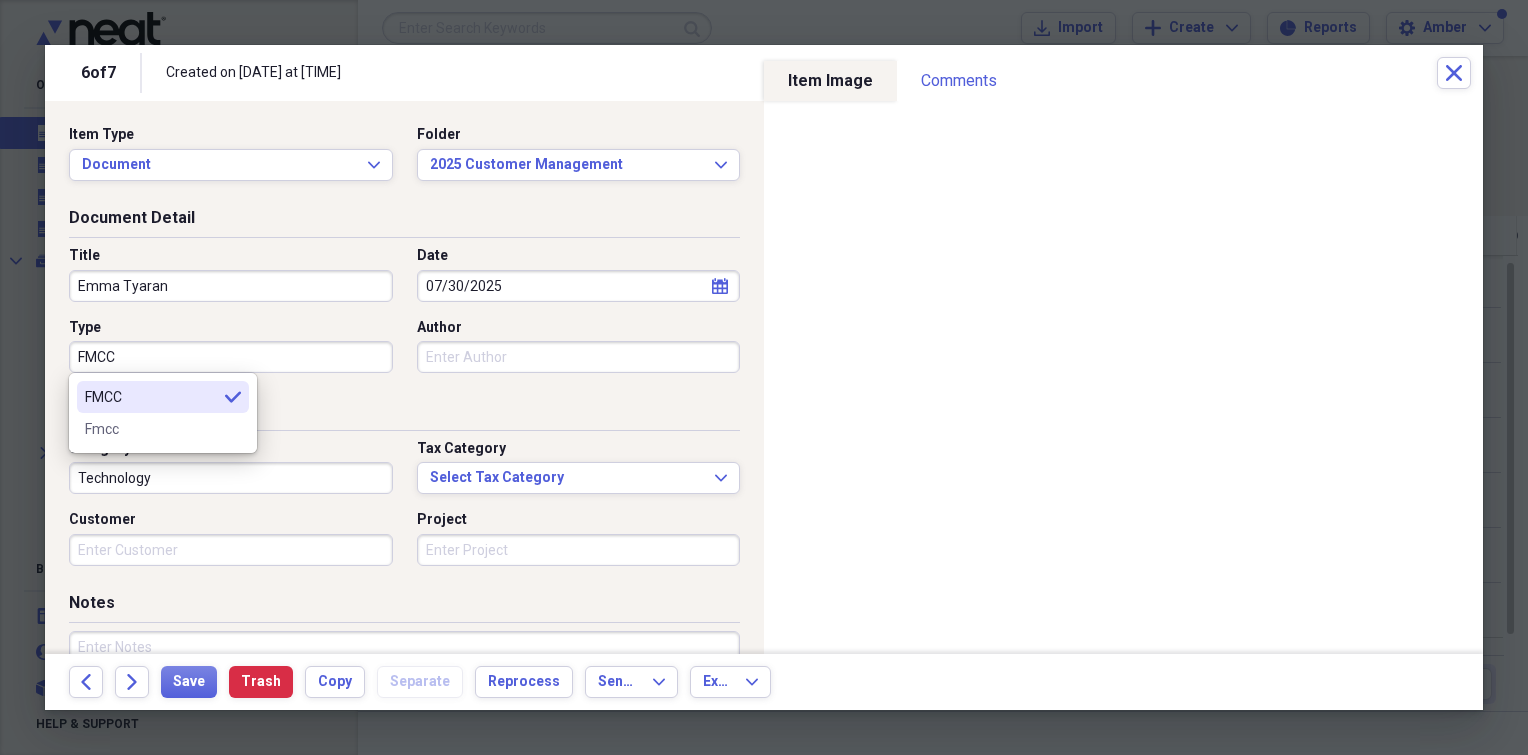 type on "FMCC" 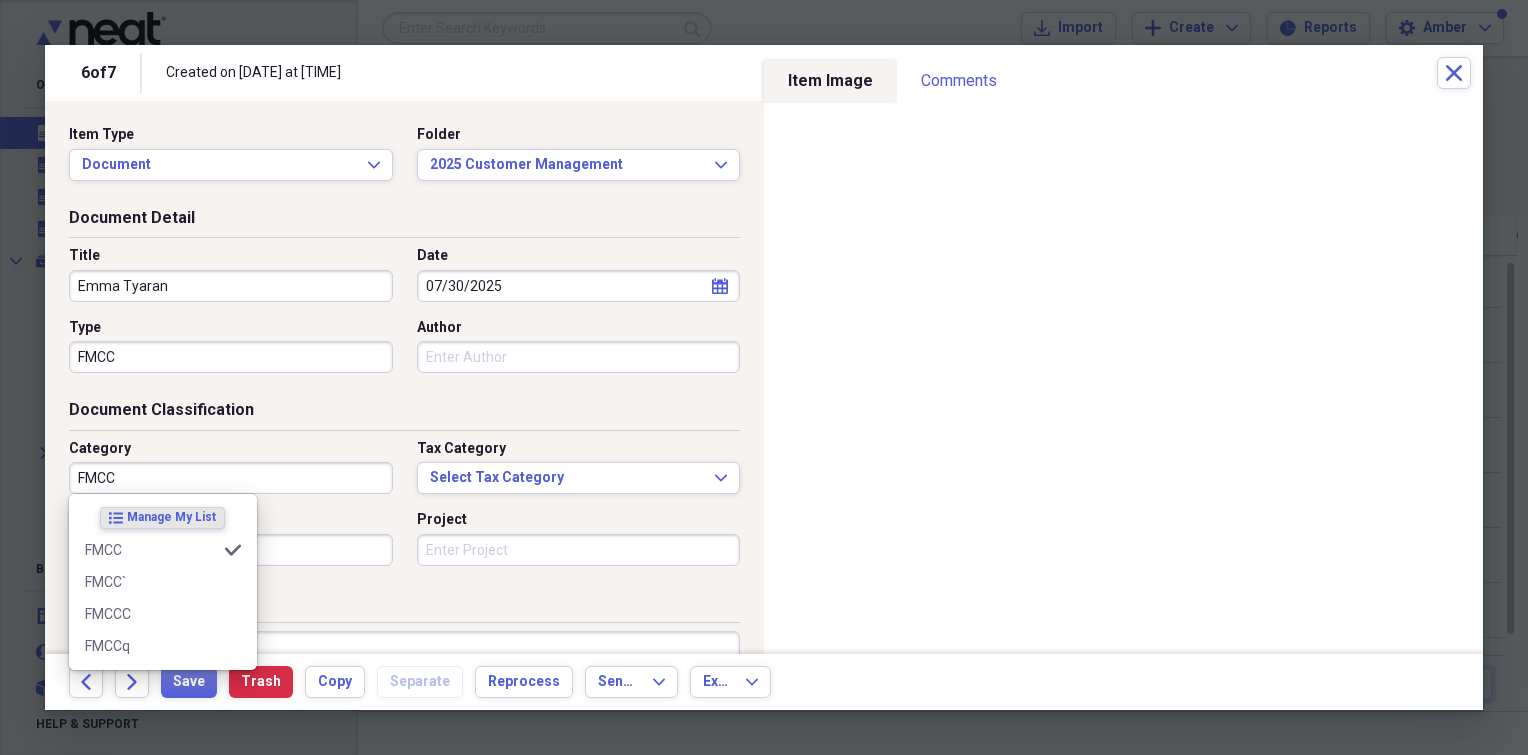 type on "FMCC" 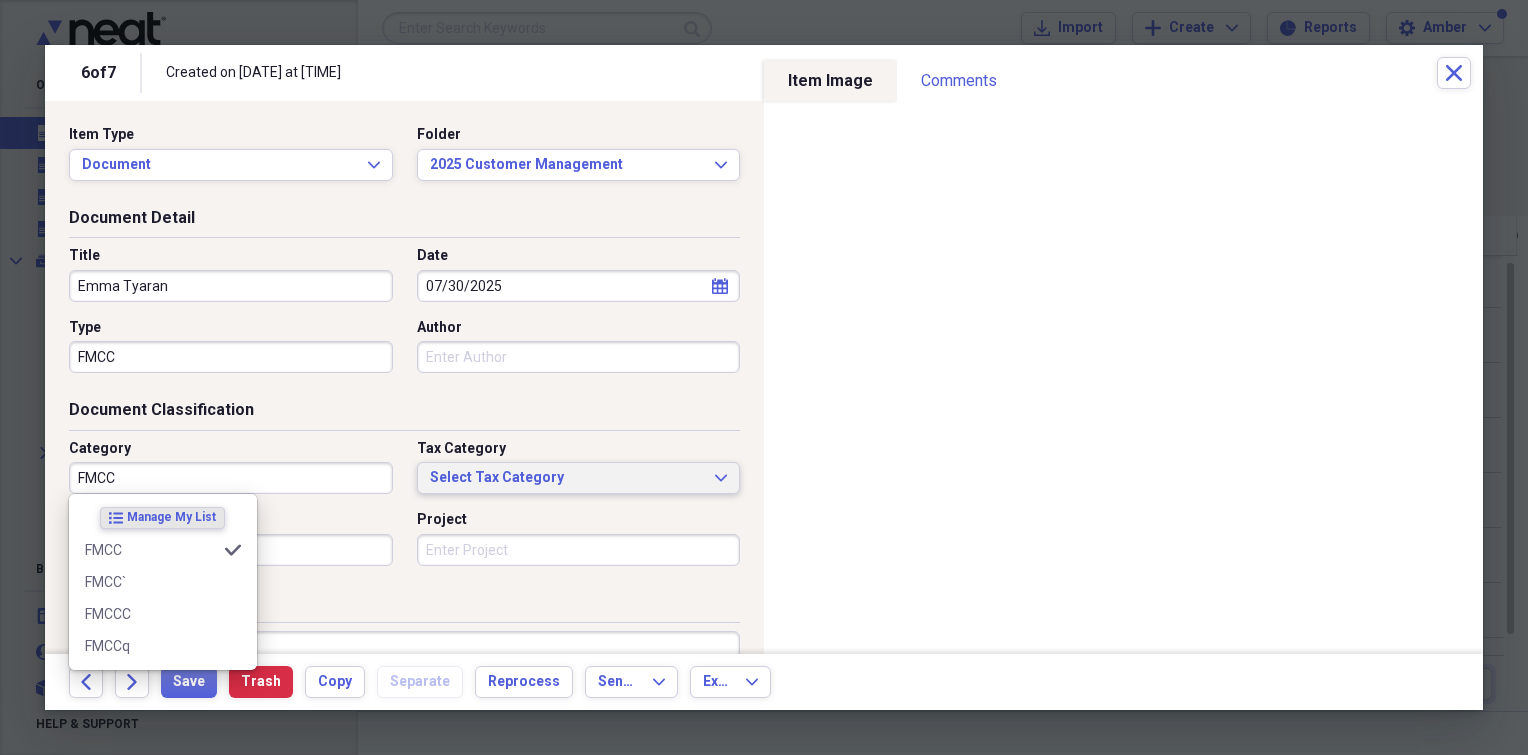 type 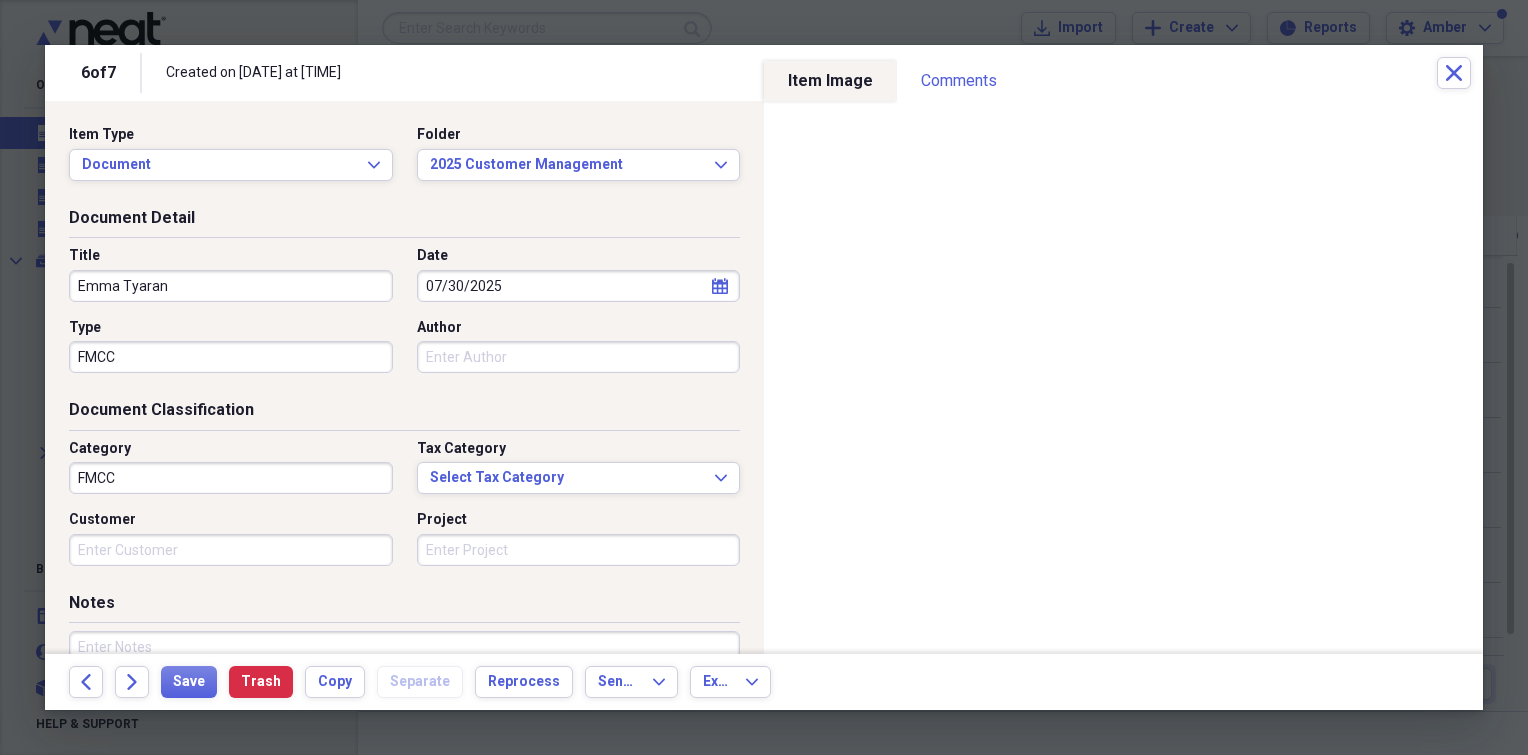 scroll, scrollTop: 0, scrollLeft: 0, axis: both 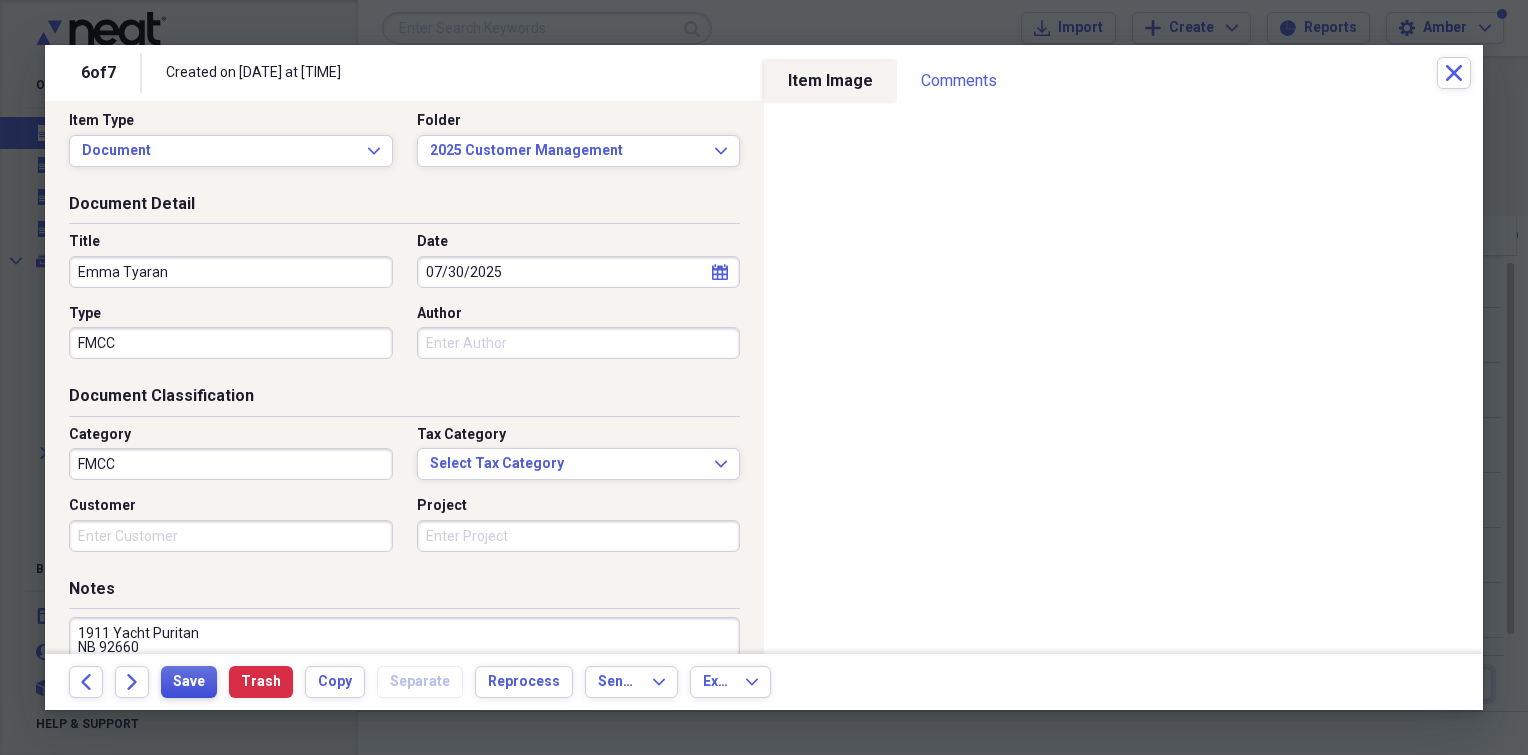 type on "1911 Yacht Puritan
NB 92660" 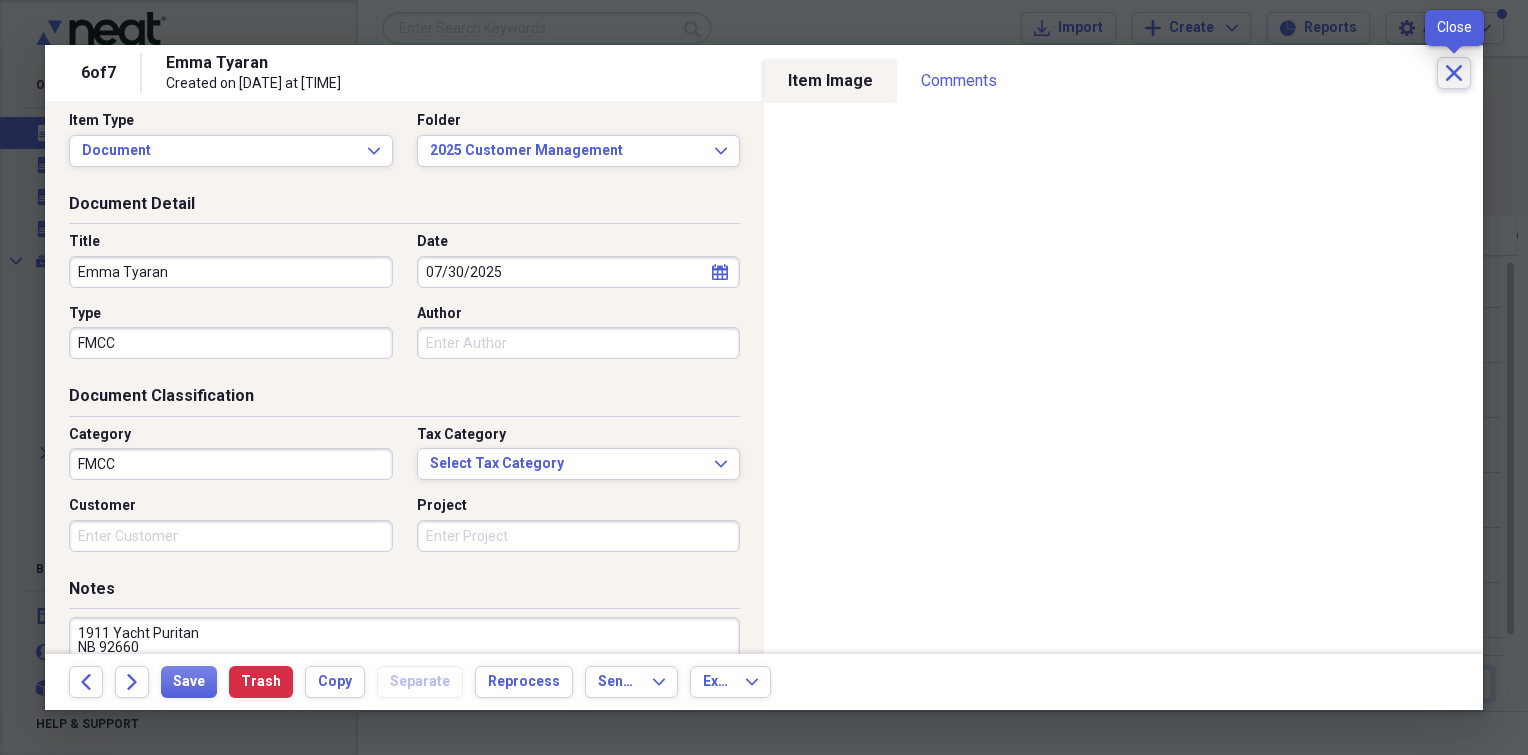 click on "Close" 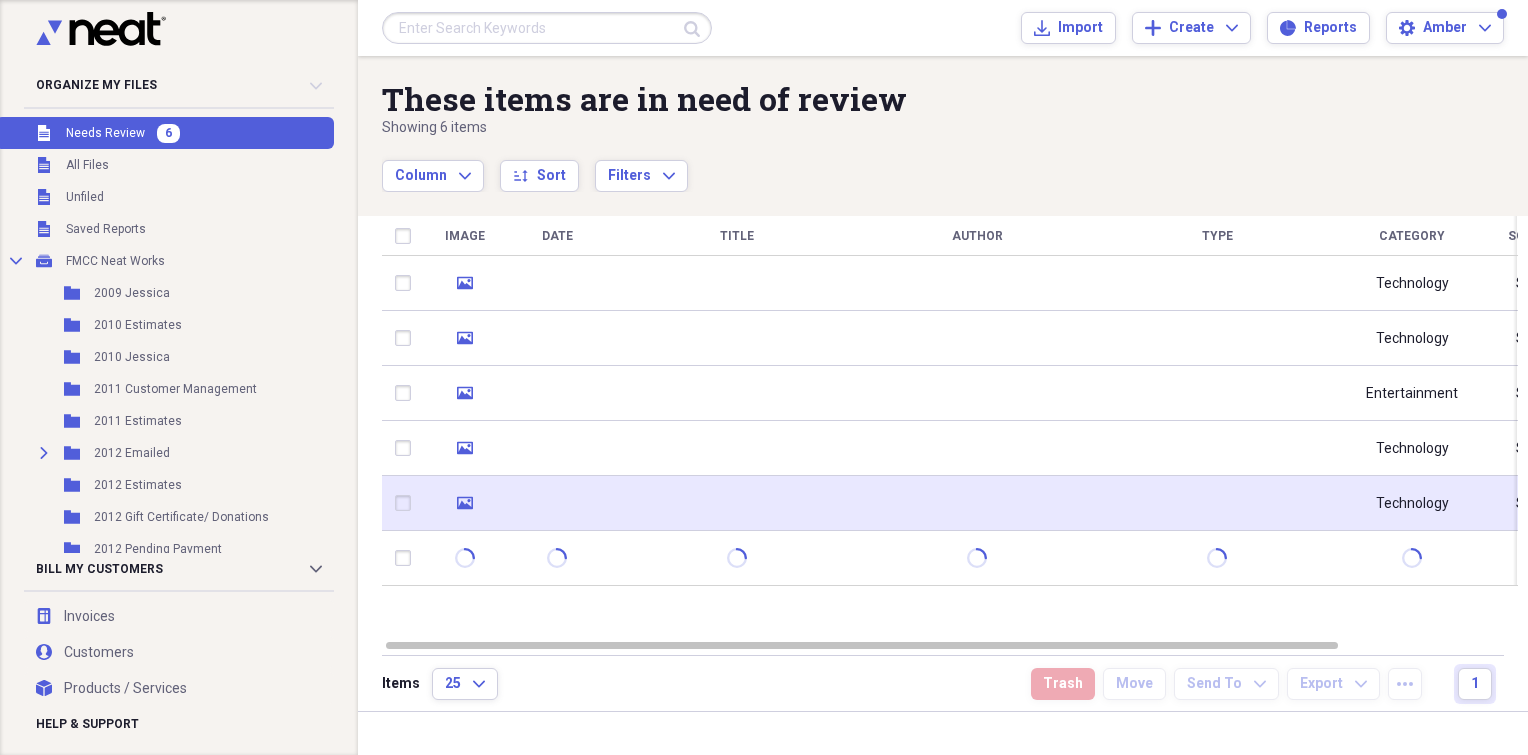 click at bounding box center (557, 503) 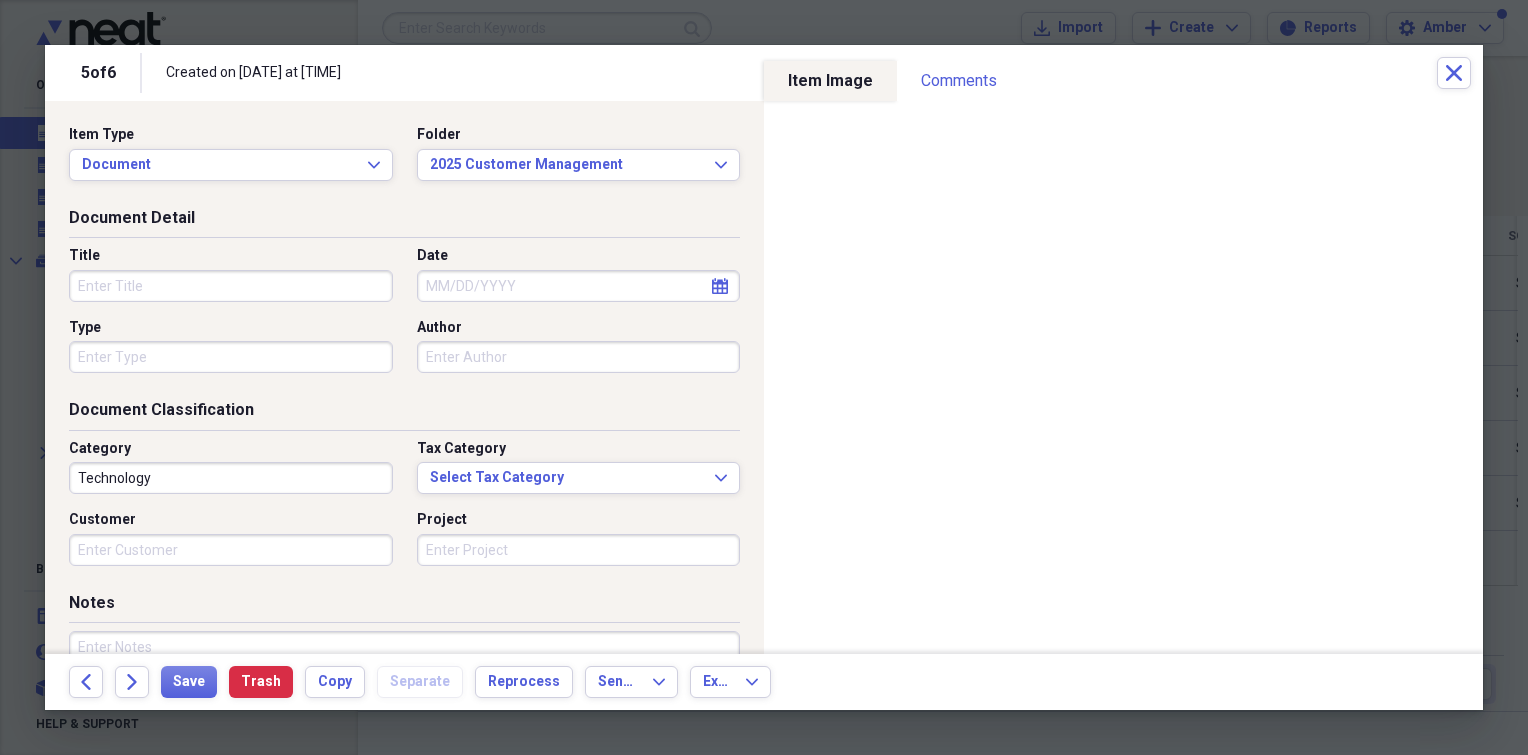 click on "Title" at bounding box center (231, 286) 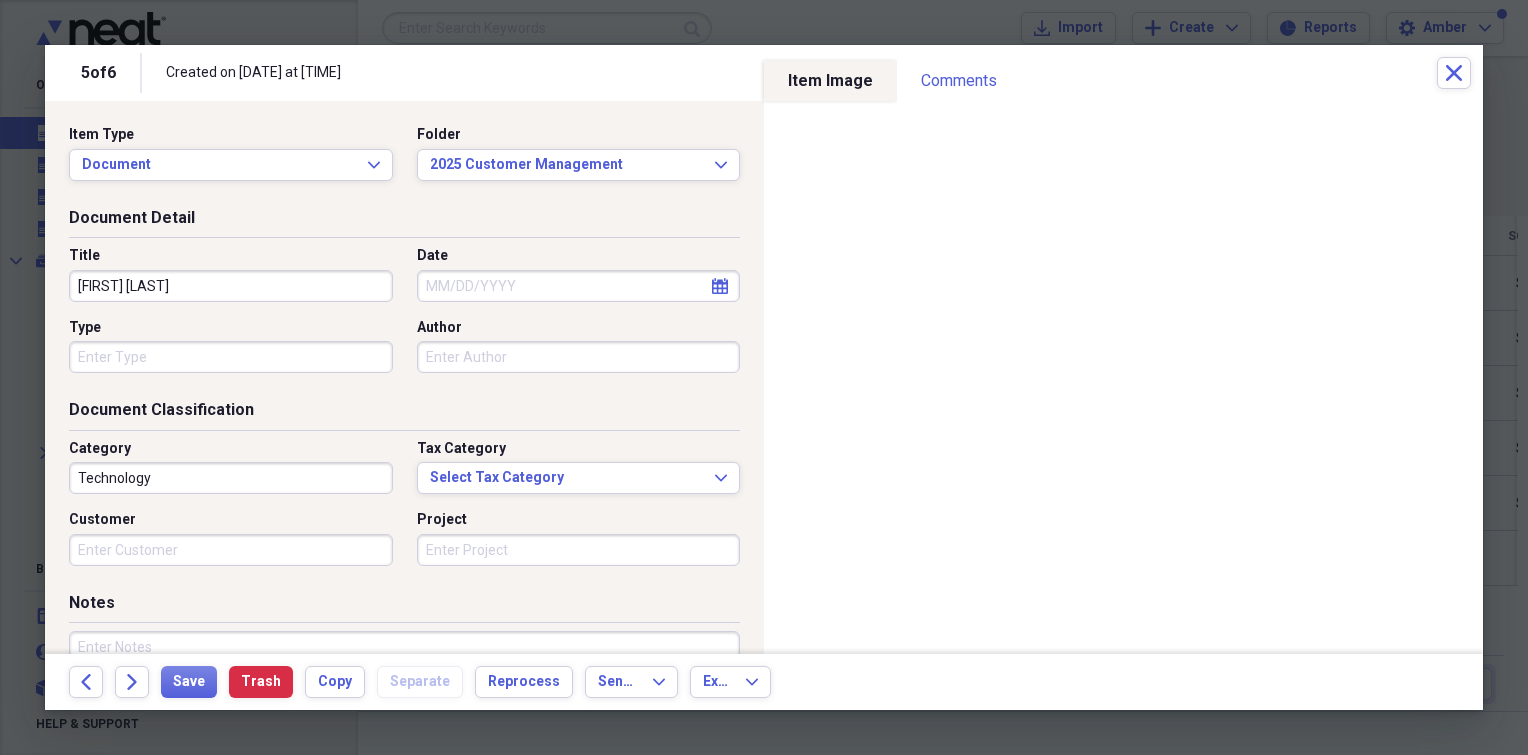 type on "[FIRST] [LAST]" 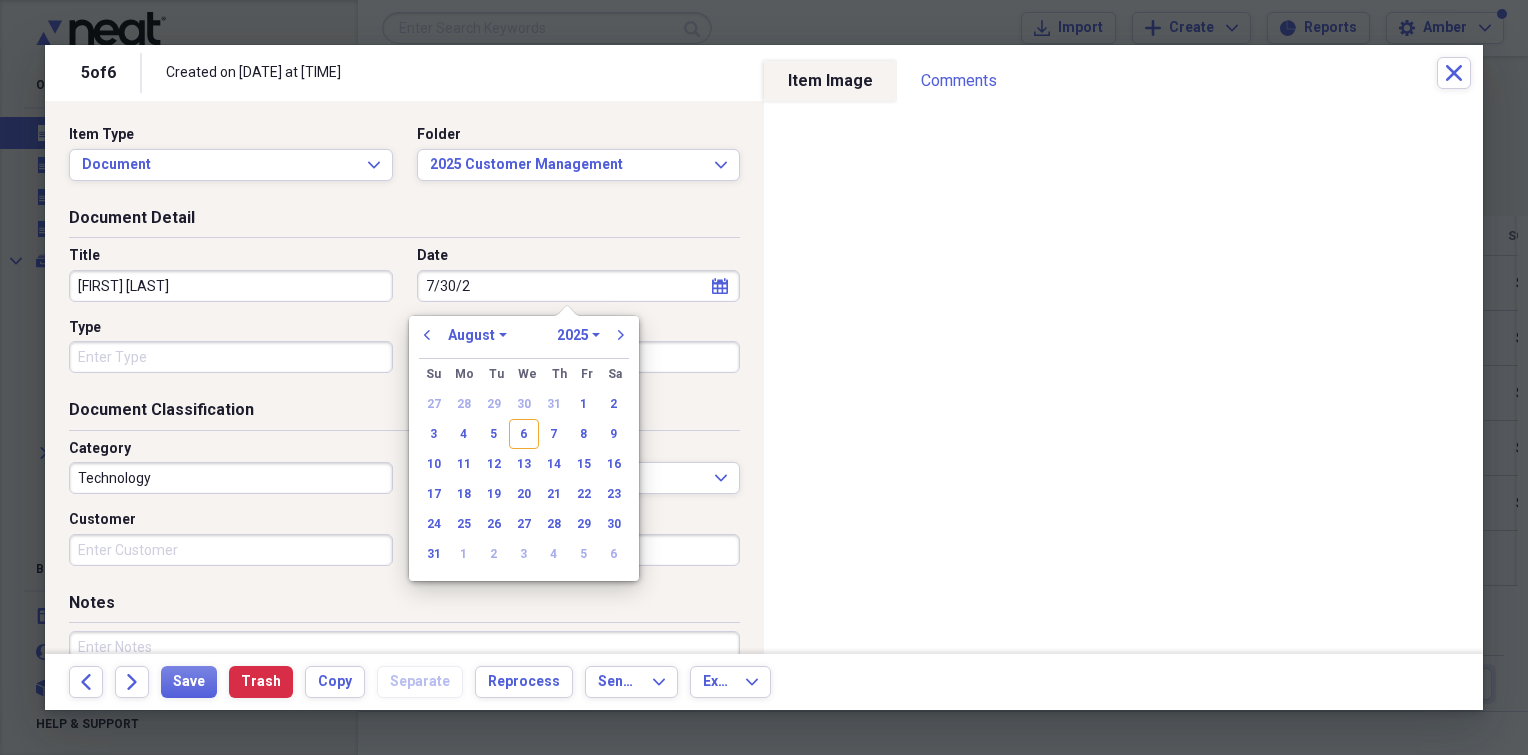 type on "7/30/25" 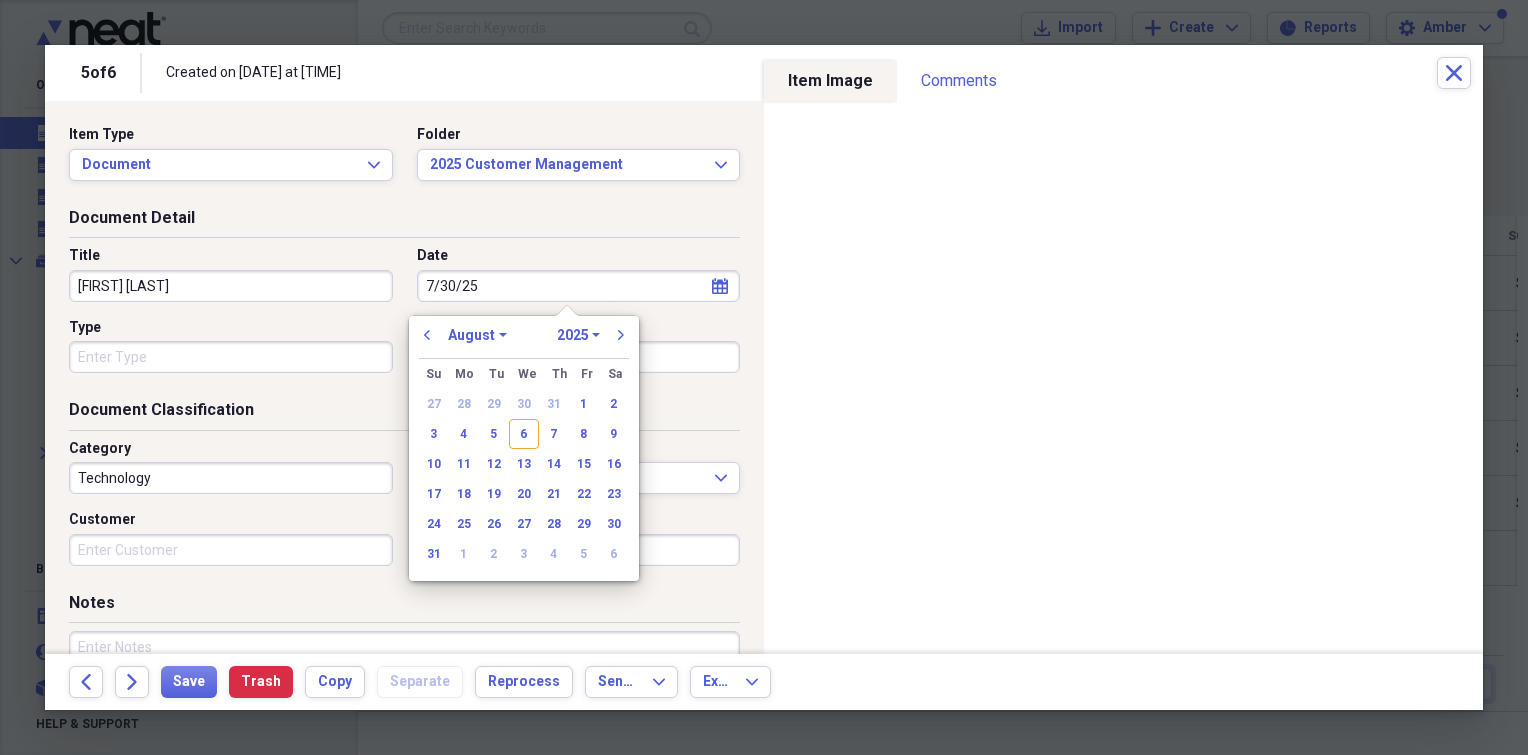 select on "6" 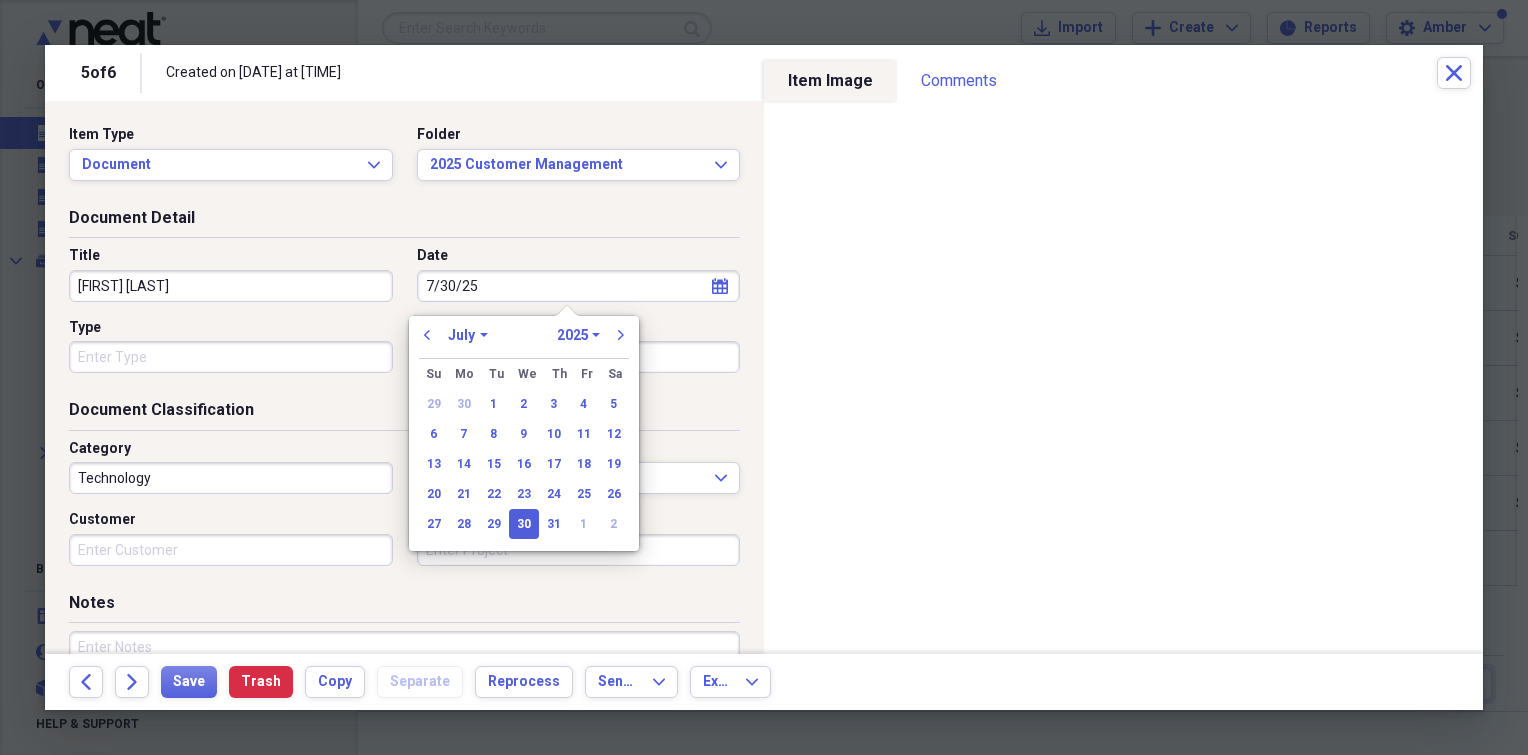 type on "07/30/2025" 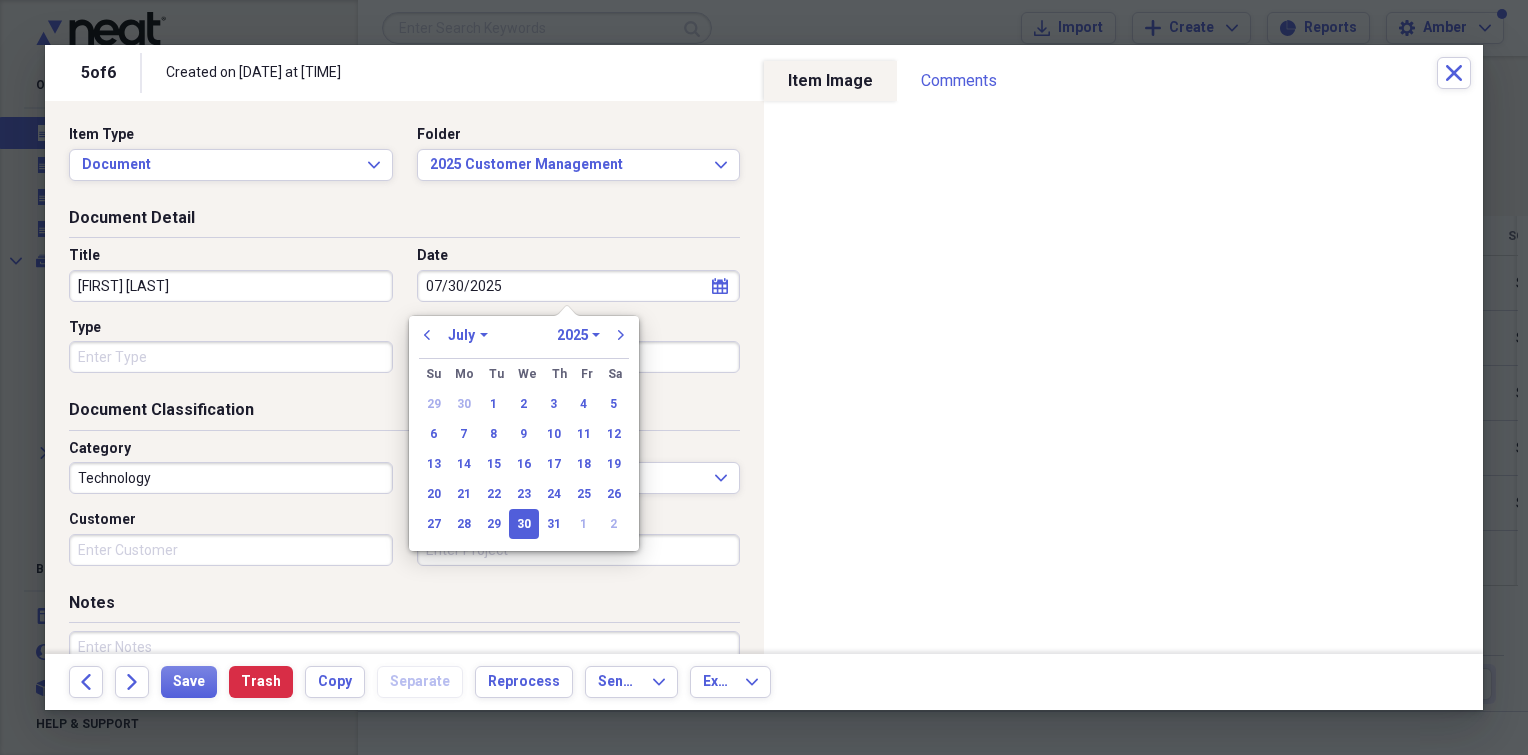click on "Type" at bounding box center (231, 357) 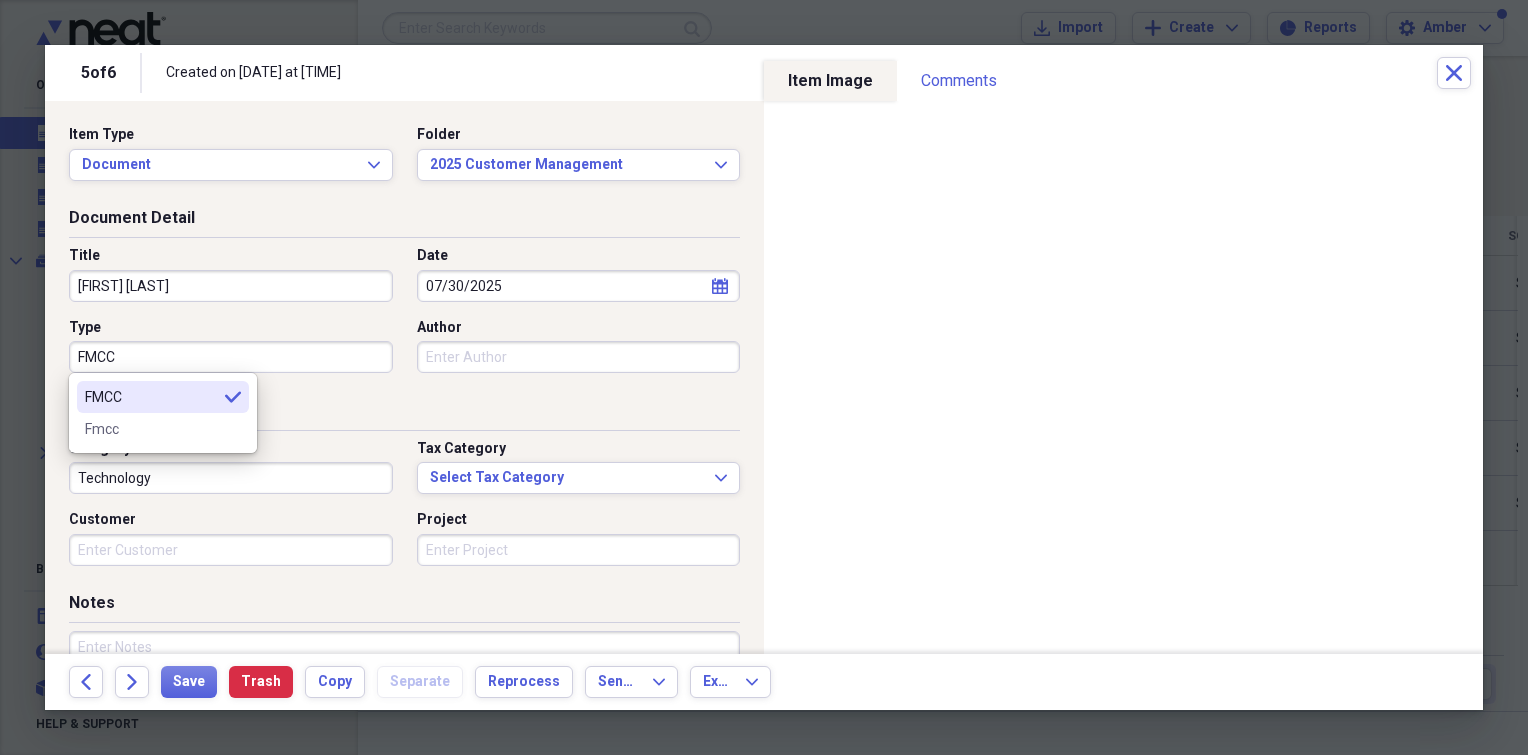 type on "FMCC" 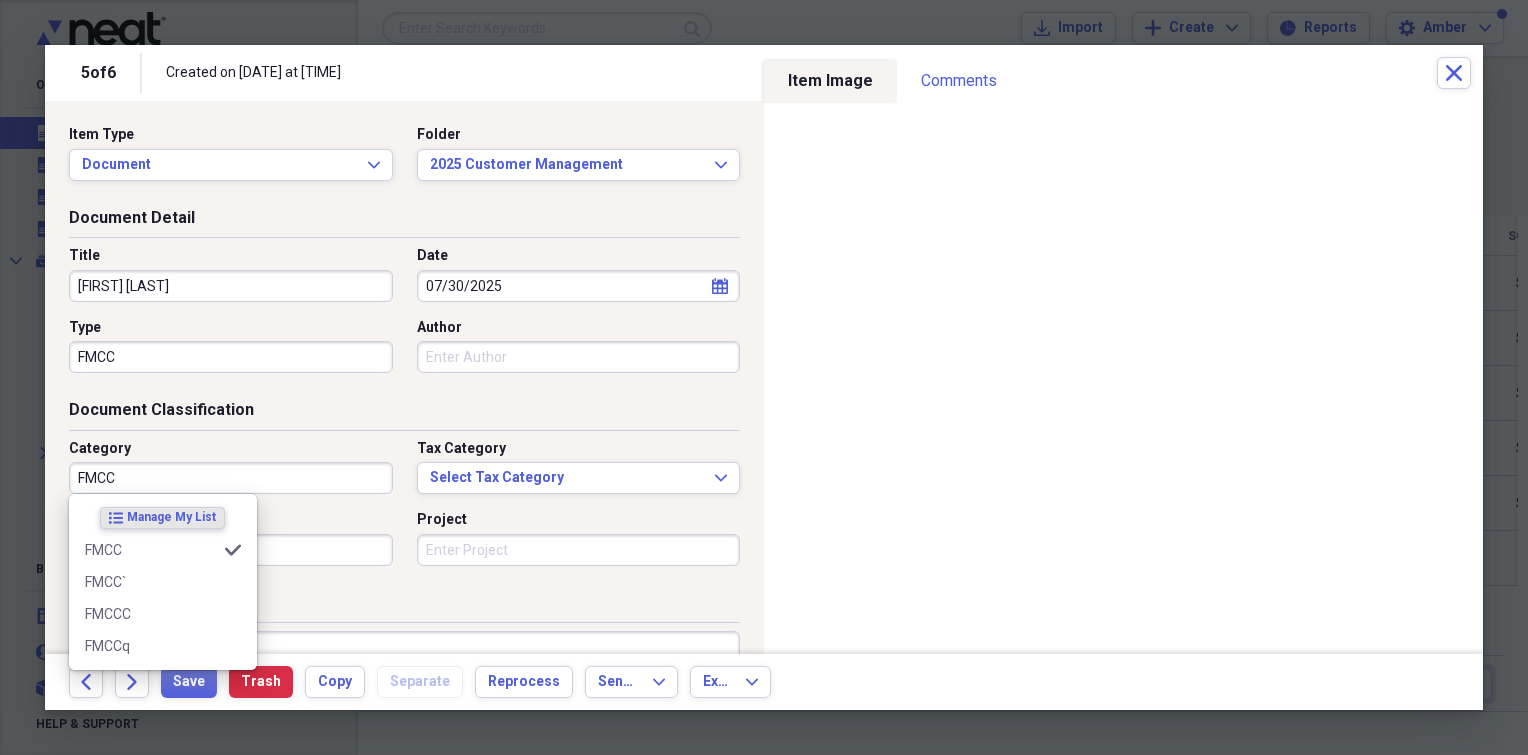 type on "FMCC" 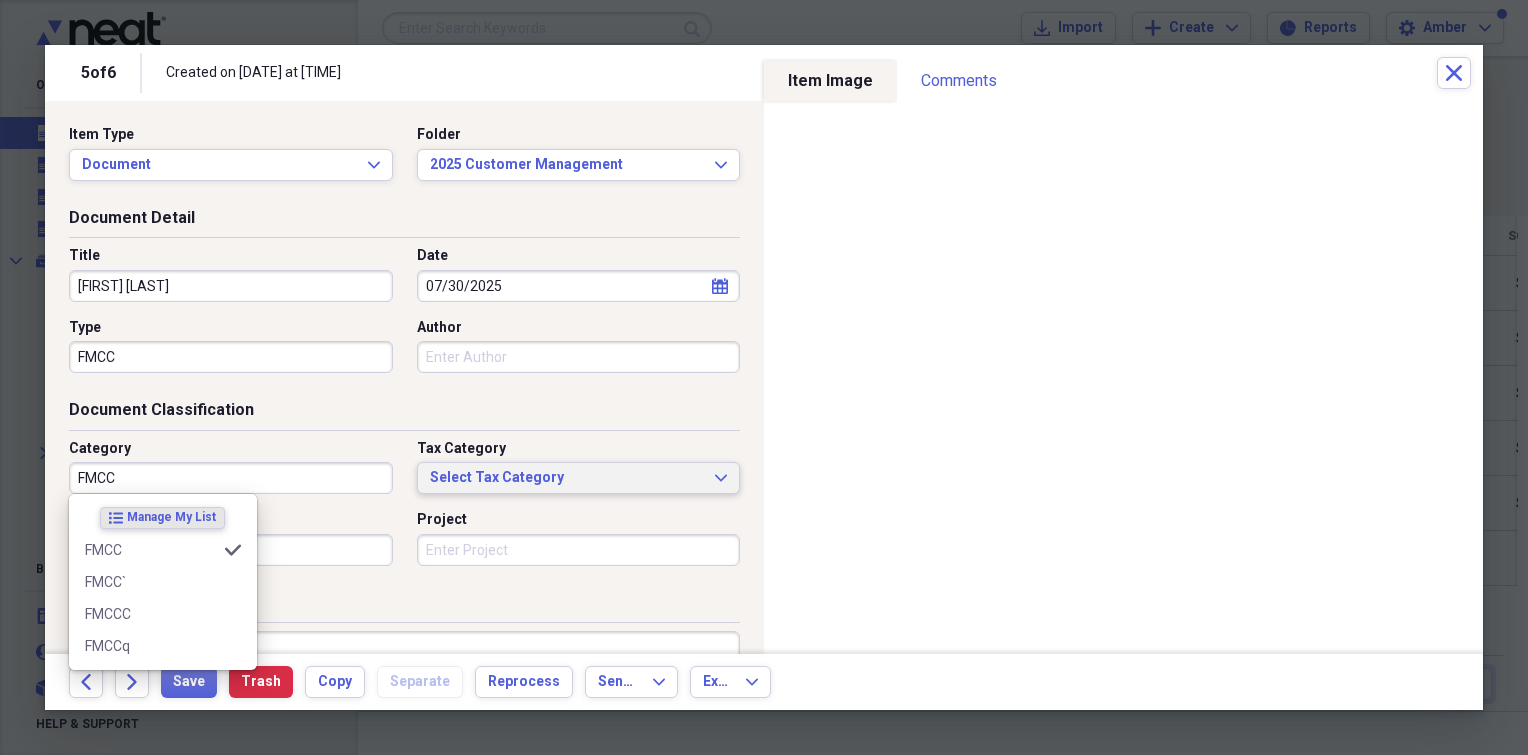 type 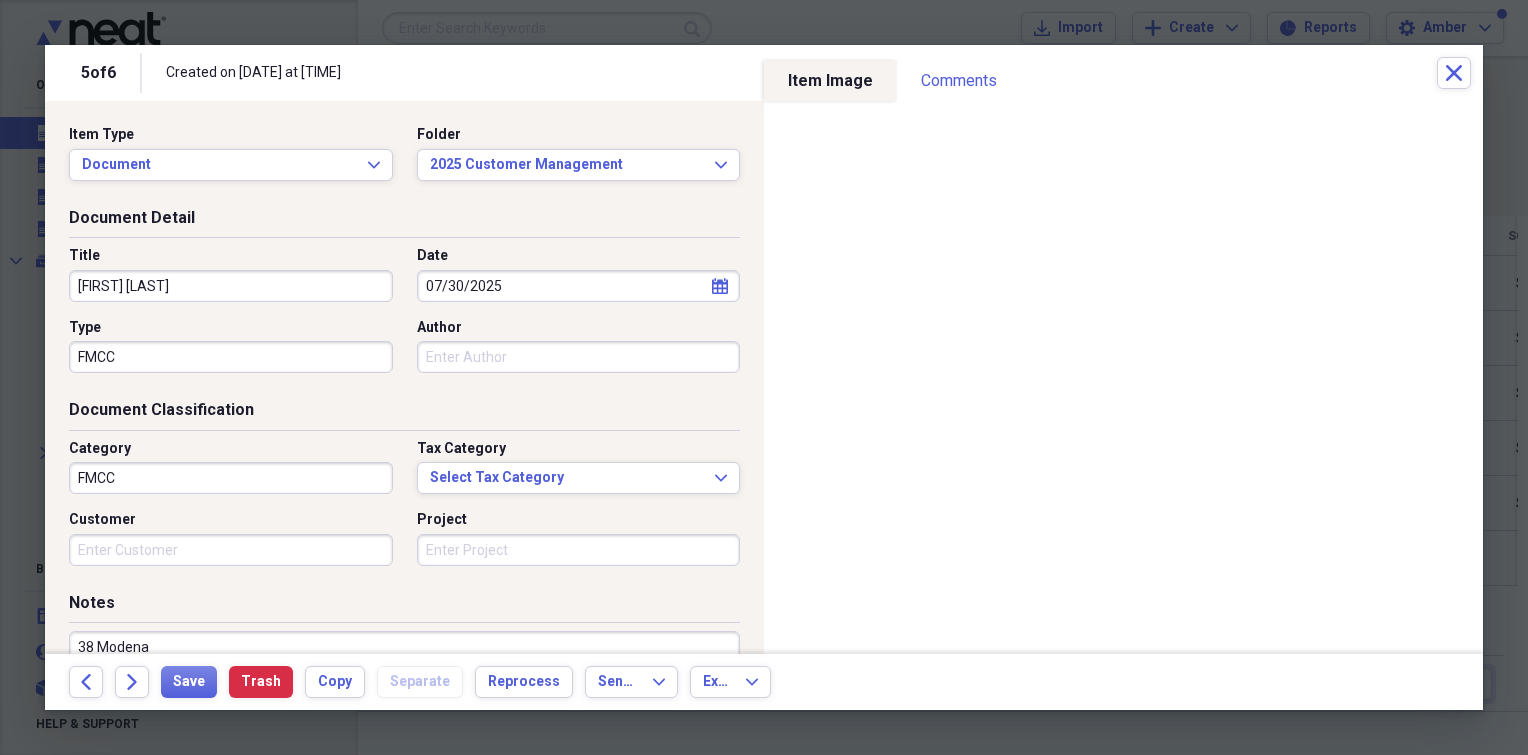scroll, scrollTop: 14, scrollLeft: 0, axis: vertical 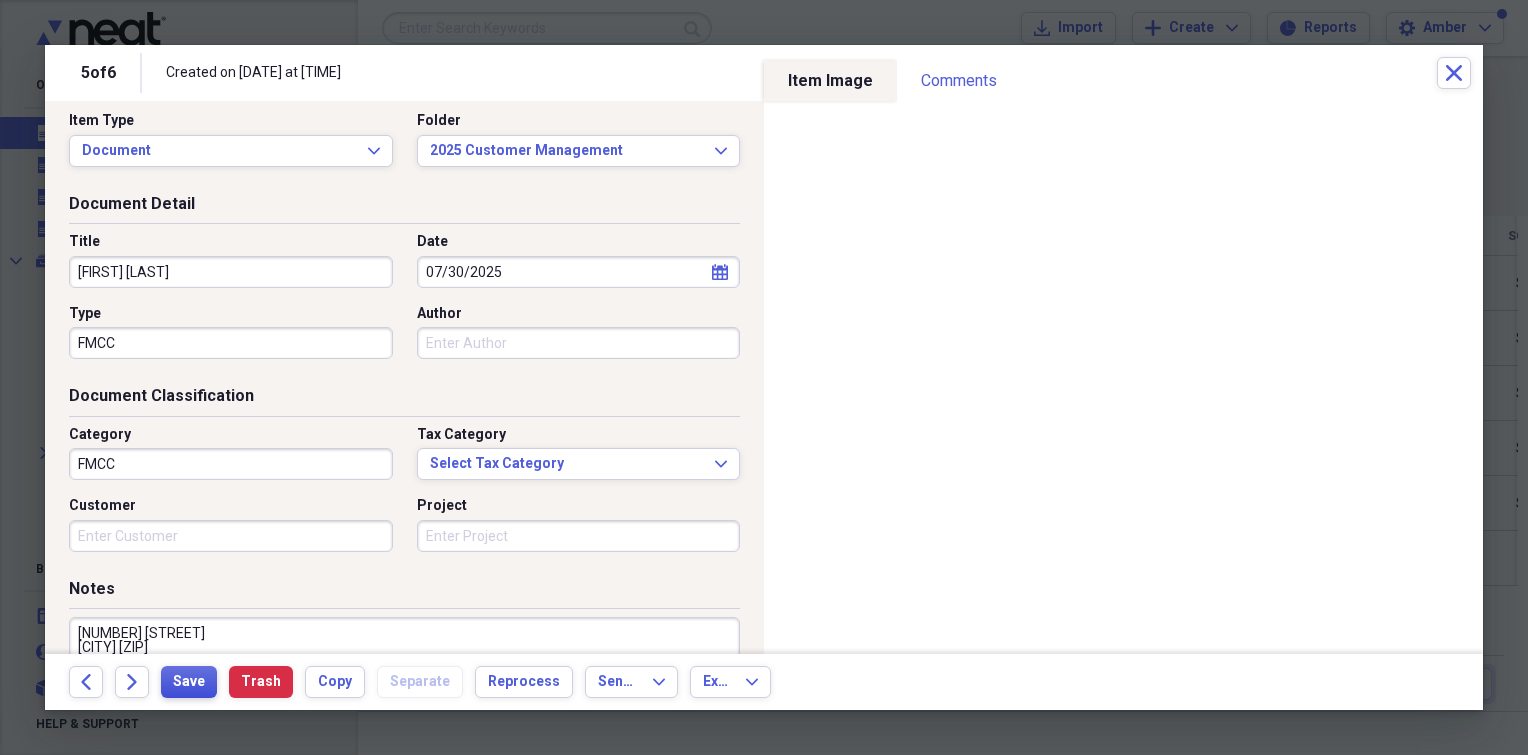 type on "[NUMBER] [STREET]
[CITY] [ZIP]" 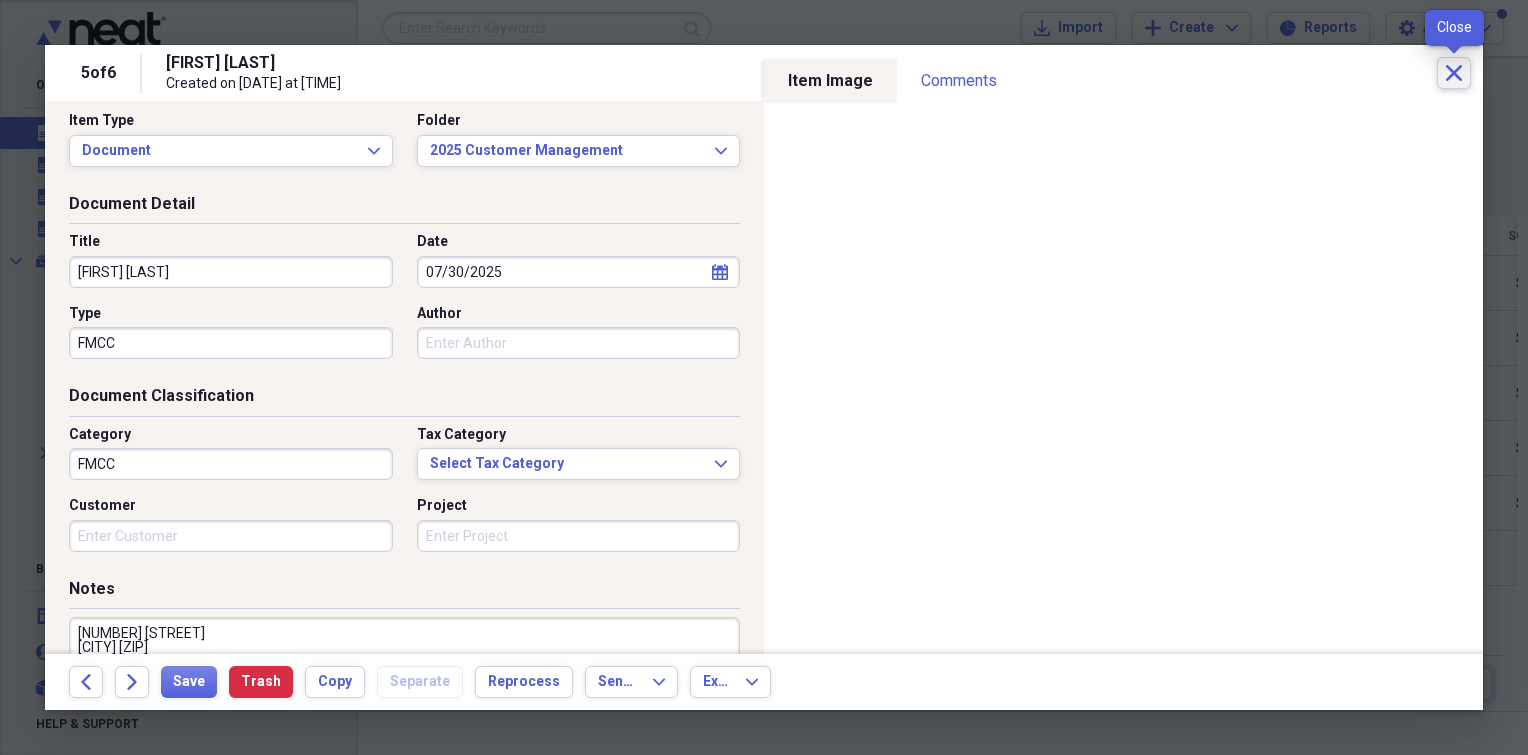 click on "Close" at bounding box center [1454, 73] 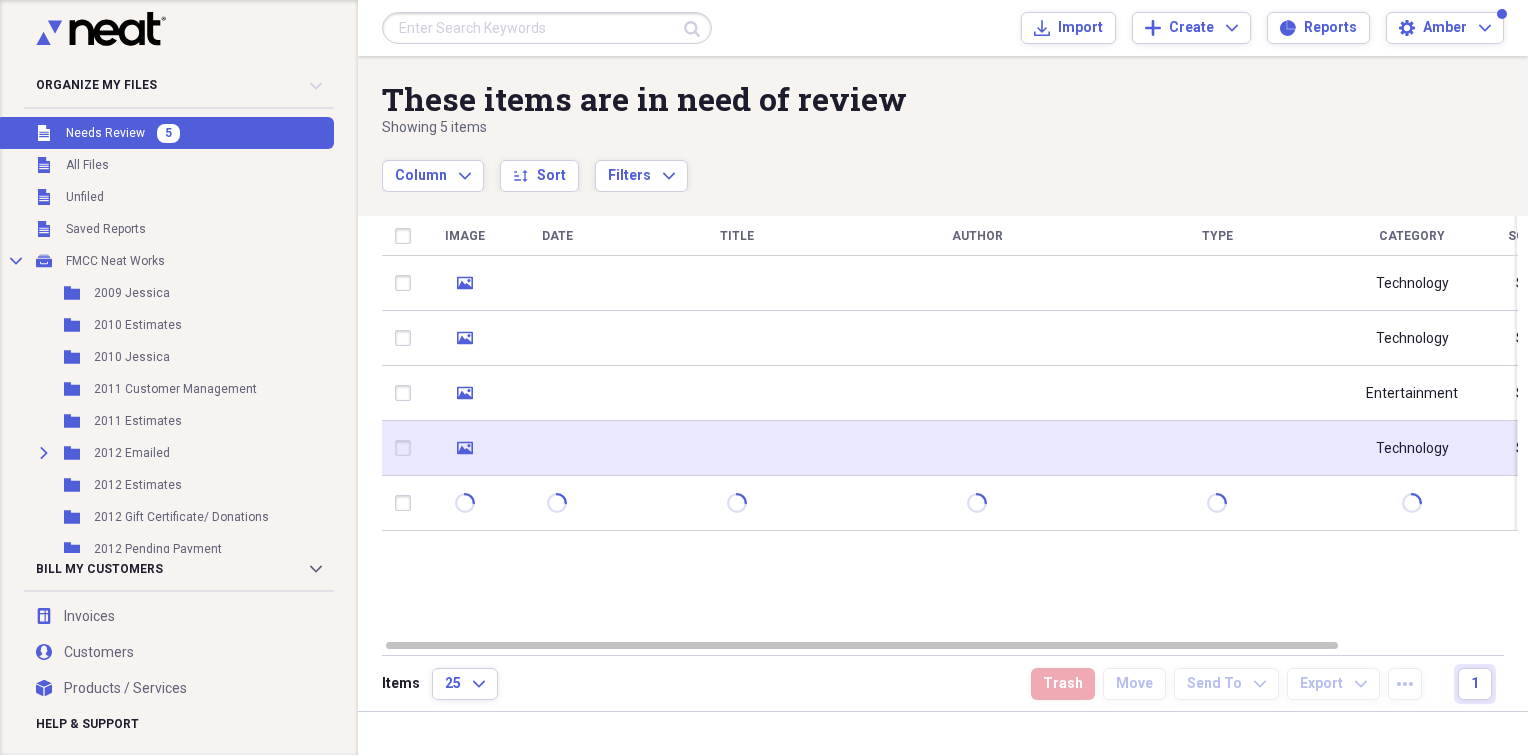 click at bounding box center [737, 448] 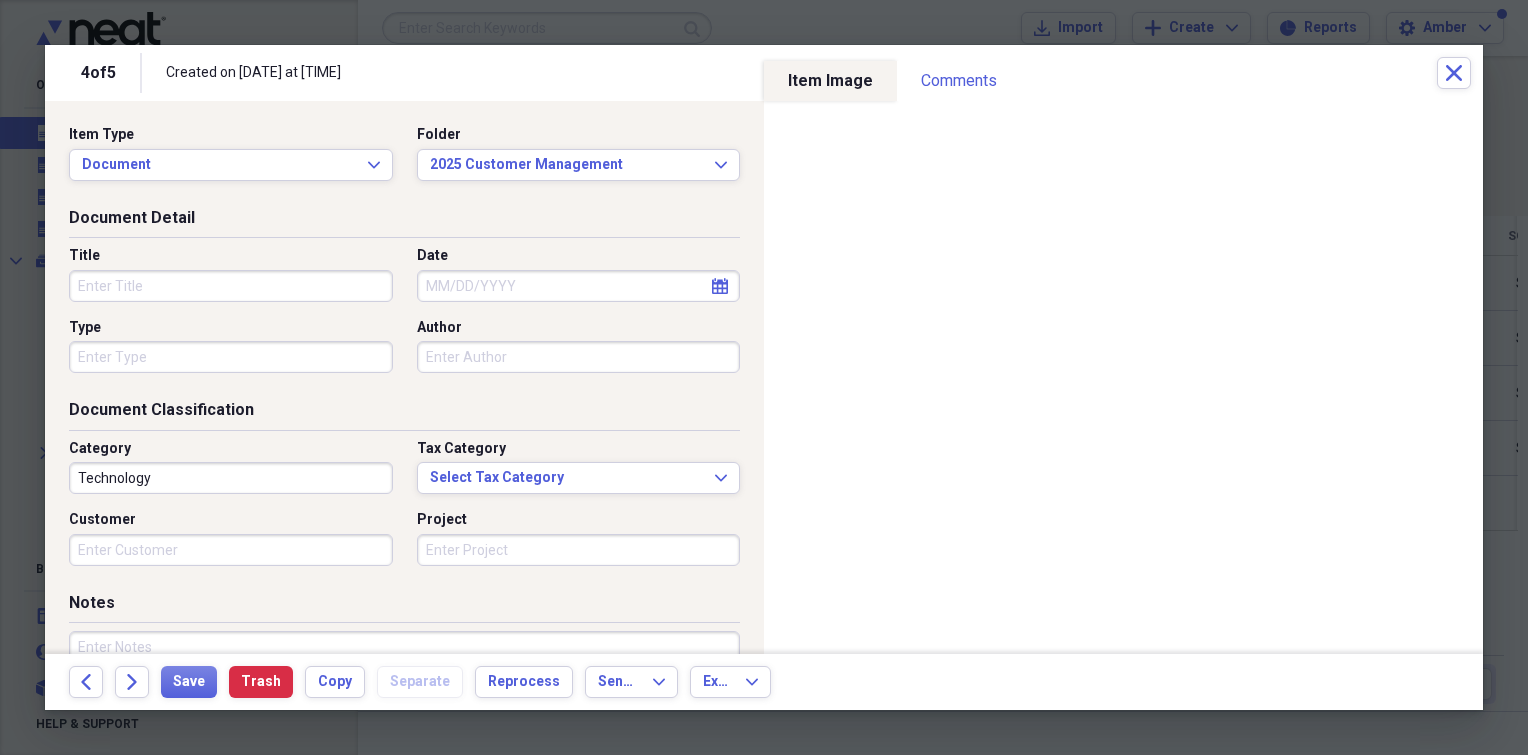 click on "Title" at bounding box center (231, 286) 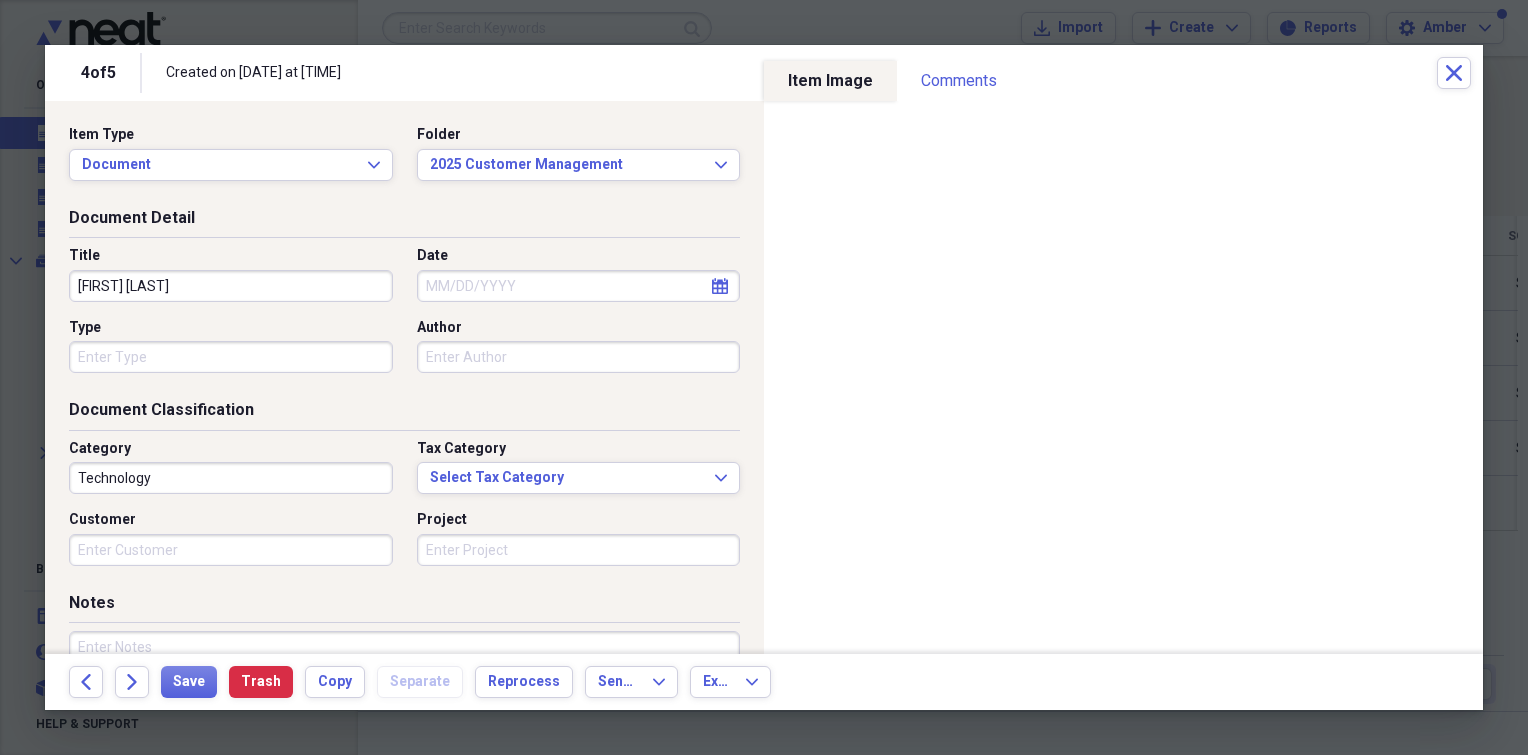 type on "[FIRST] [LAST]" 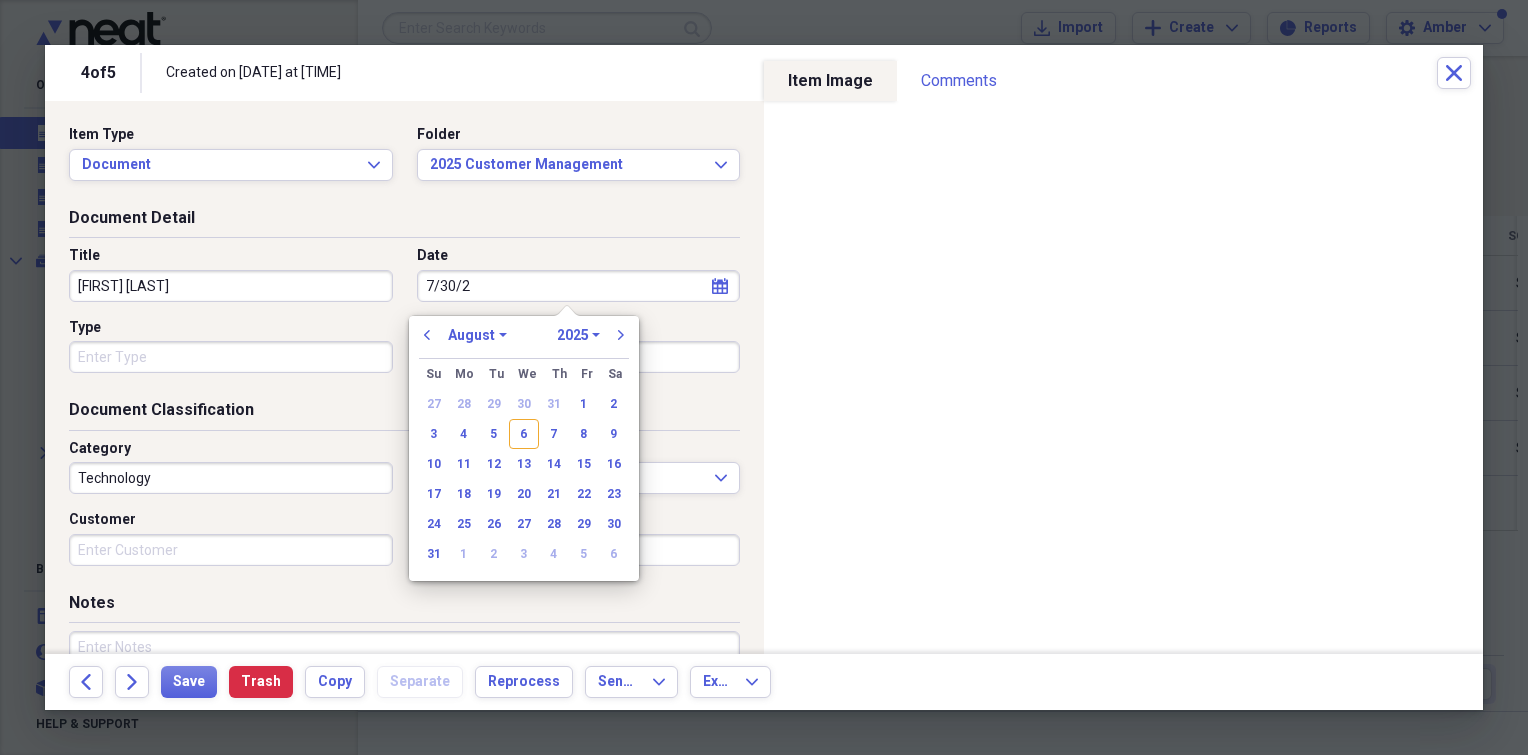 type on "7/30/25" 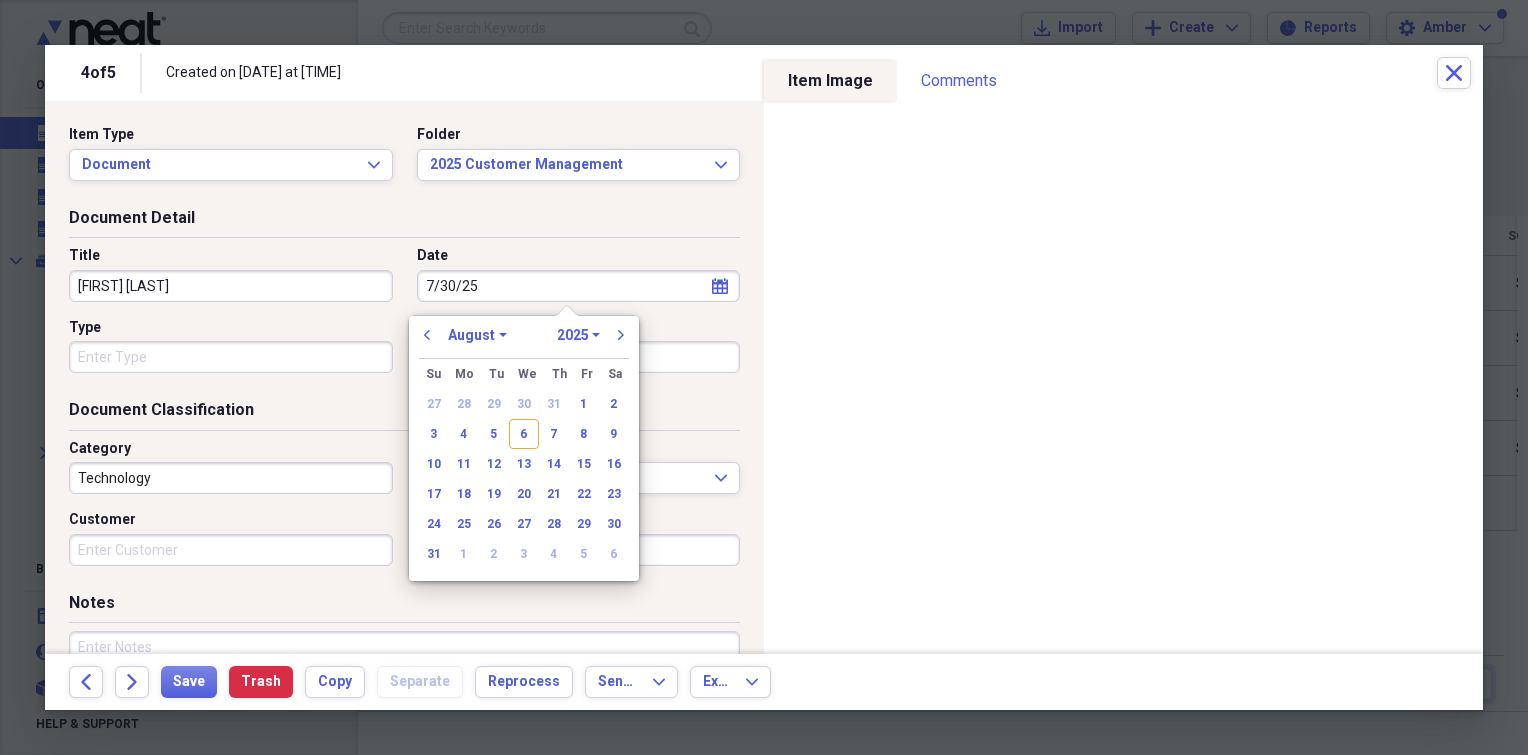 select on "6" 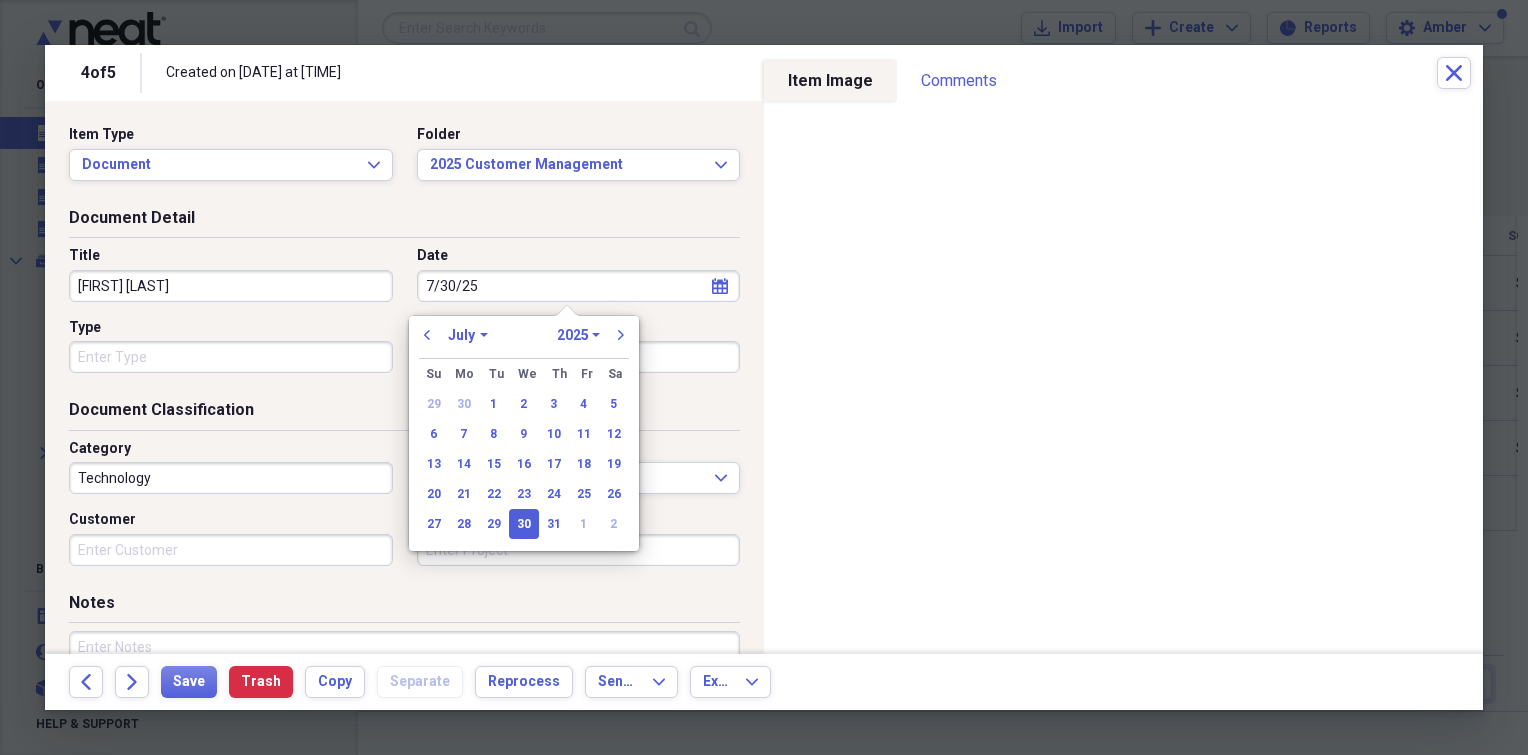 type on "07/30/2025" 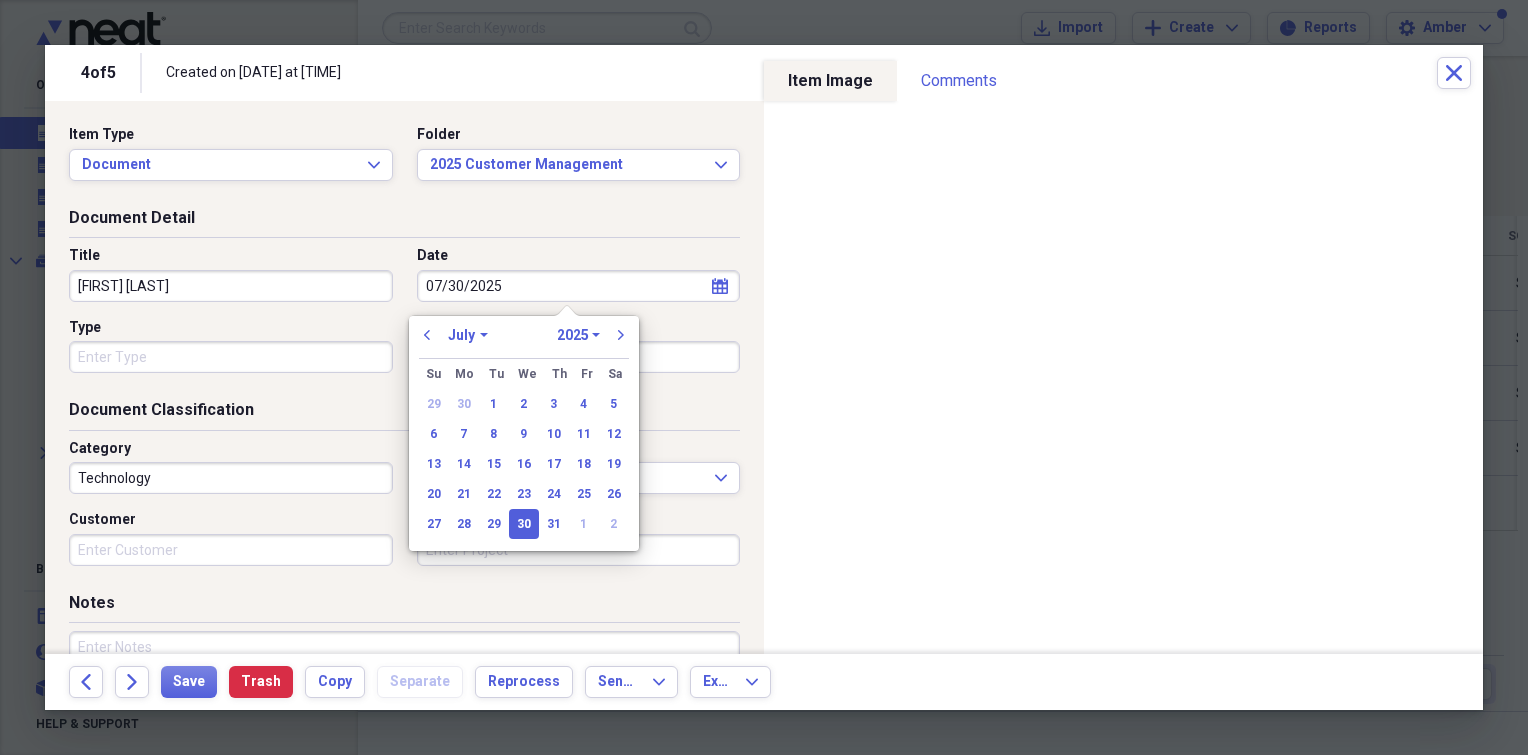 click on "Type" at bounding box center (237, 346) 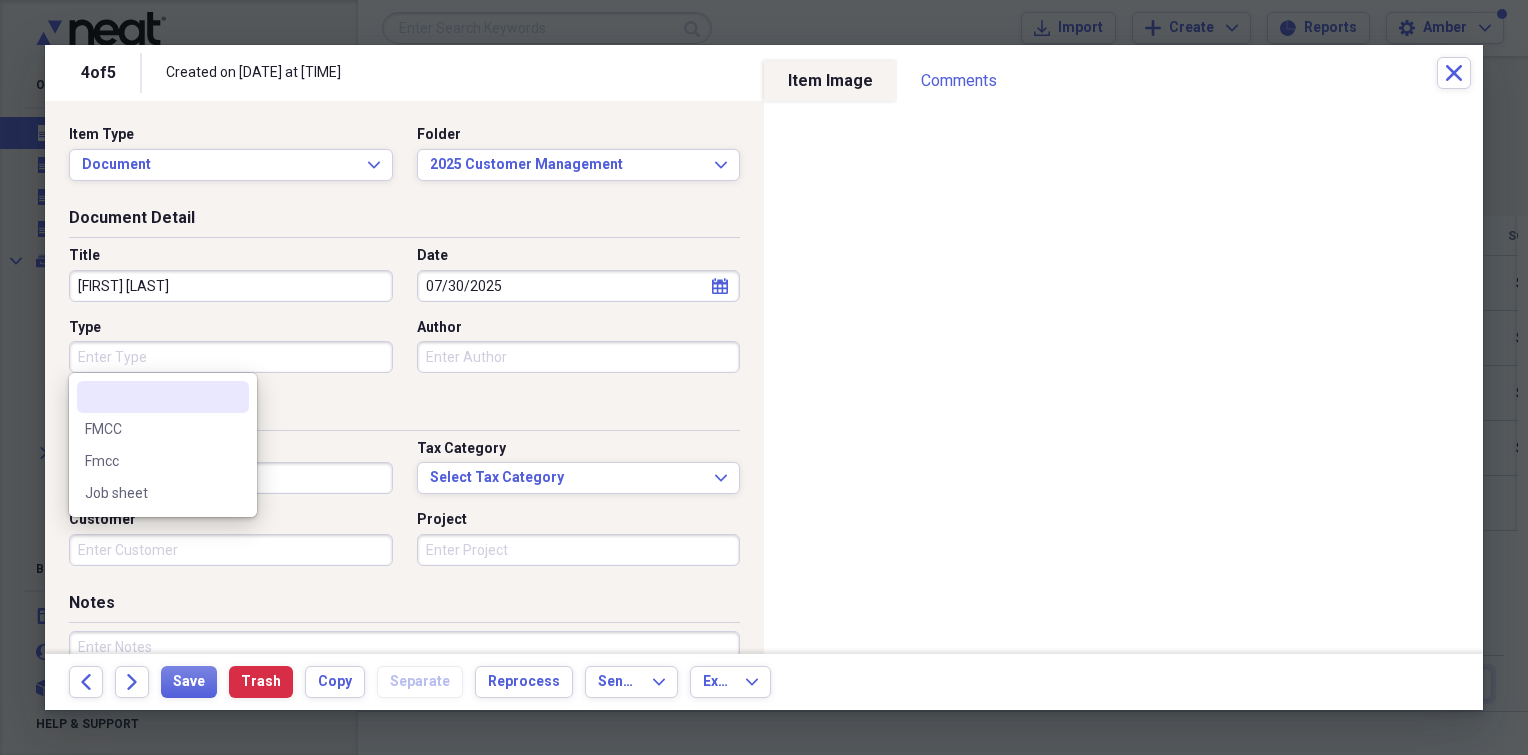 click on "Type" at bounding box center [231, 357] 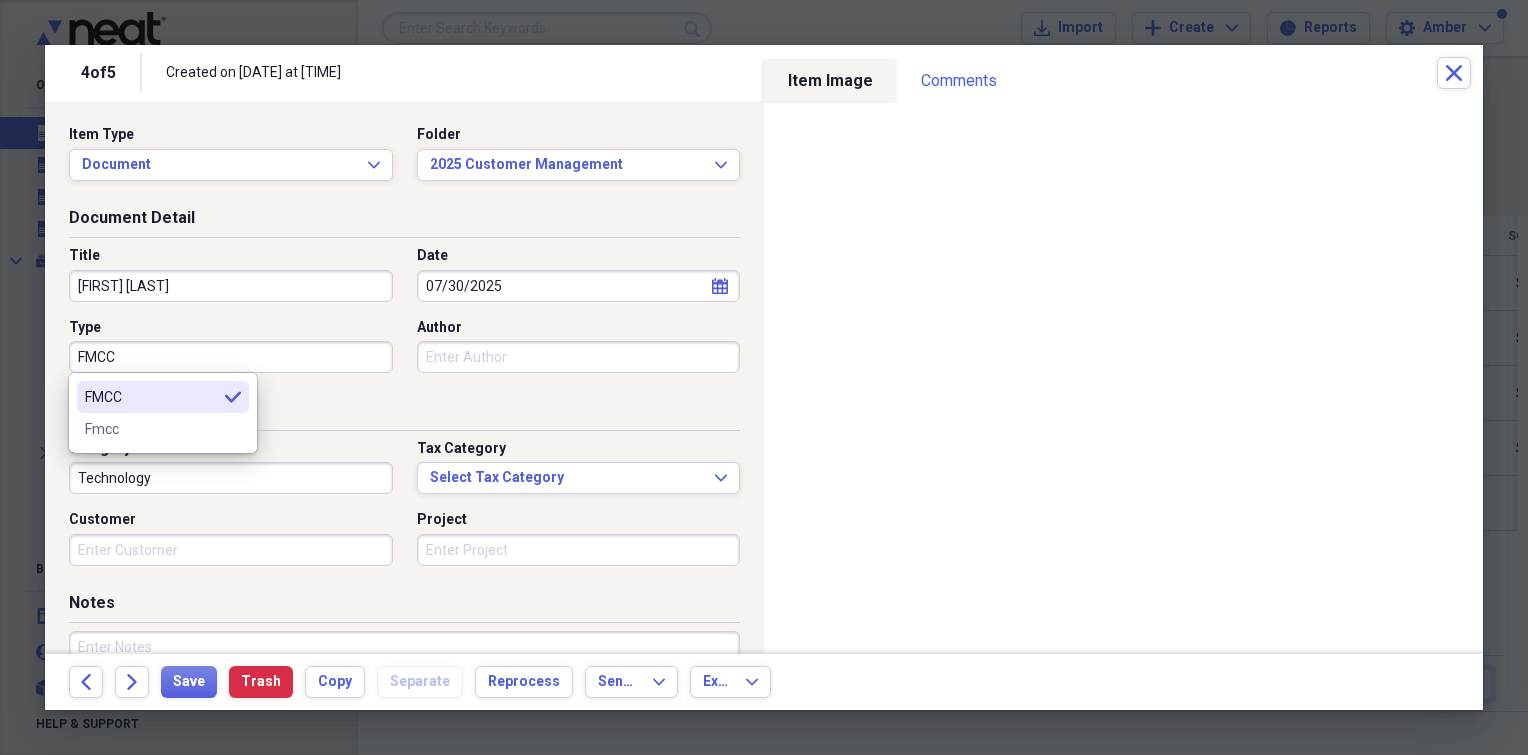 type on "FMCC" 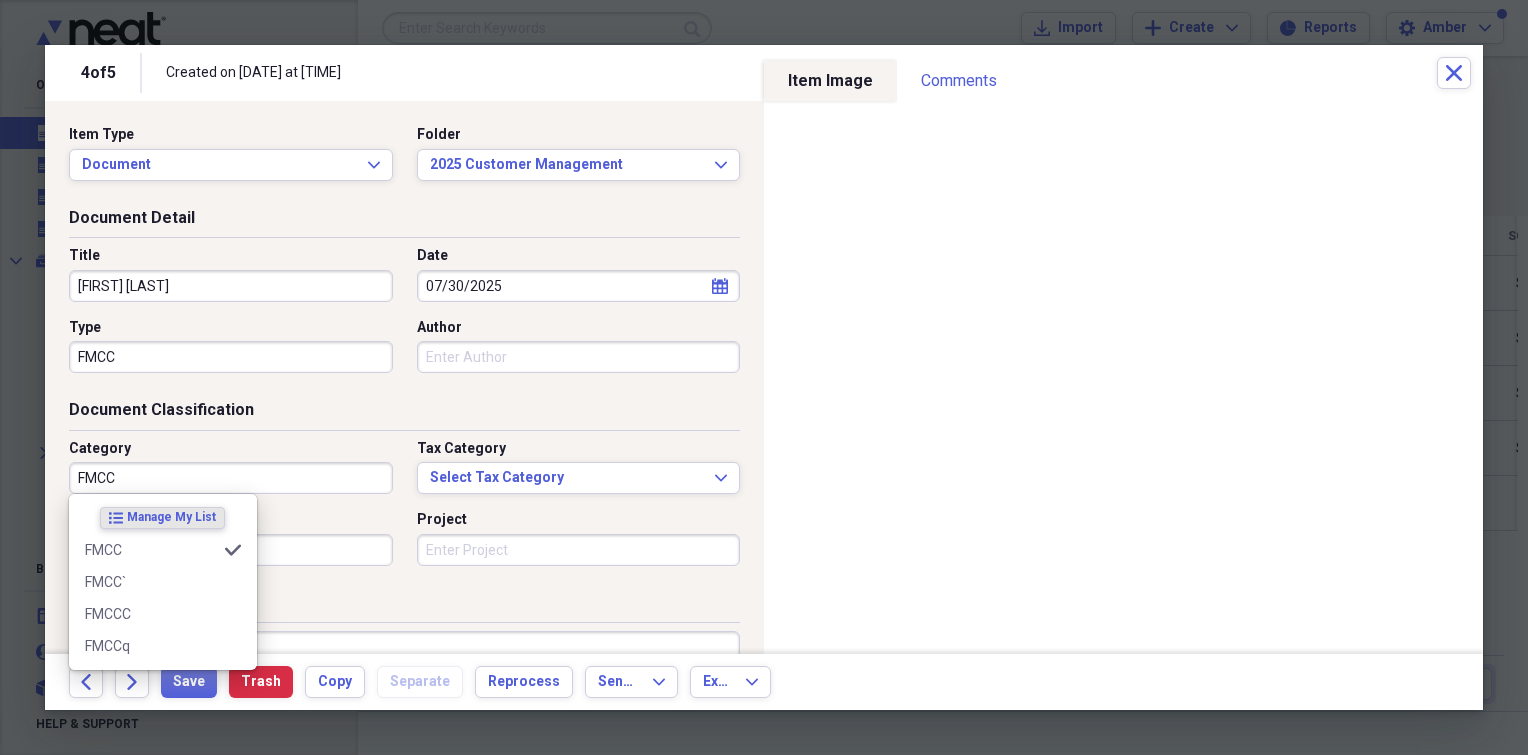 type on "FMCC" 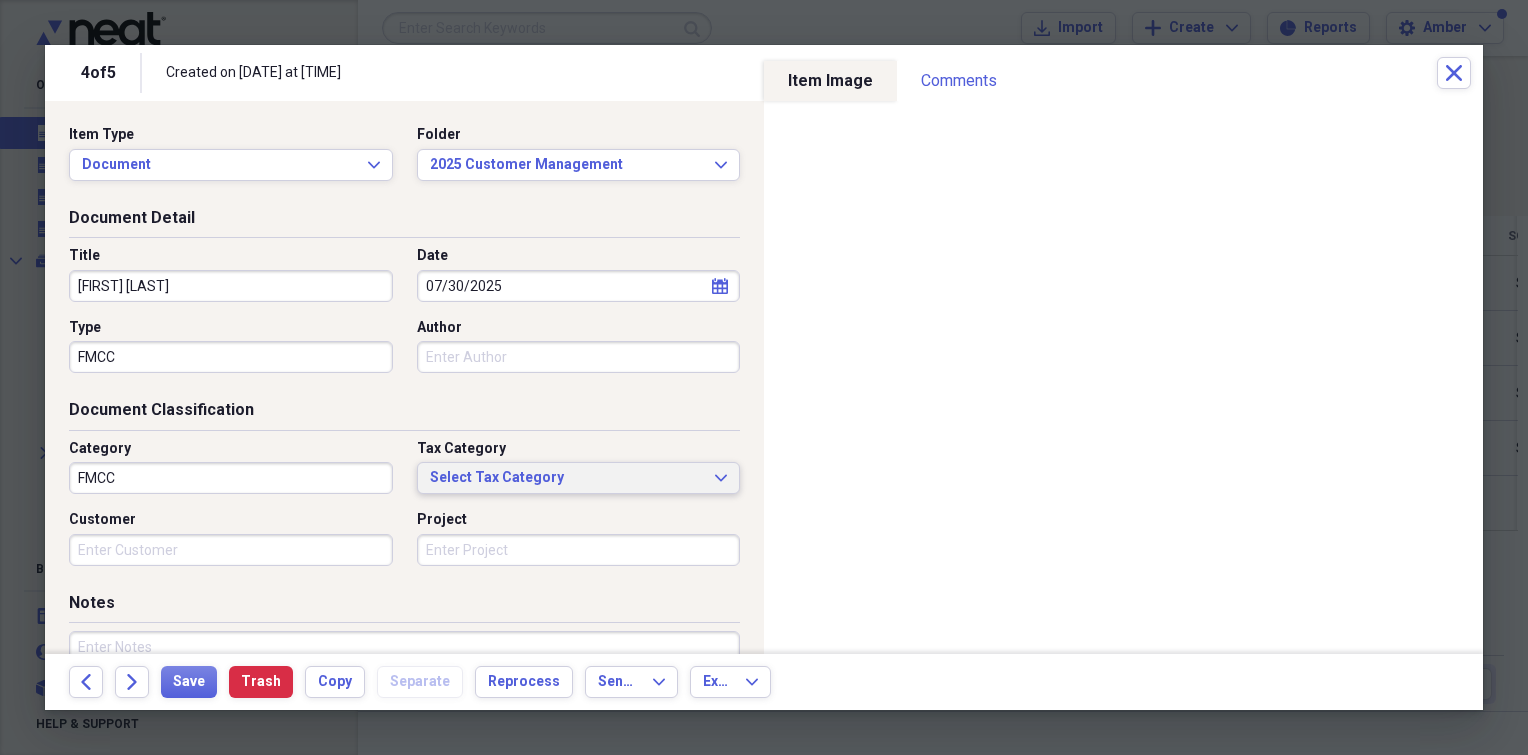 type 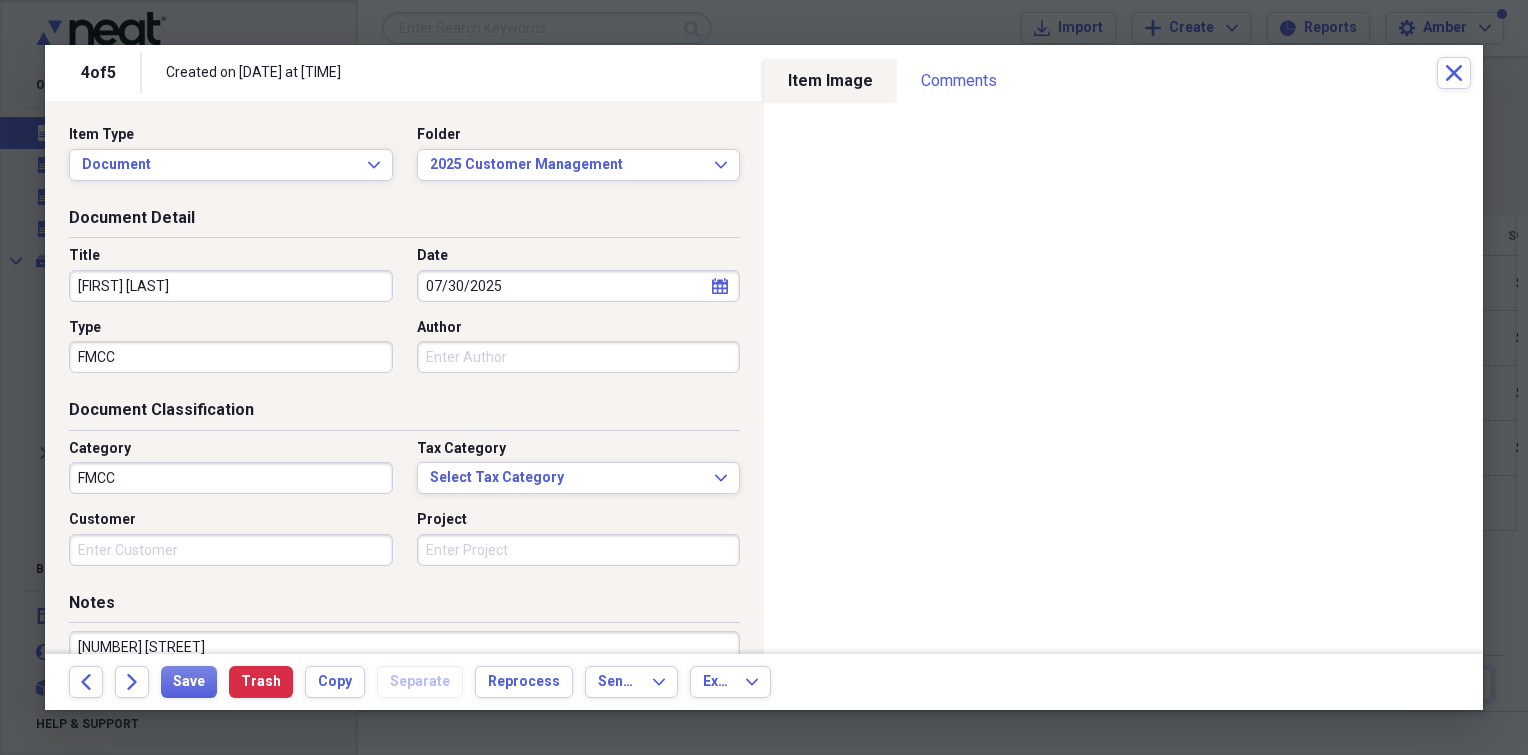 scroll, scrollTop: 14, scrollLeft: 0, axis: vertical 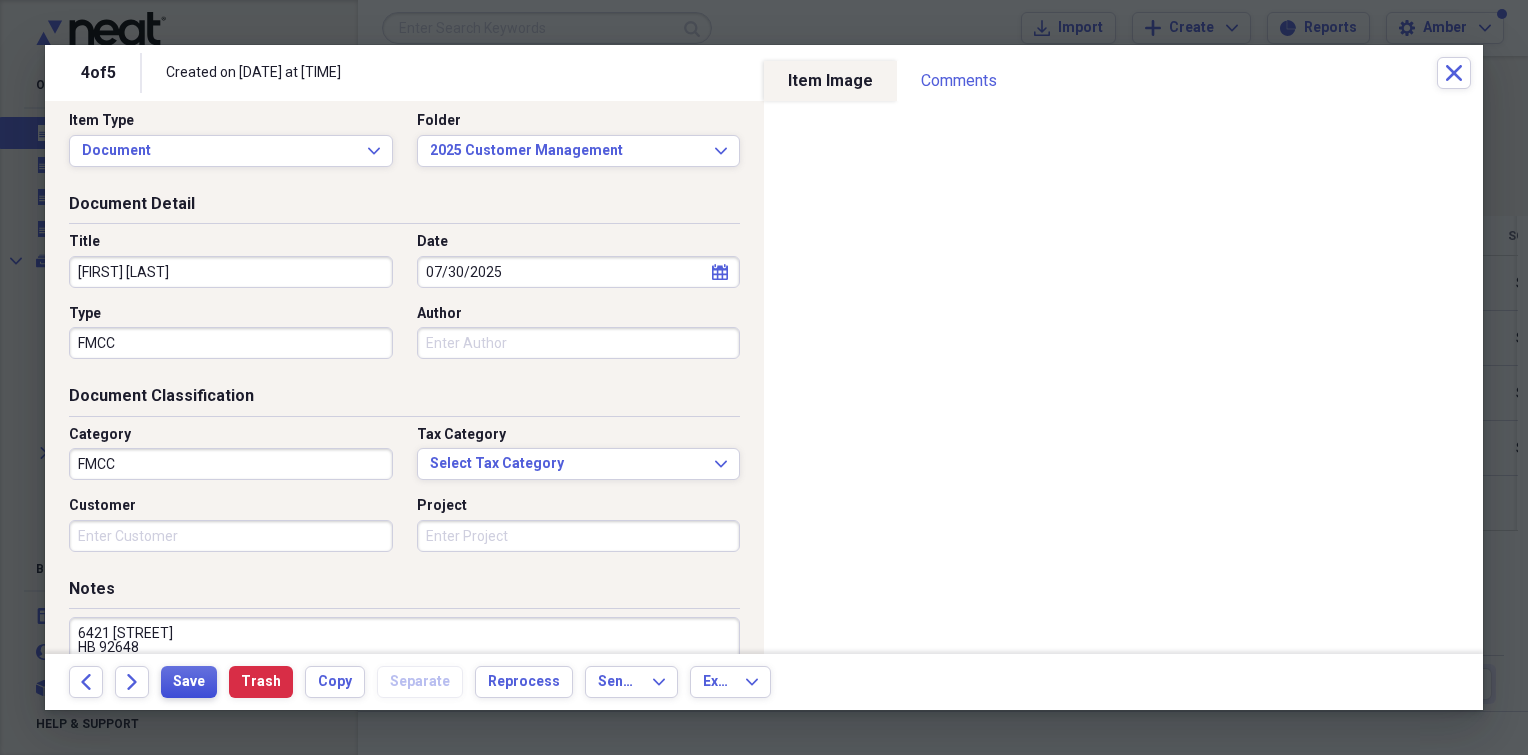 type on "6421 [STREET]
HB 92648" 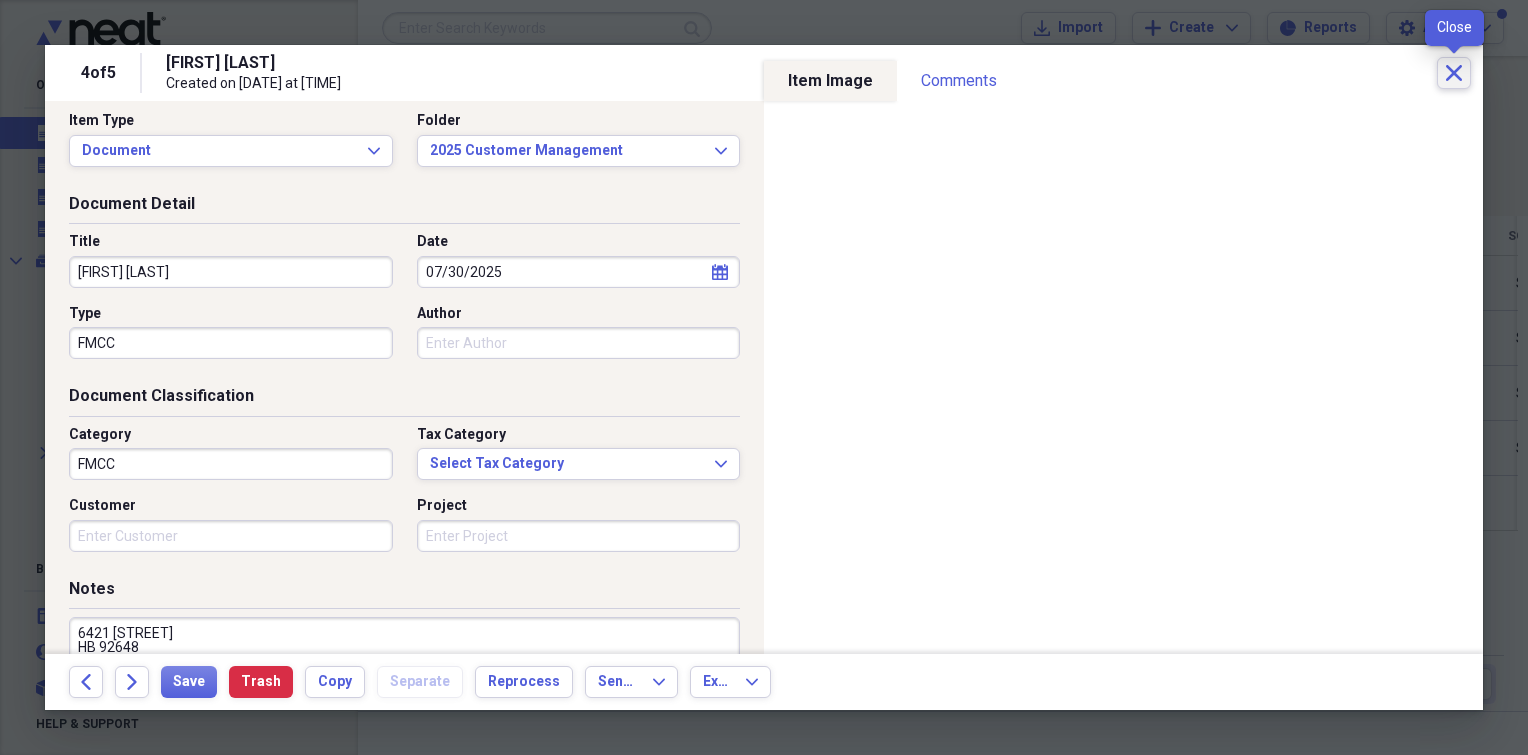 click on "Close" 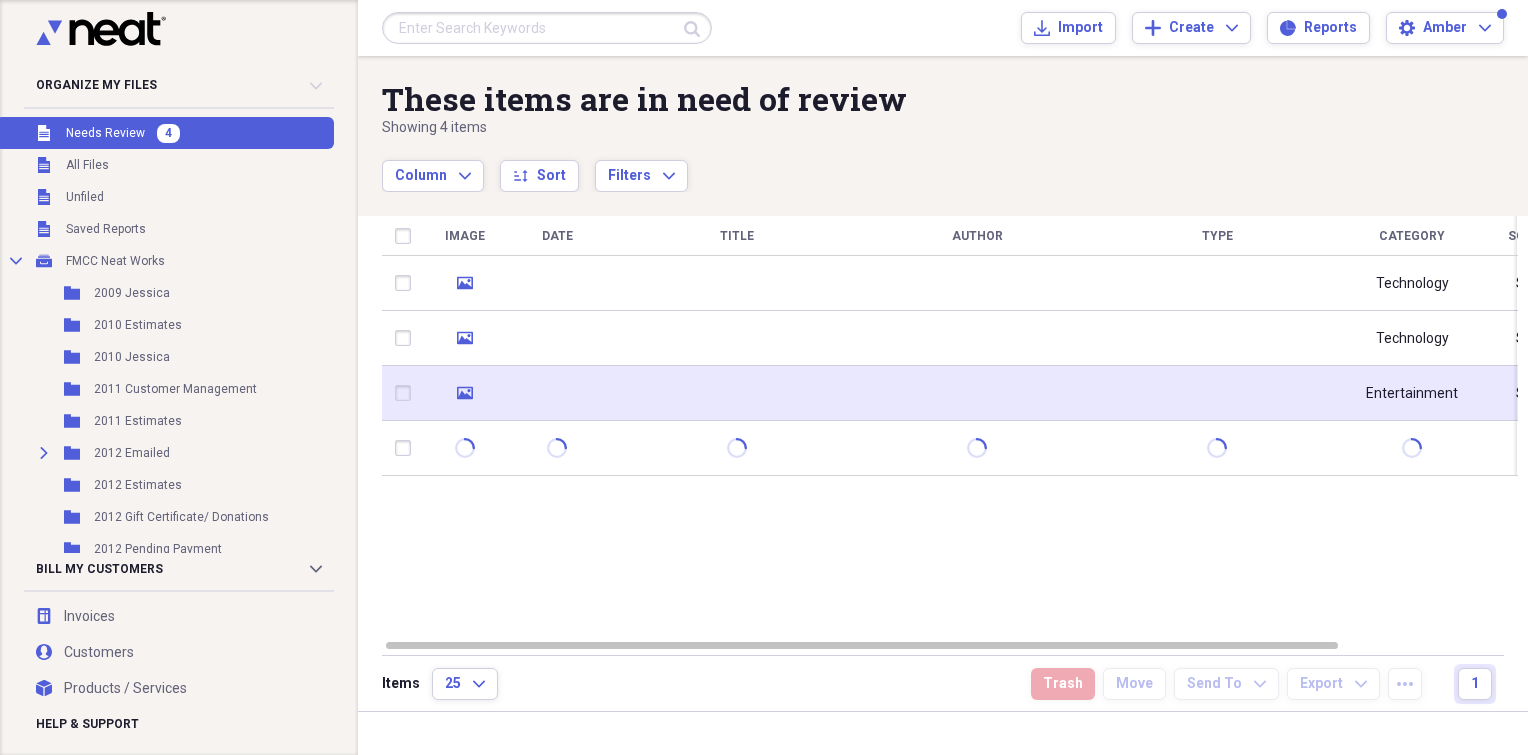 click at bounding box center [737, 393] 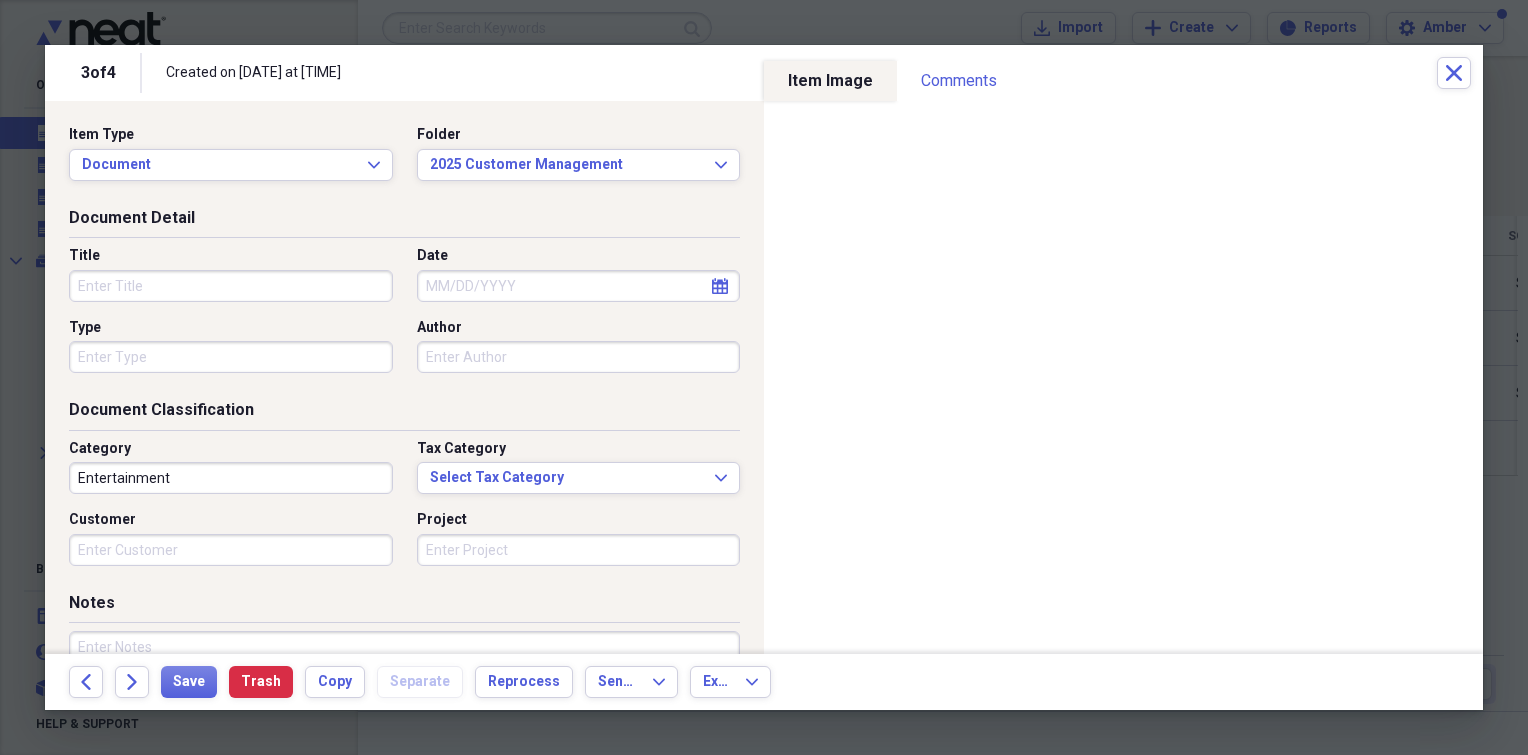 click on "Title" at bounding box center (231, 286) 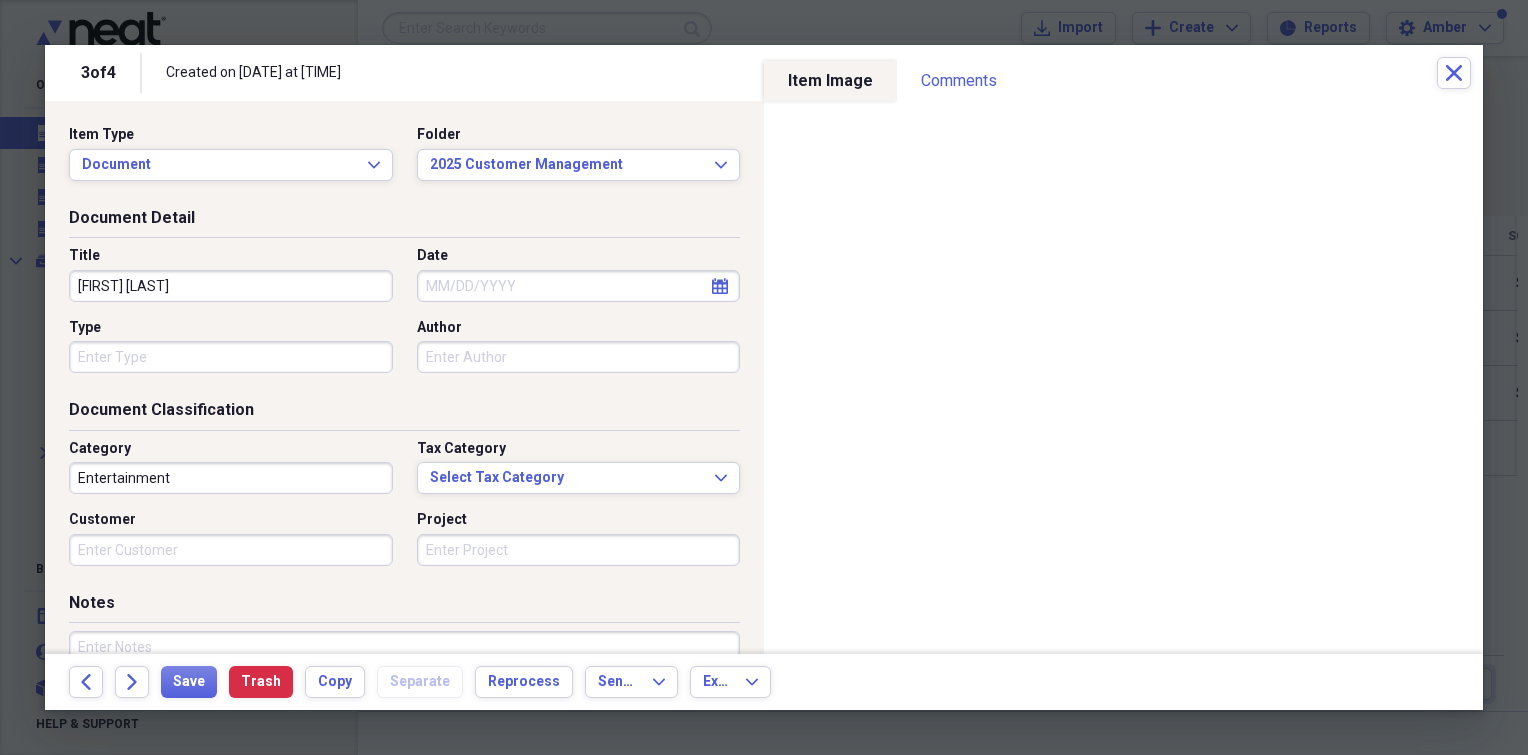 type on "[FIRST] [LAST]" 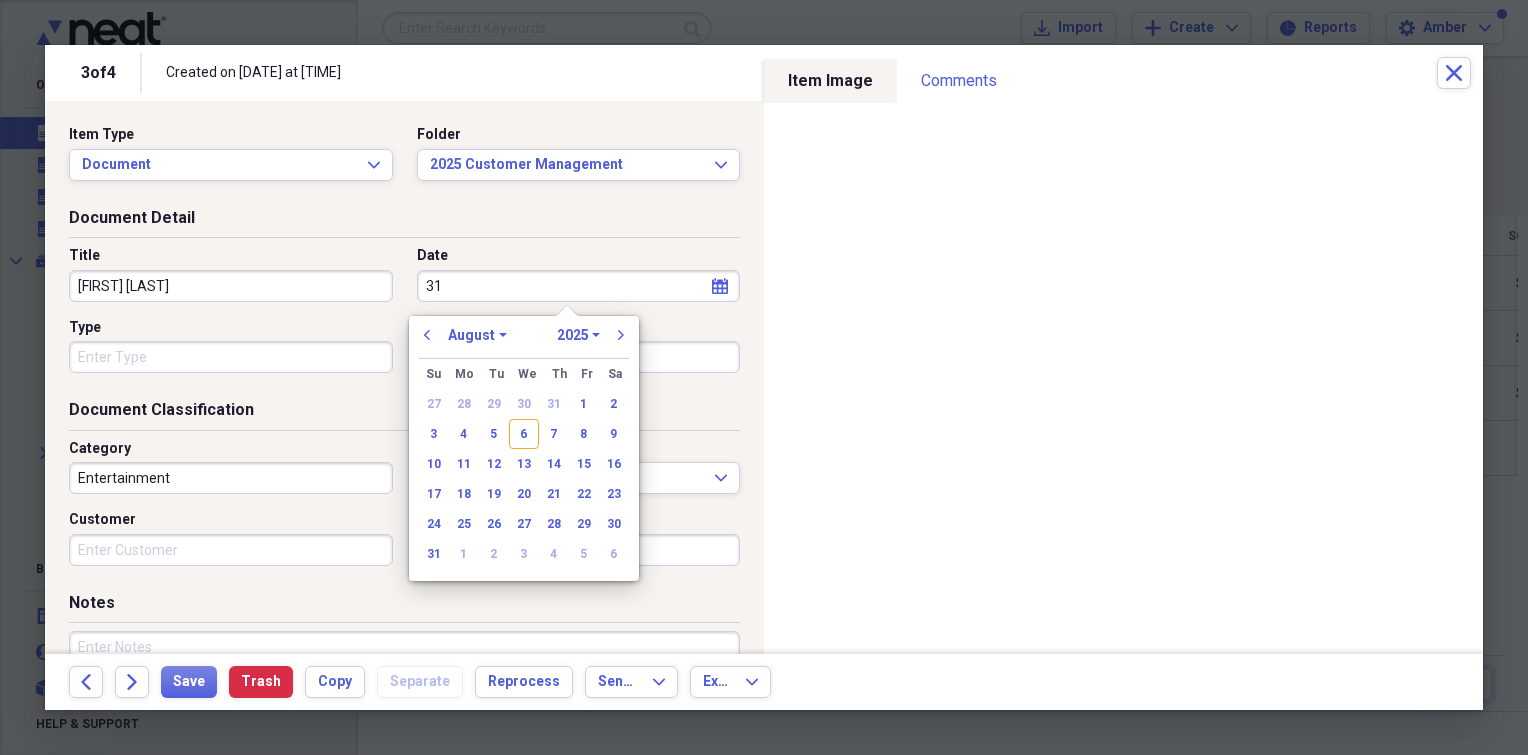 type on "3" 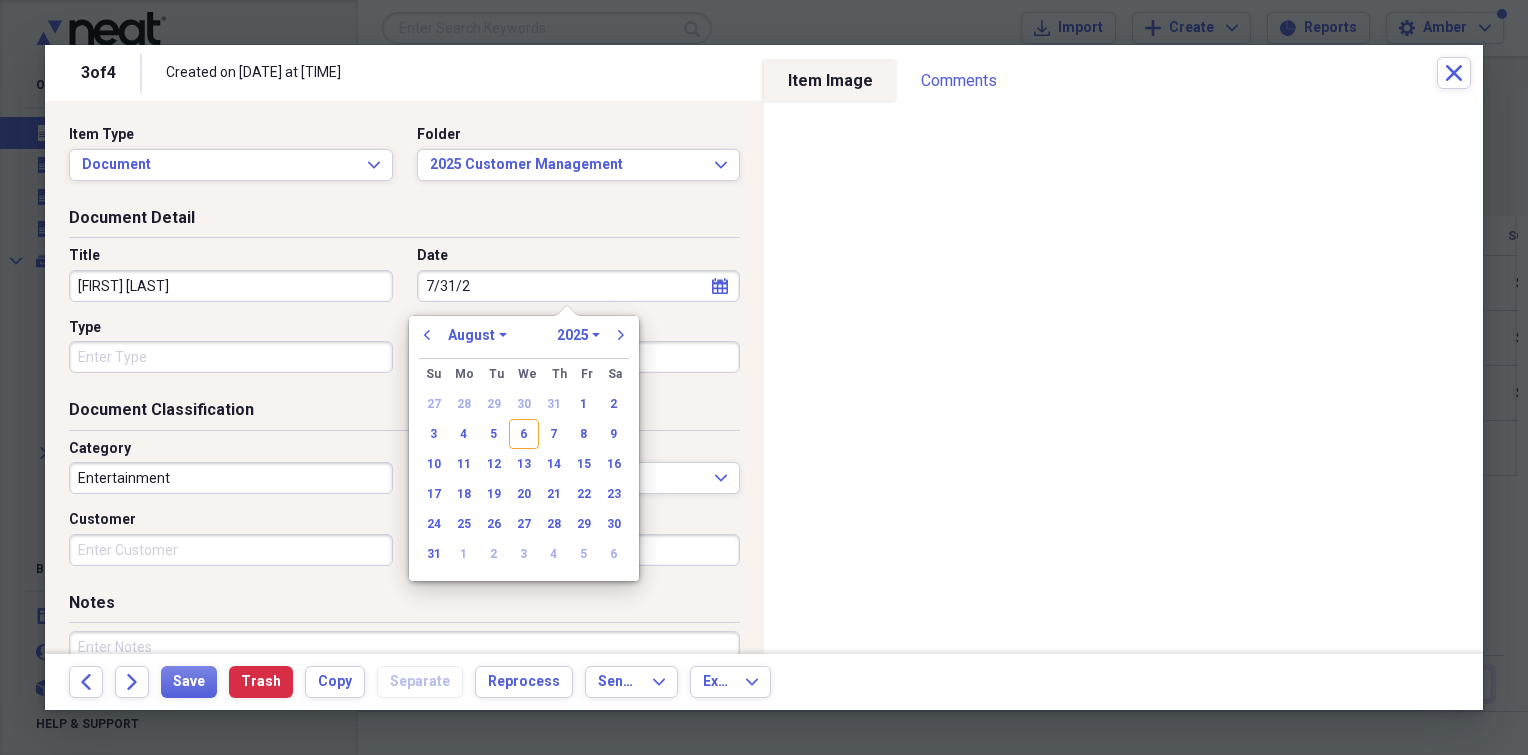 type on "7/31/25" 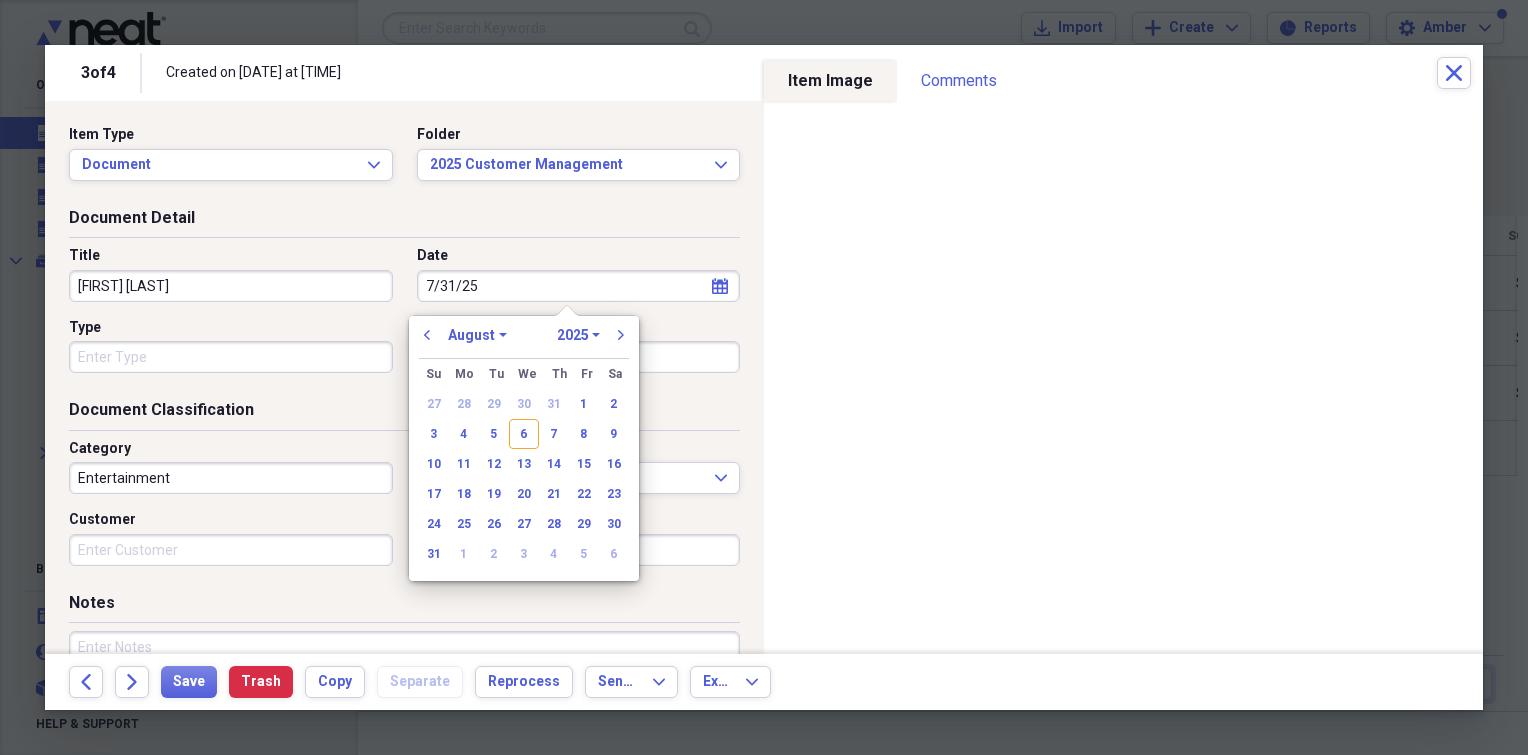 select on "6" 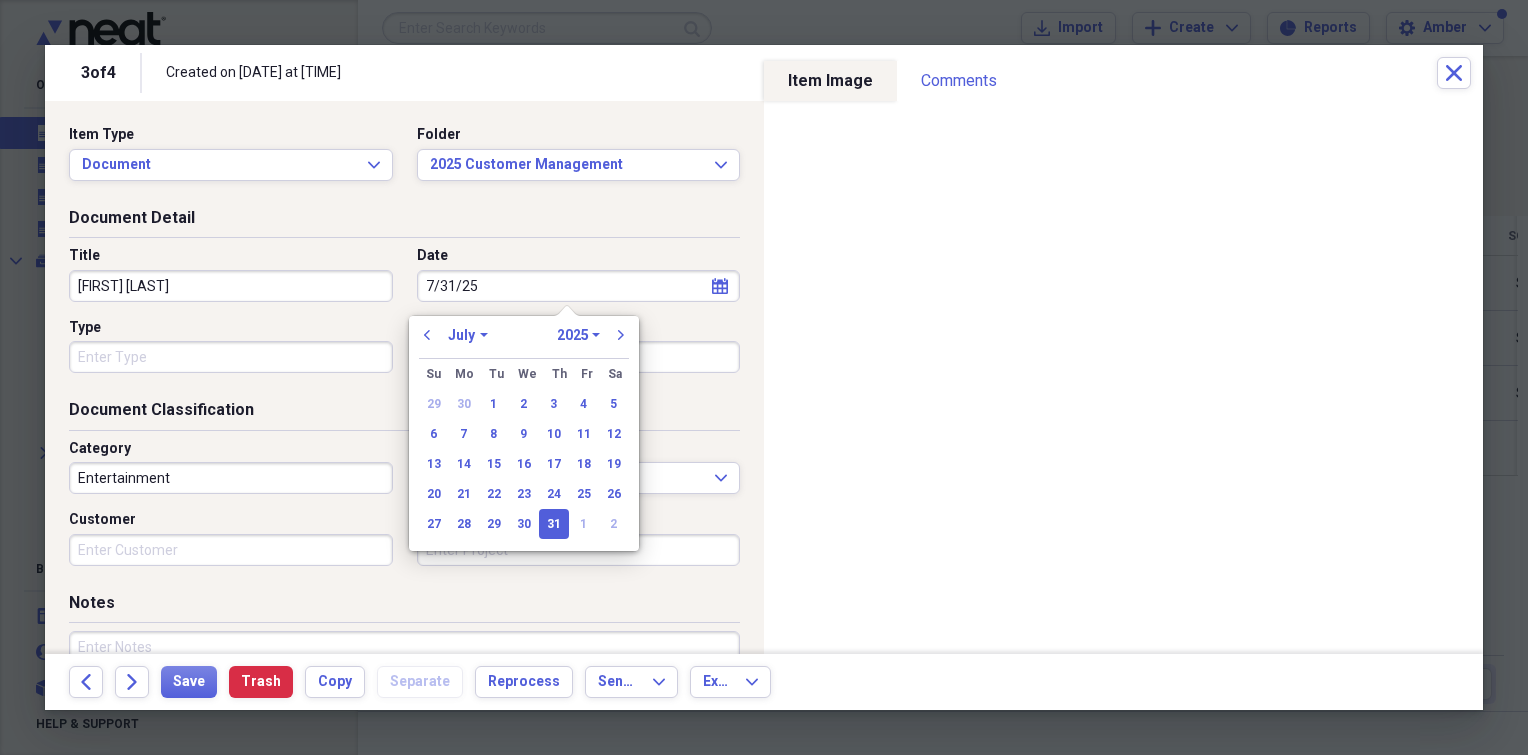 type on "07/31/2025" 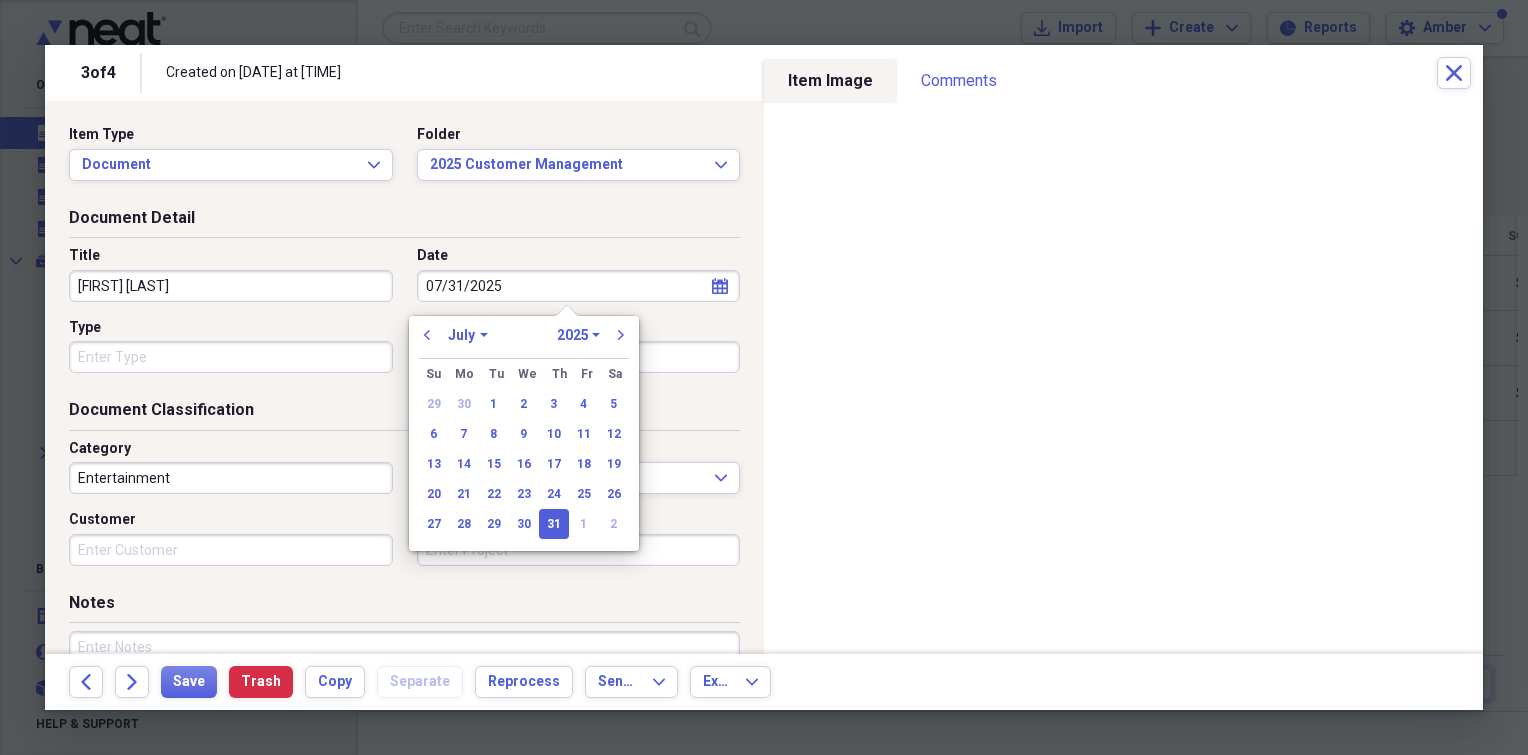 type 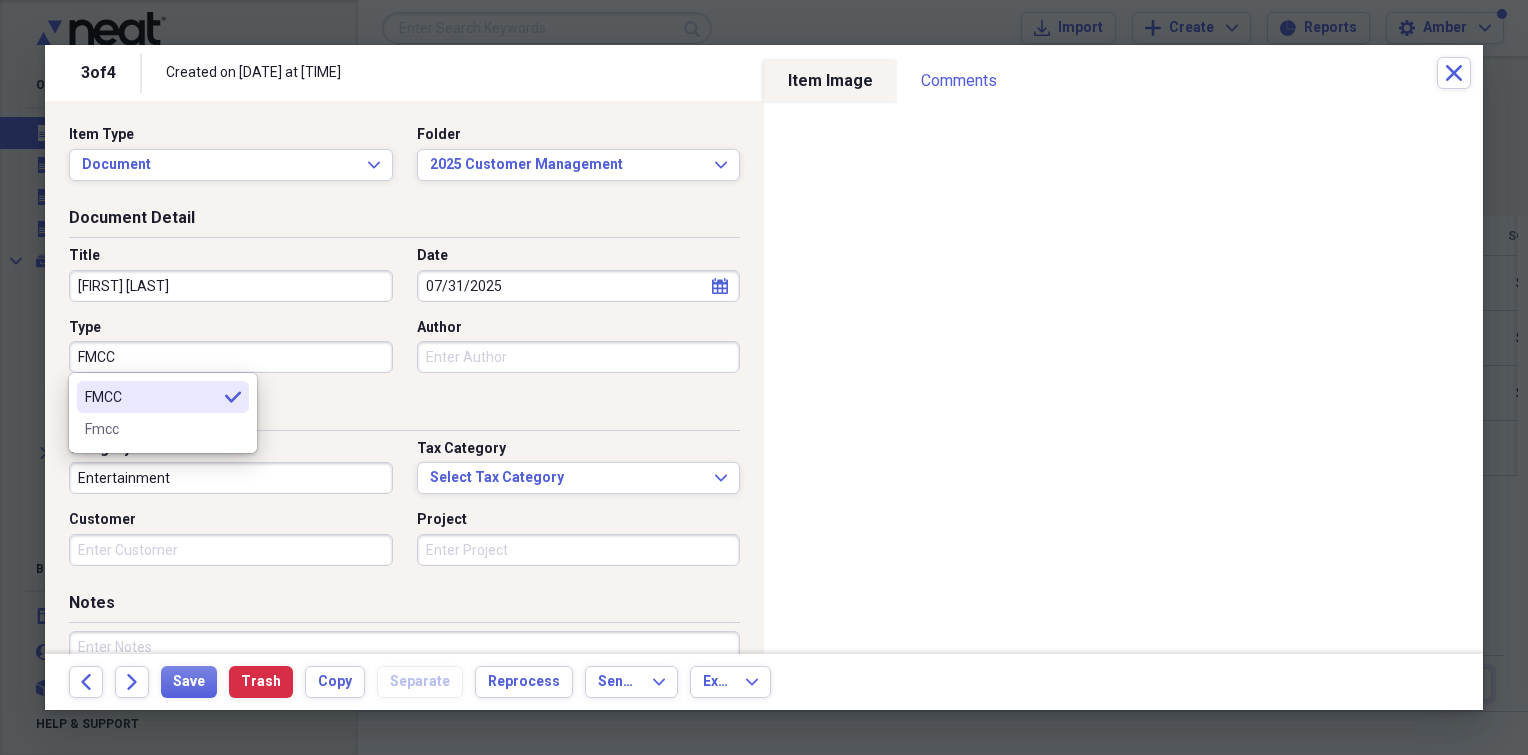 type on "FMCC" 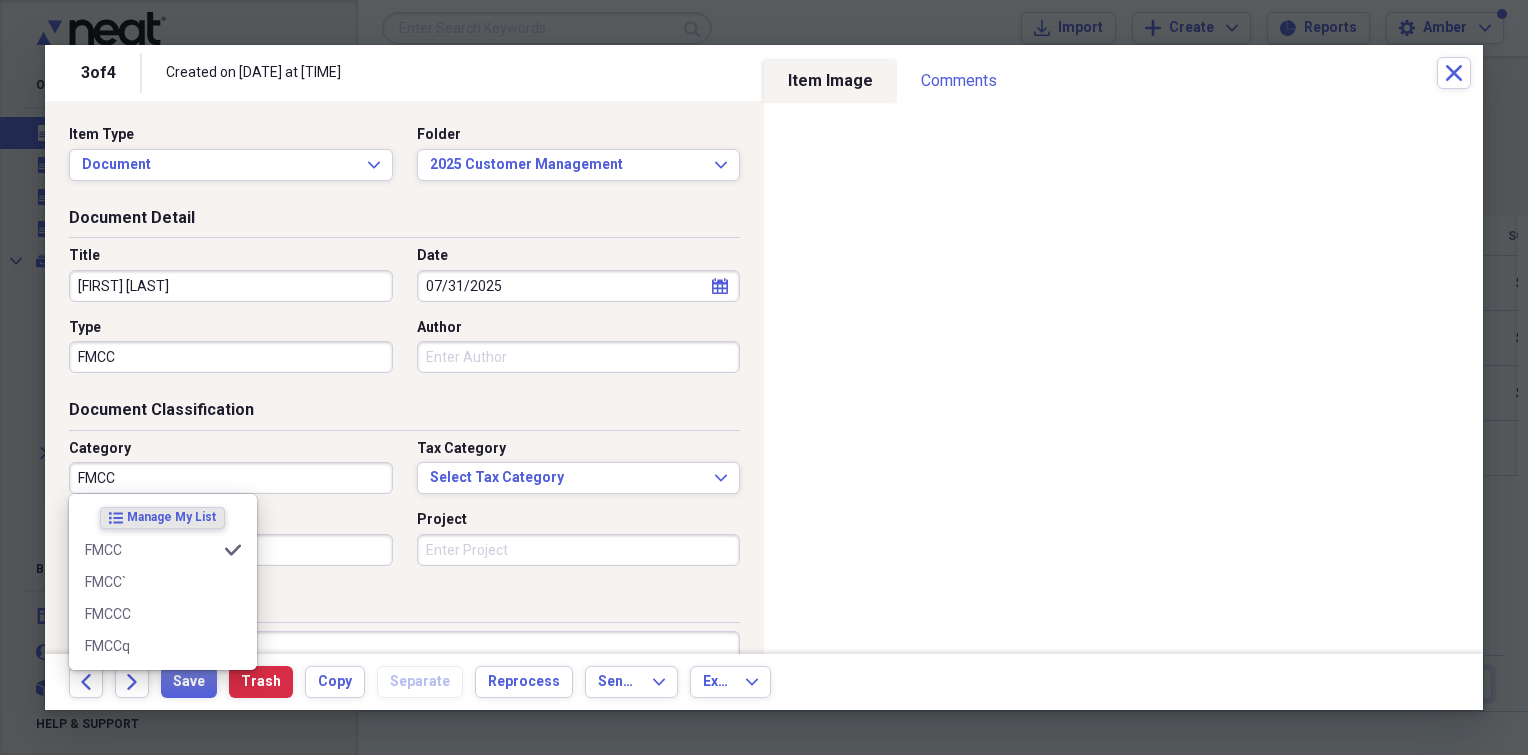 type on "FMCC" 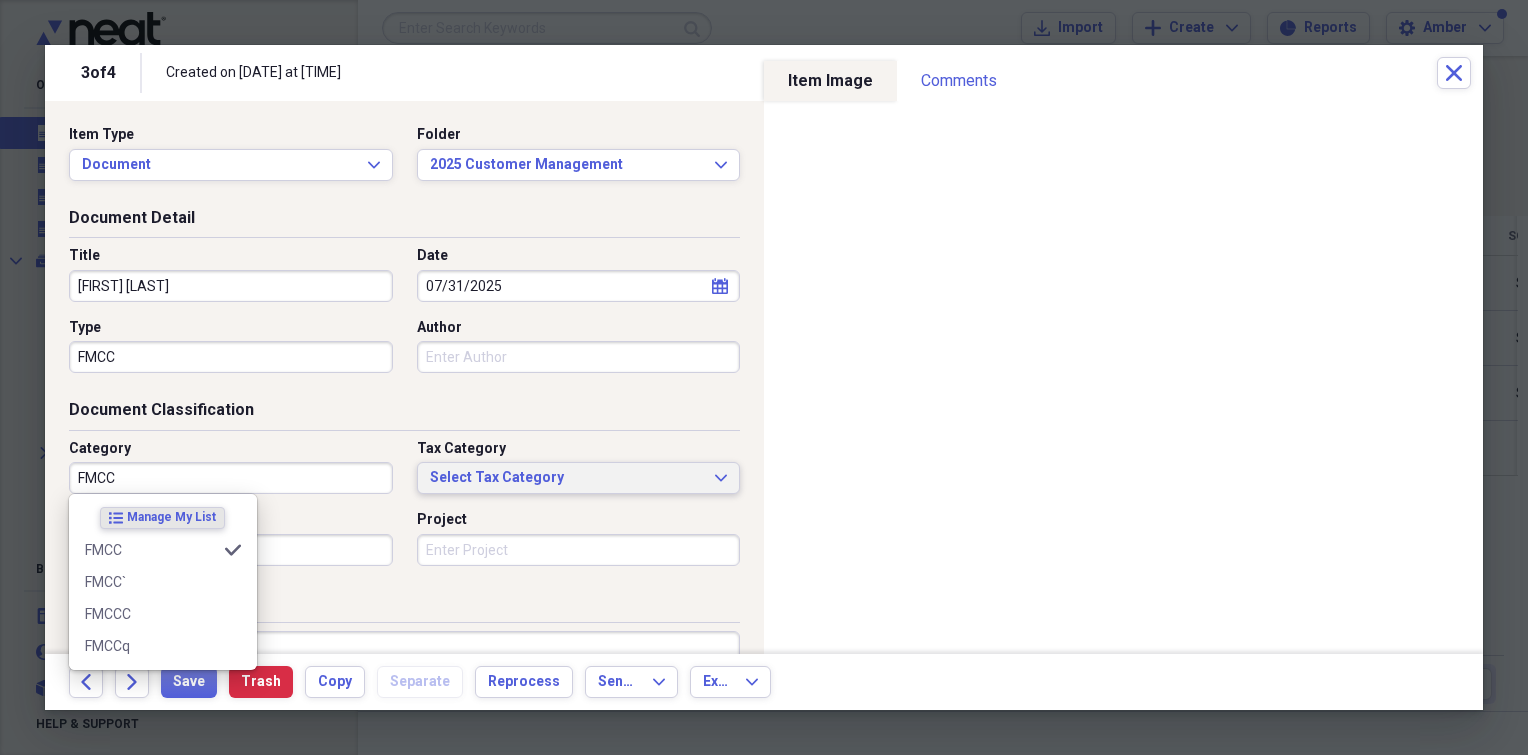 type 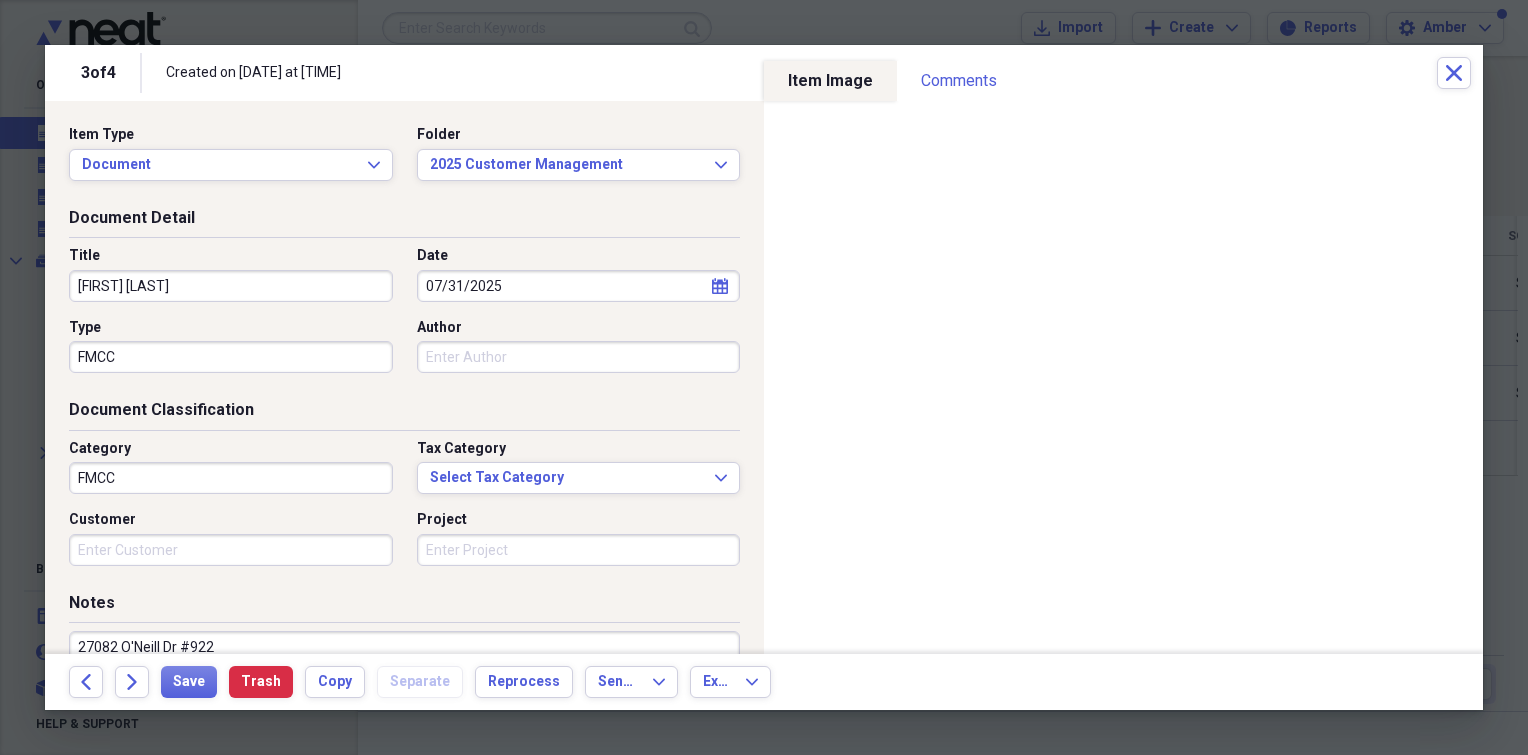 scroll, scrollTop: 14, scrollLeft: 0, axis: vertical 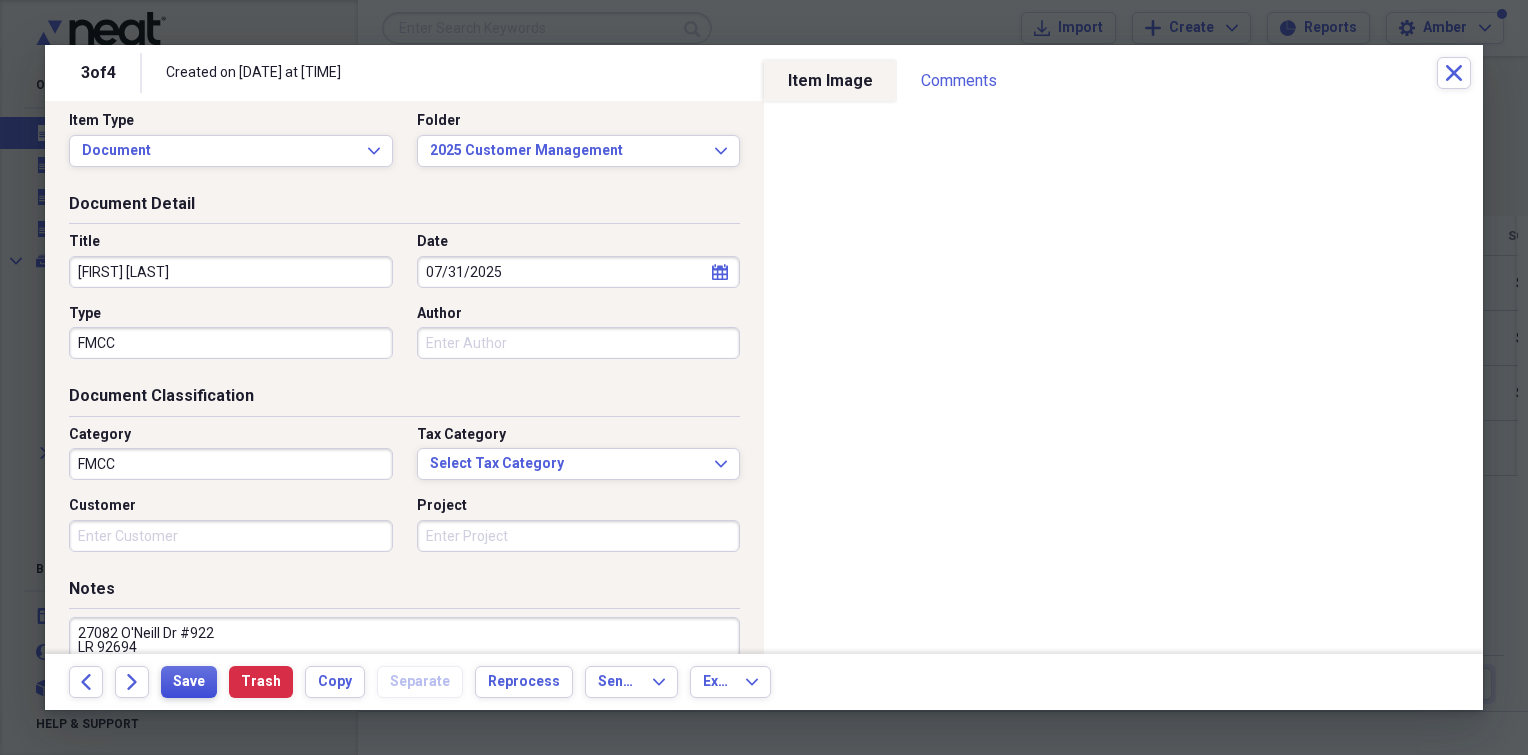 type on "27082 O'Neill Dr #922
LR 92694" 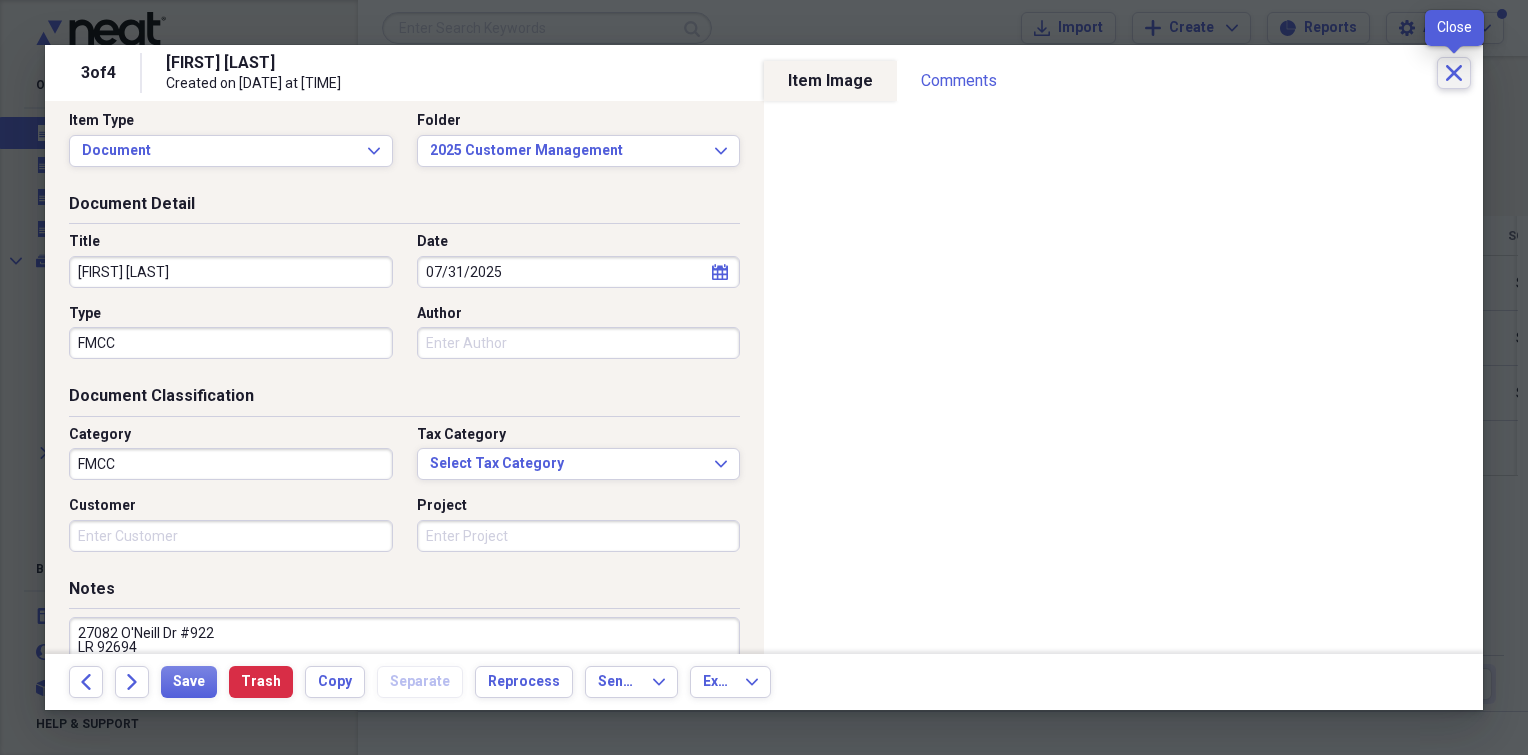 click on "Close" 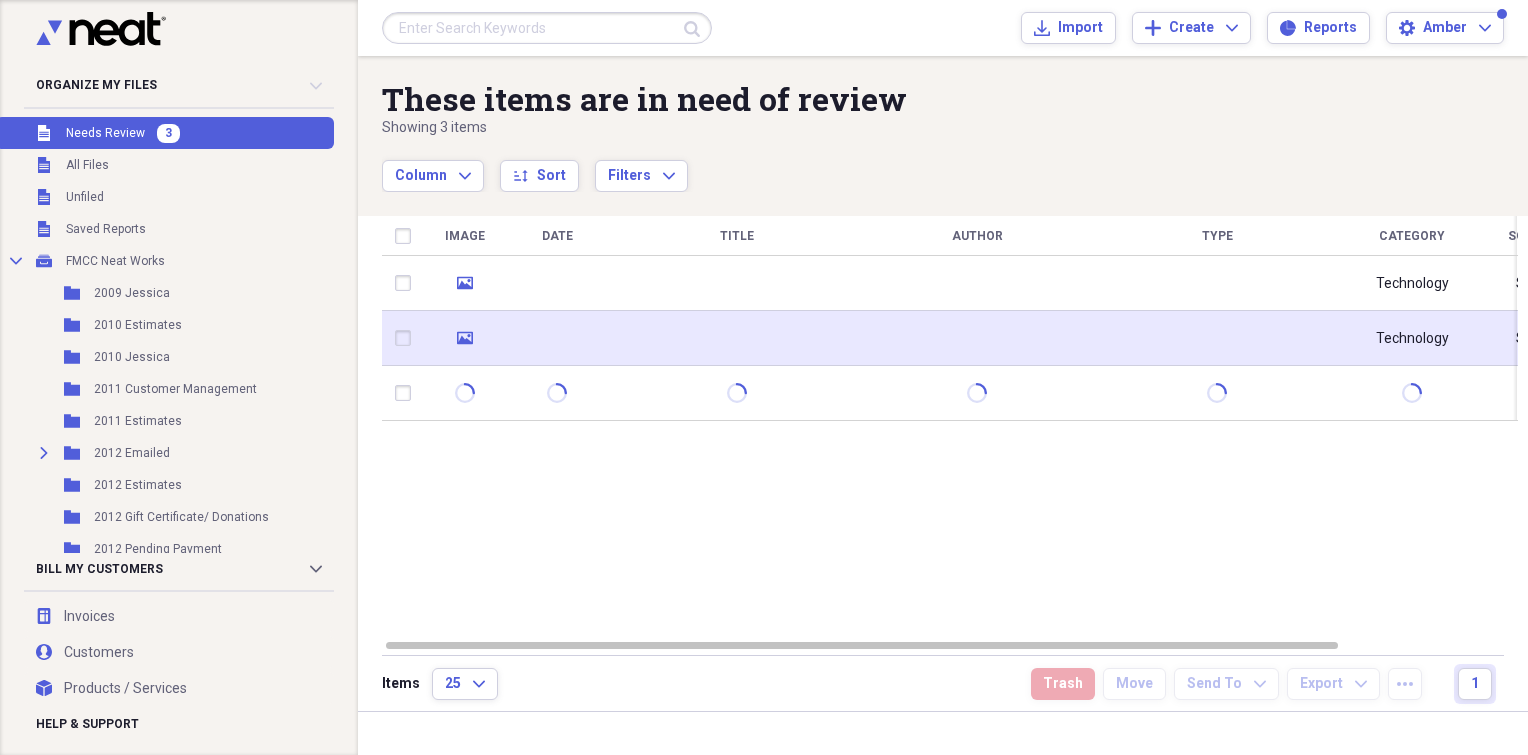 click at bounding box center [737, 338] 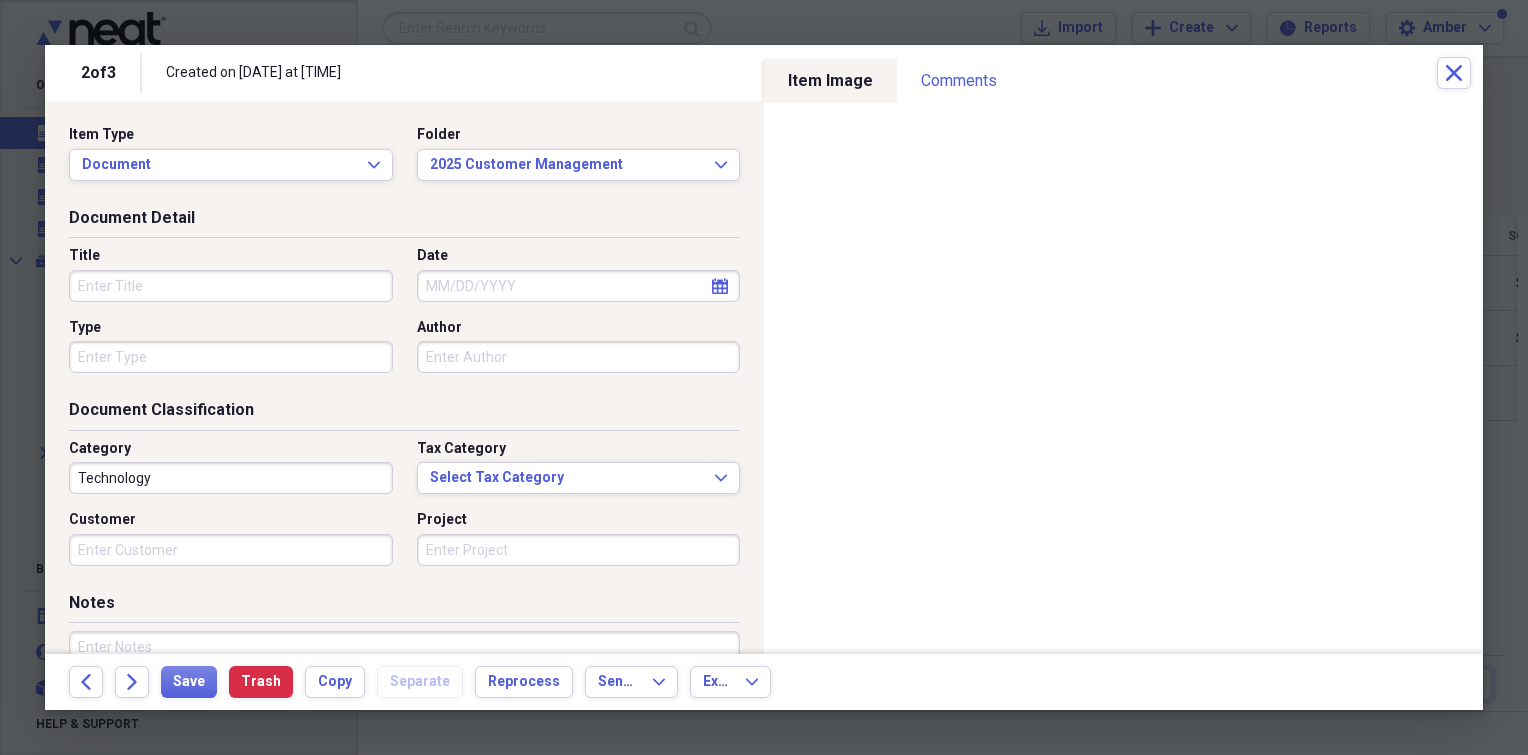 click on "Title" at bounding box center [231, 286] 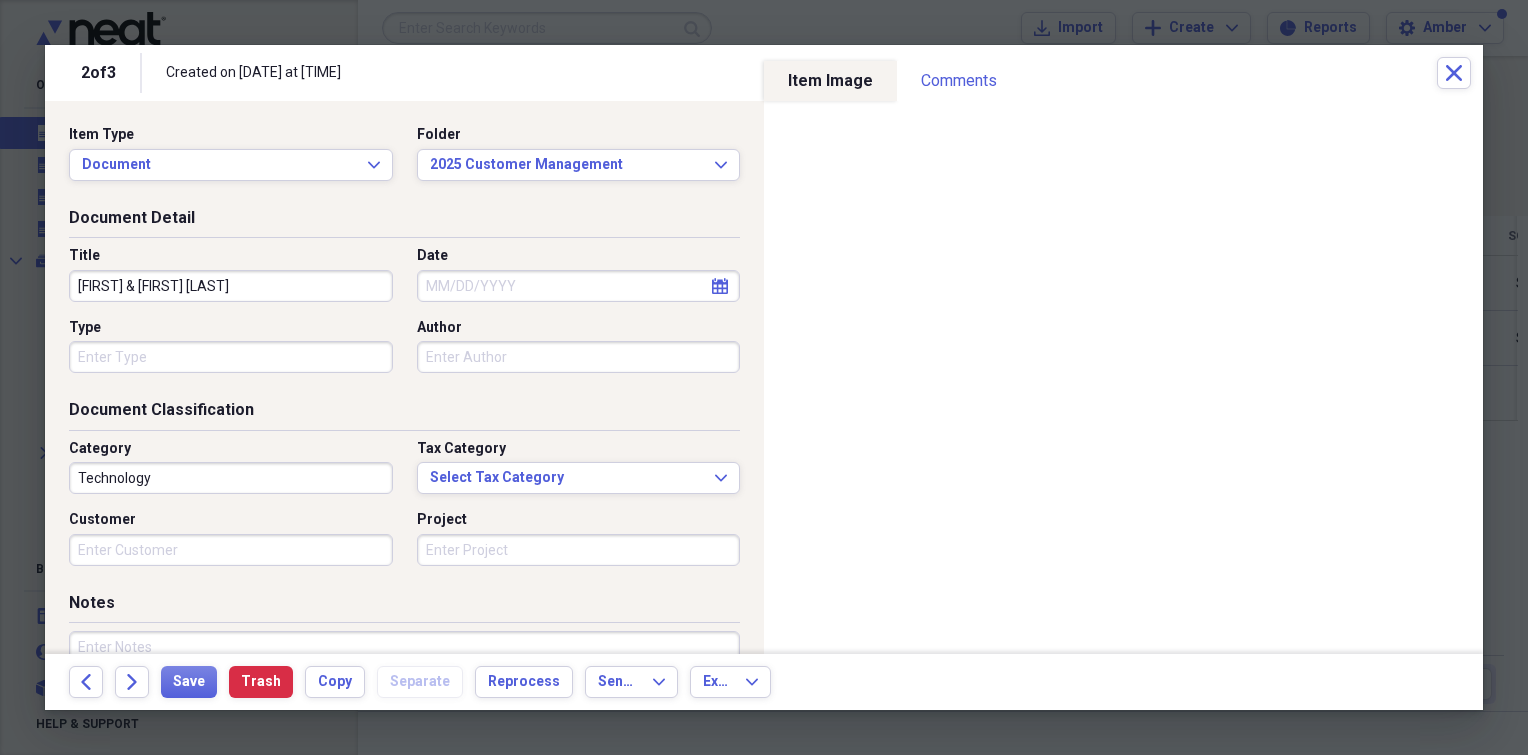 type on "[FIRST] & [FIRST] [LAST]" 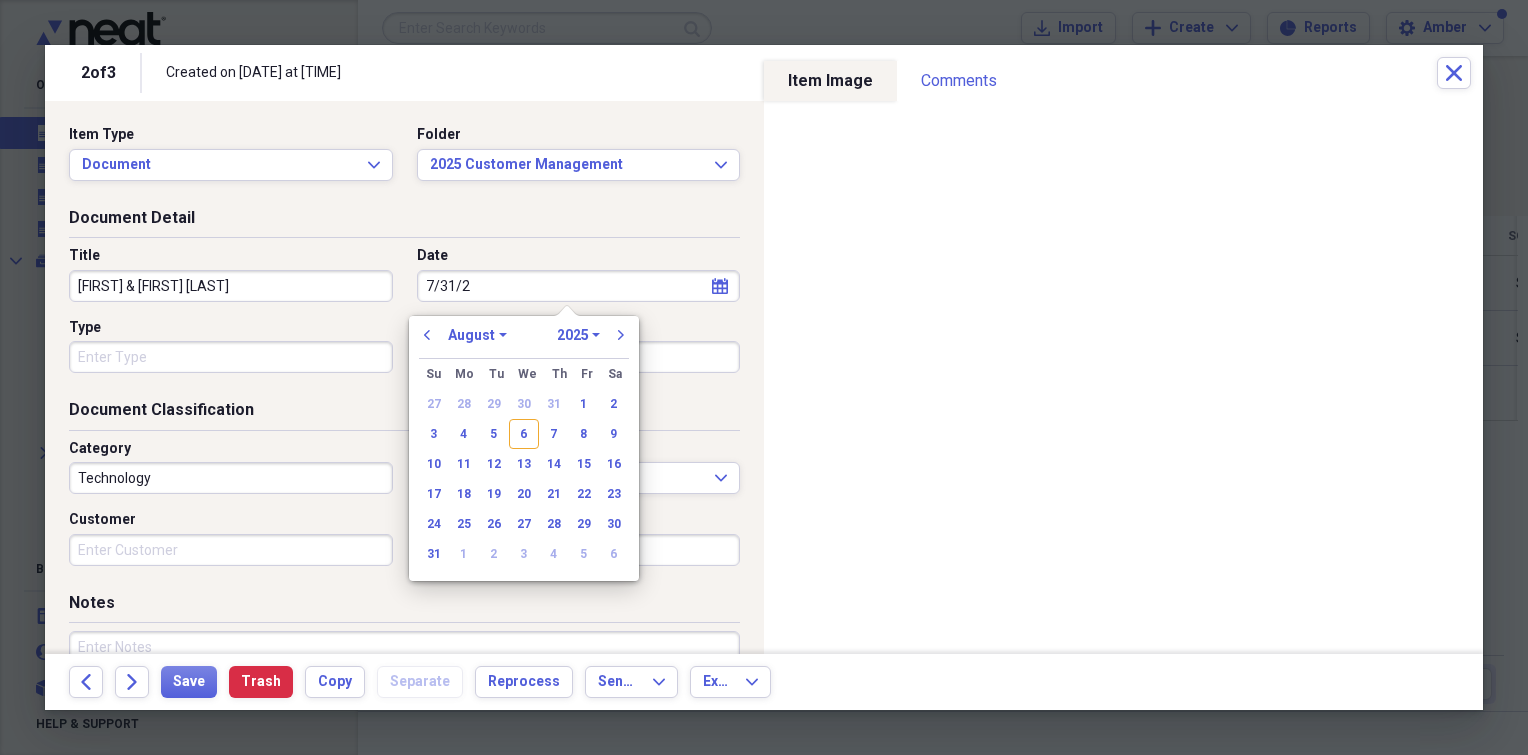 type on "7/31/25" 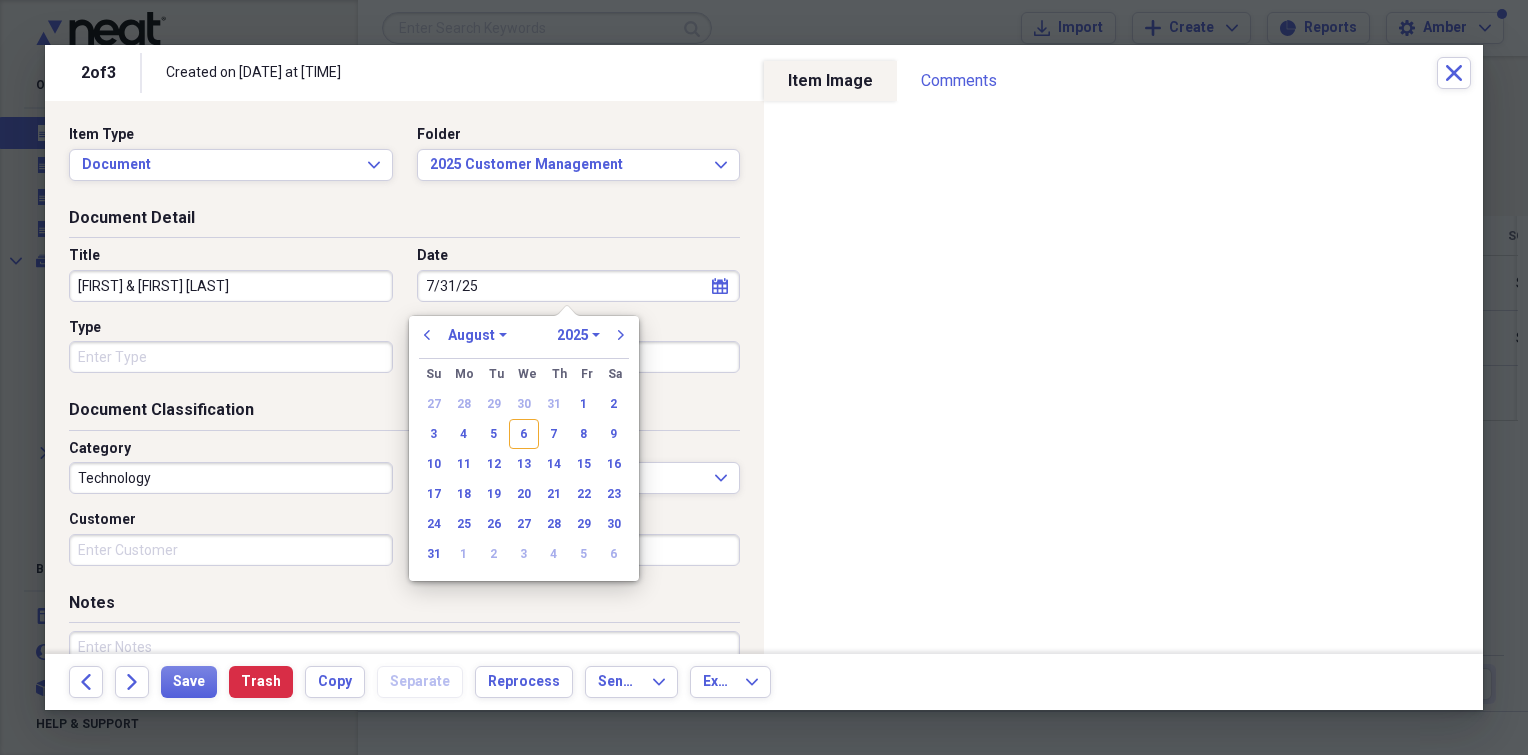 select on "6" 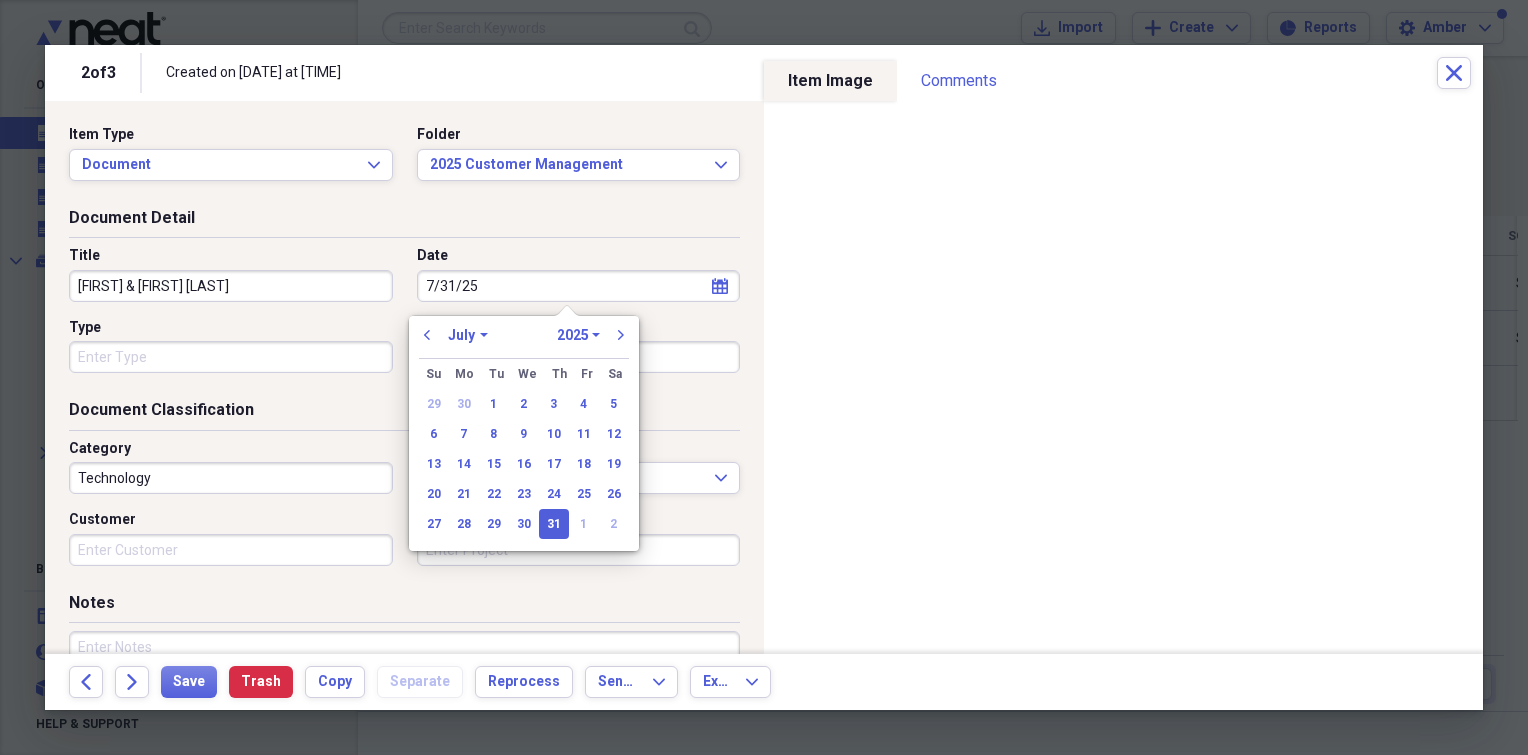 type on "07/31/2025" 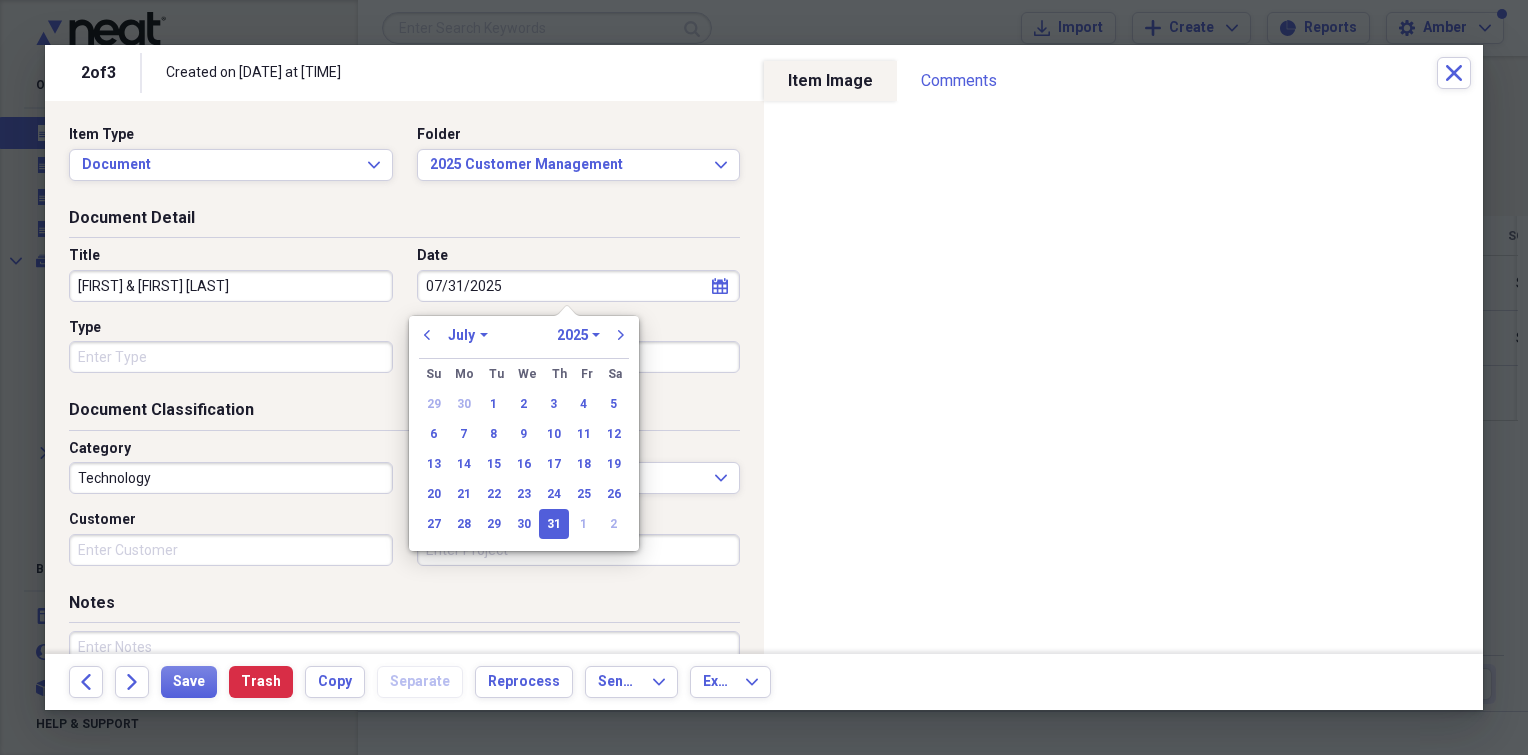 type 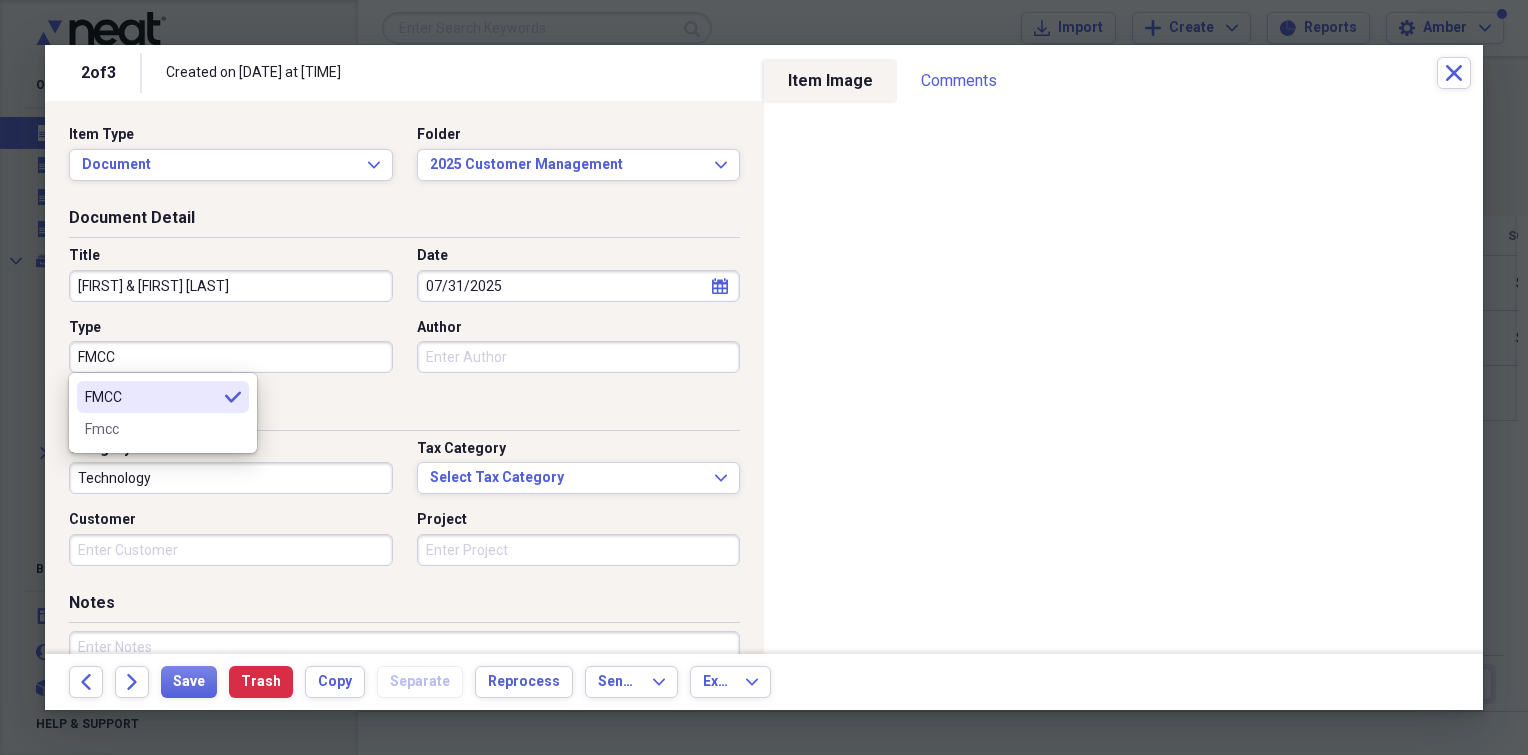 type on "FMCC" 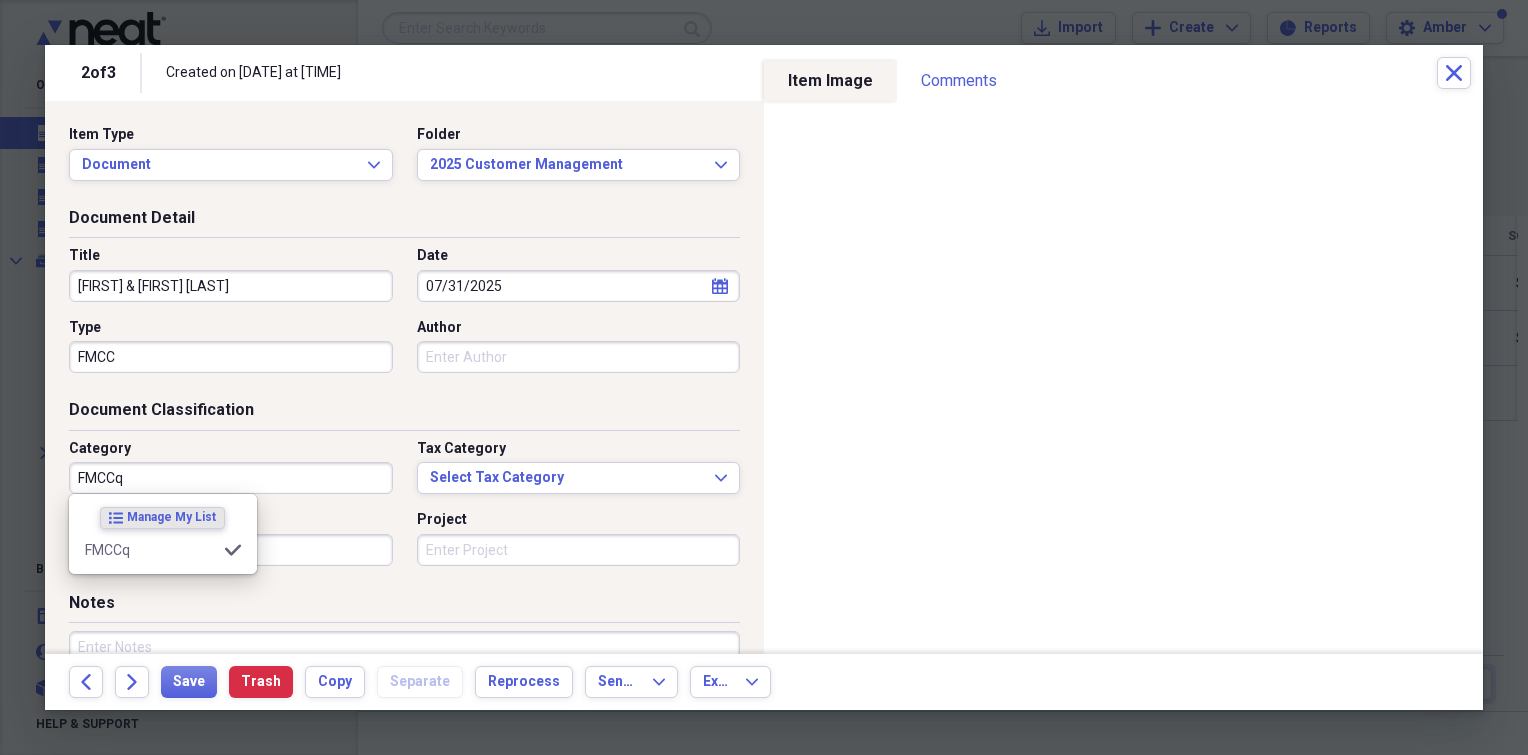 type on "FMCCq" 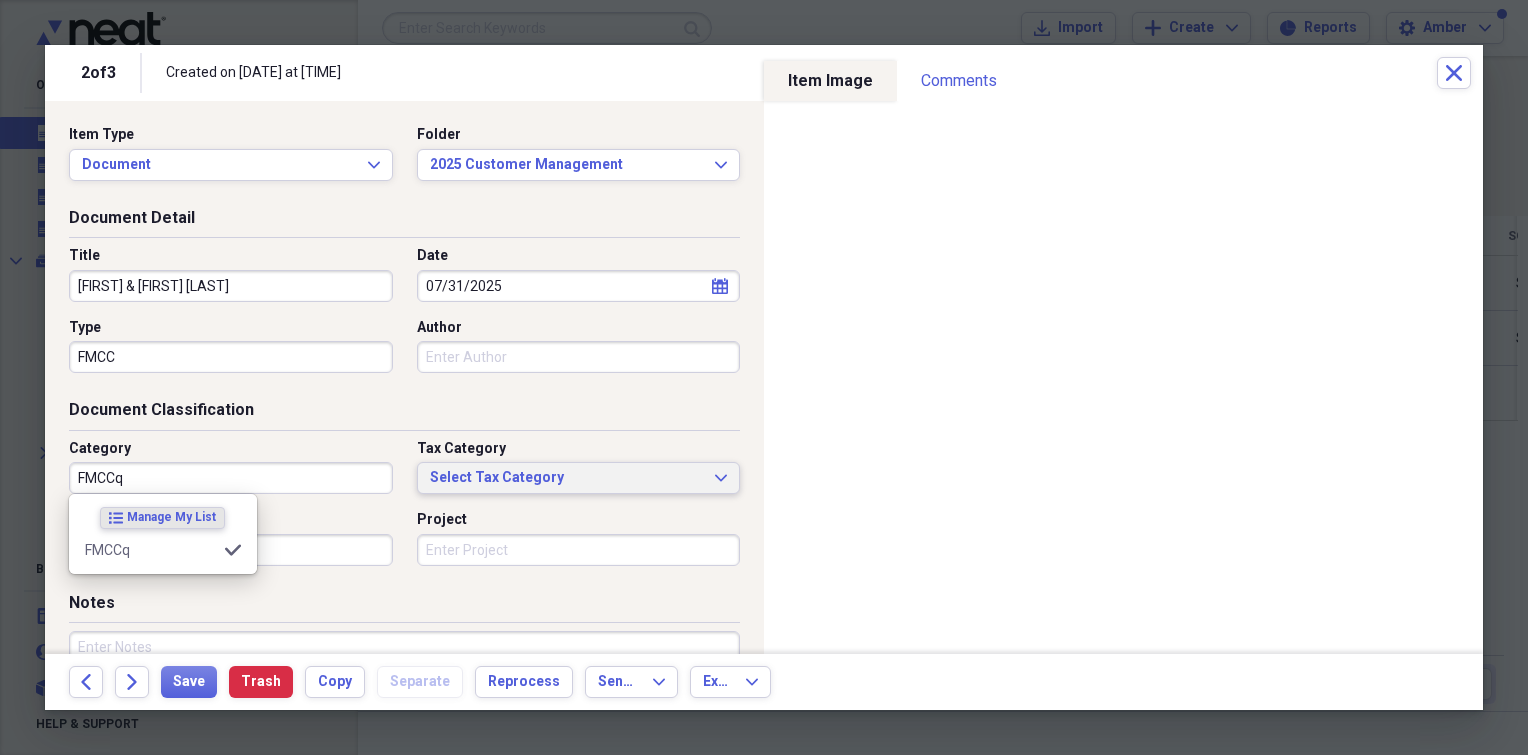 type 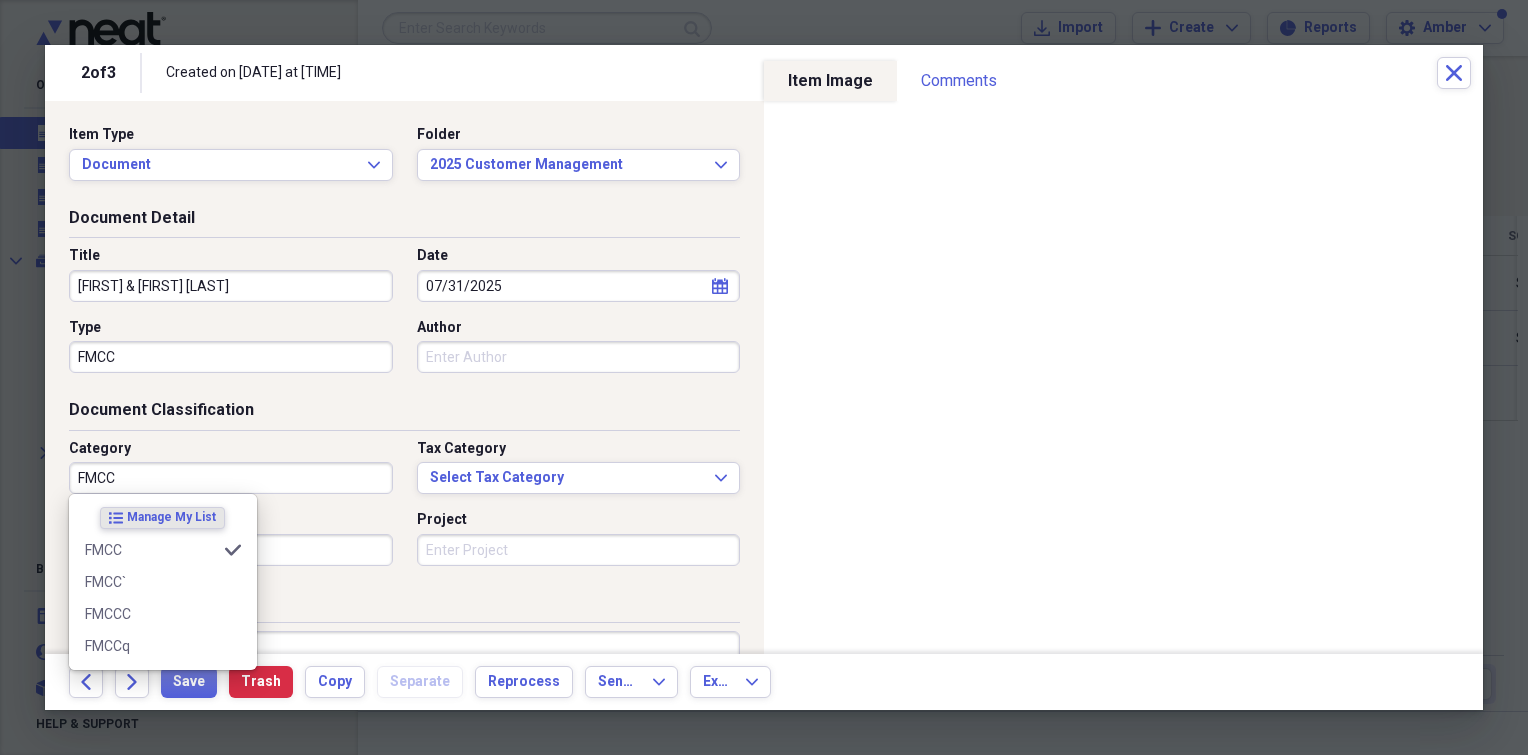 type on "FMCC" 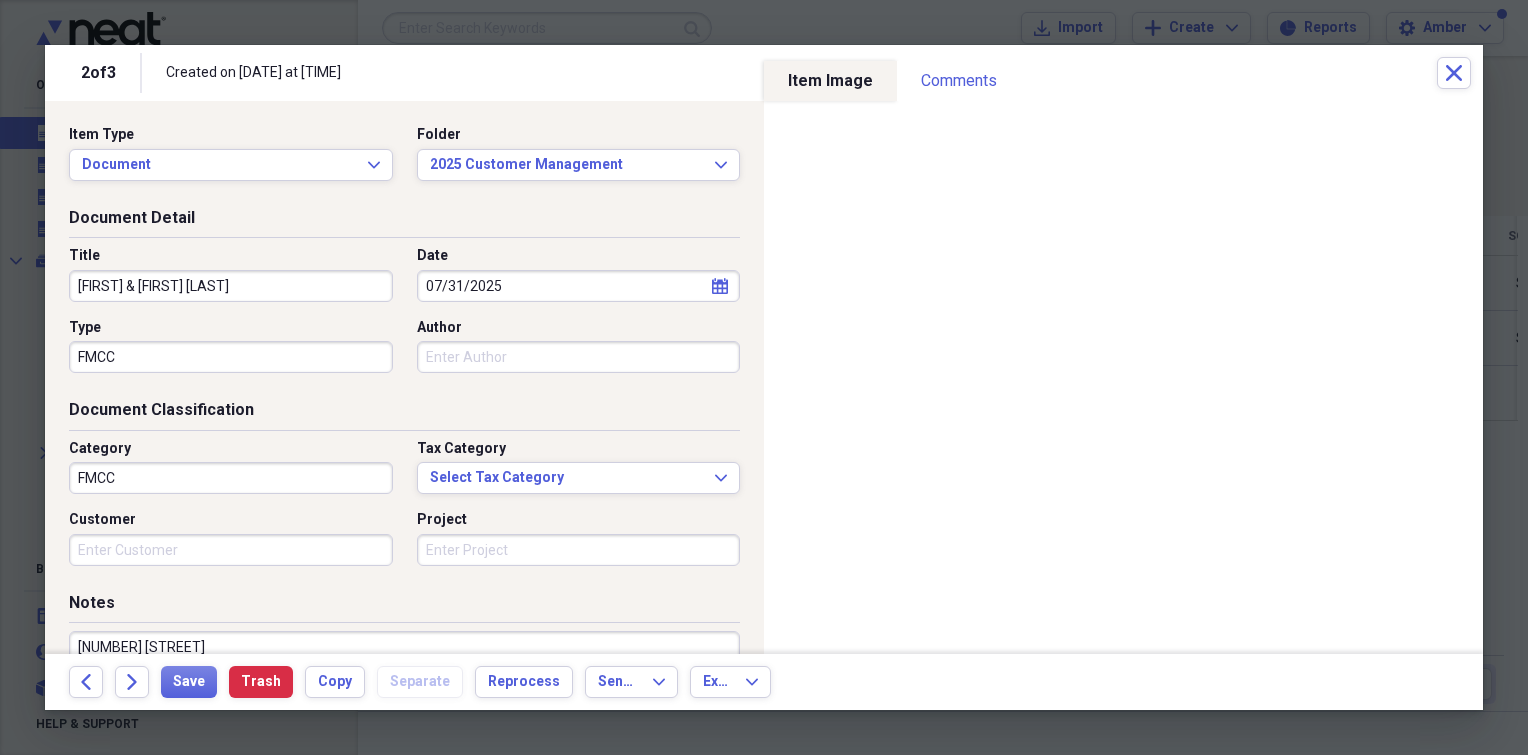 scroll, scrollTop: 14, scrollLeft: 0, axis: vertical 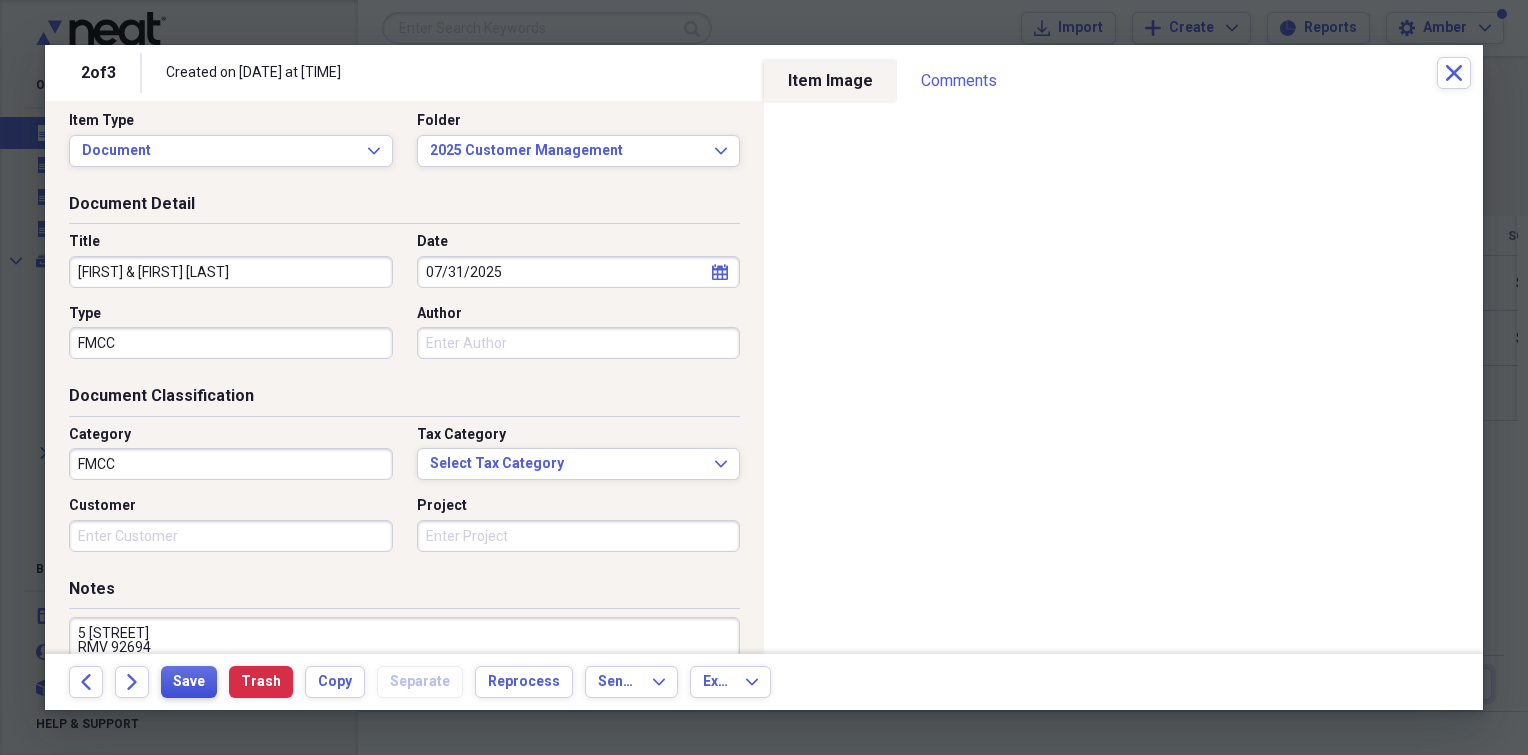 type on "5 [STREET]
RMV 92694" 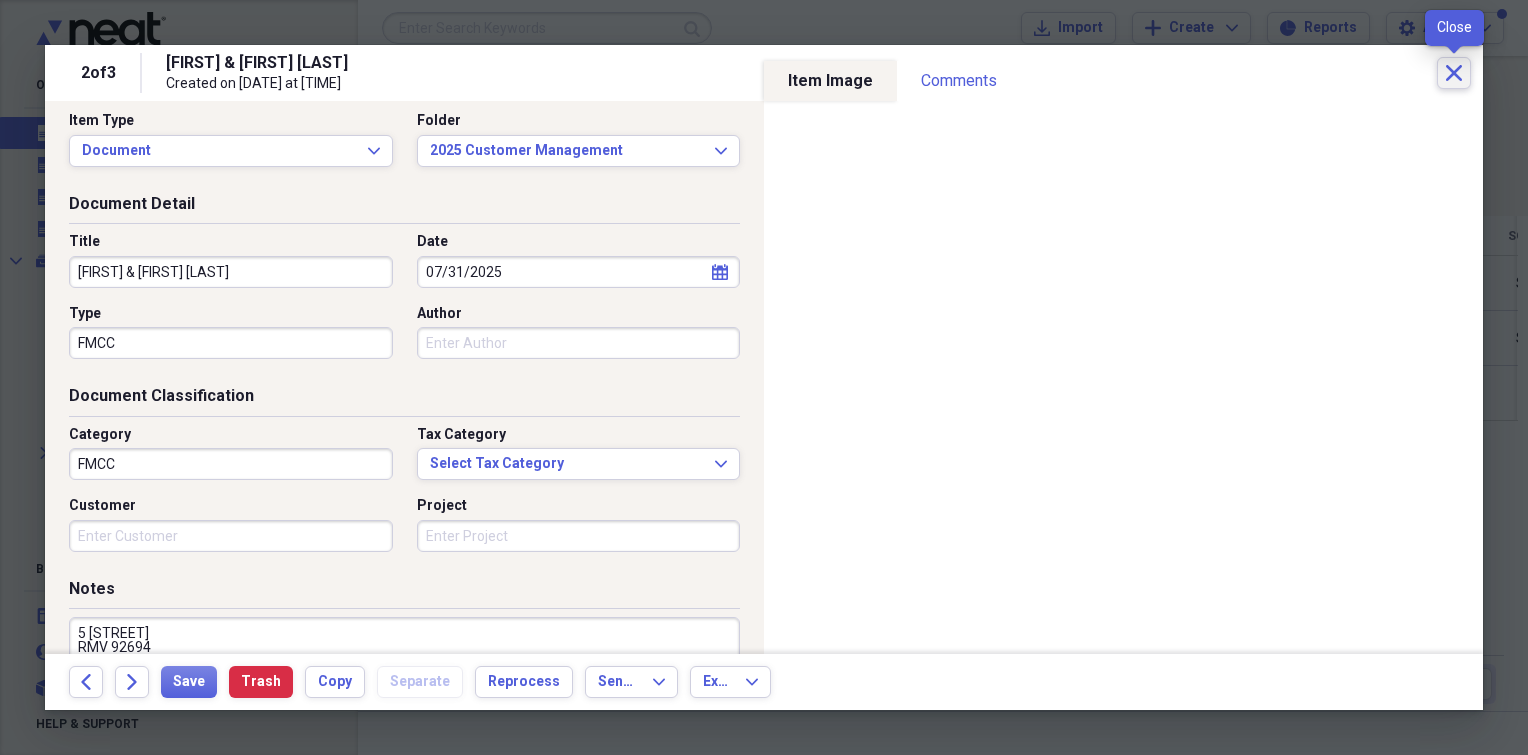click on "Close" 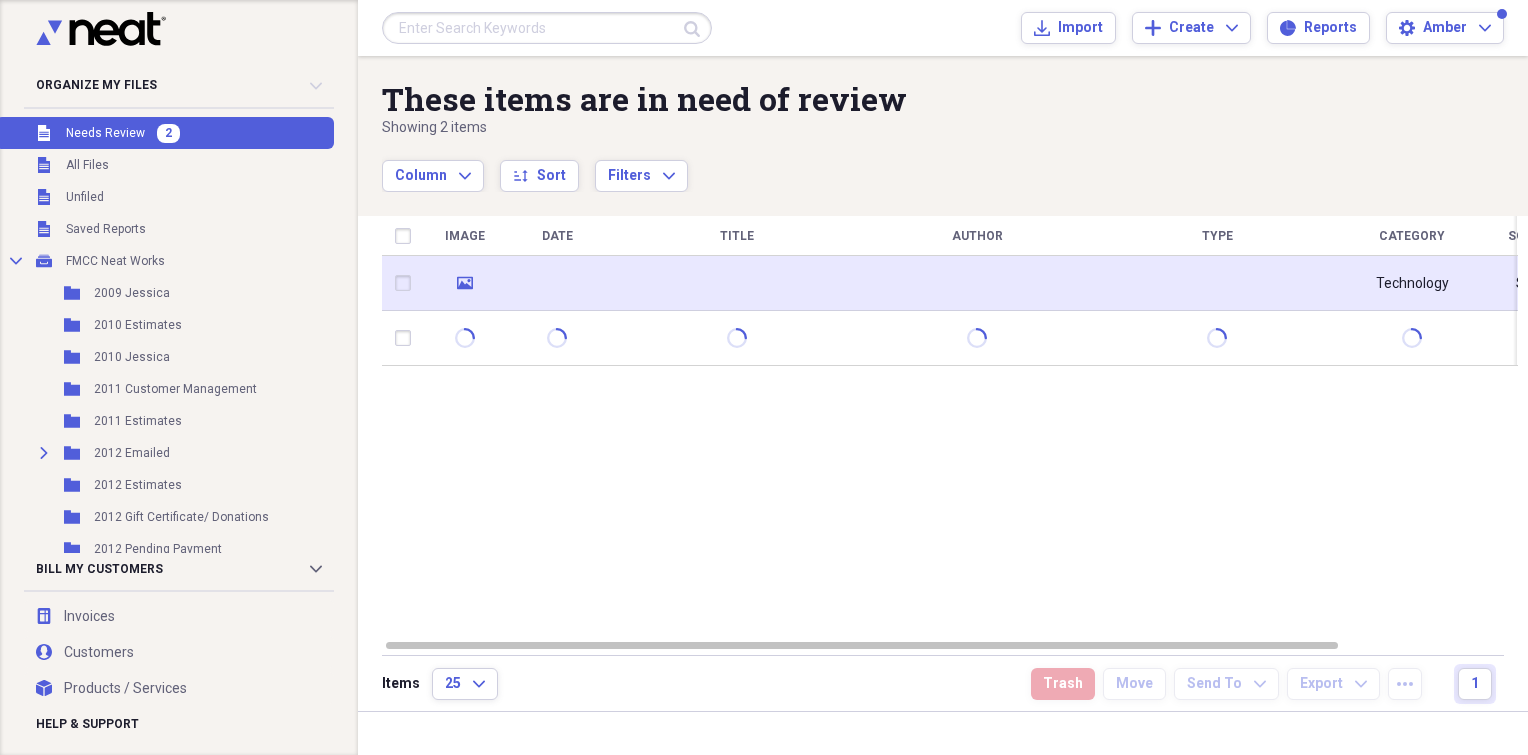click at bounding box center [737, 283] 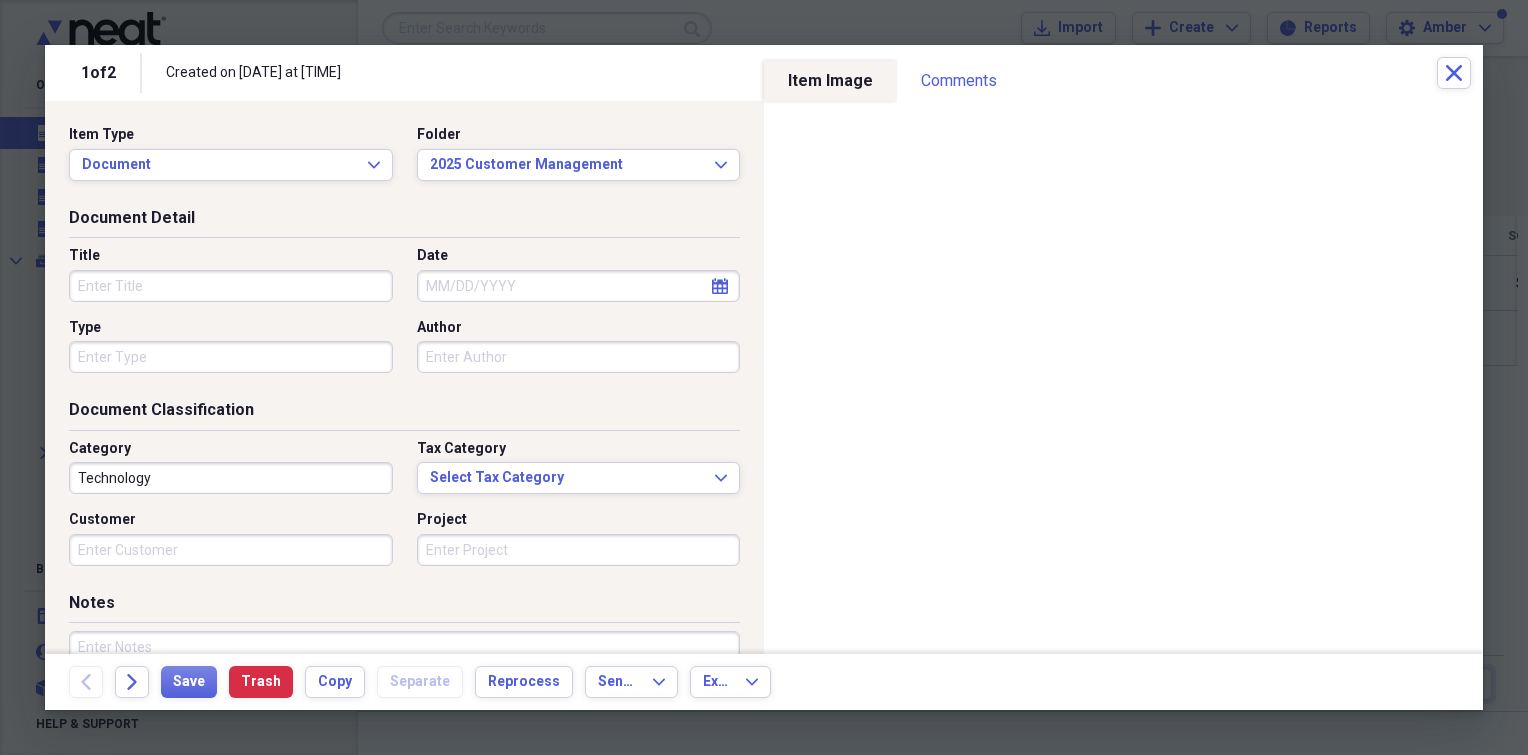 click on "Title" at bounding box center (231, 286) 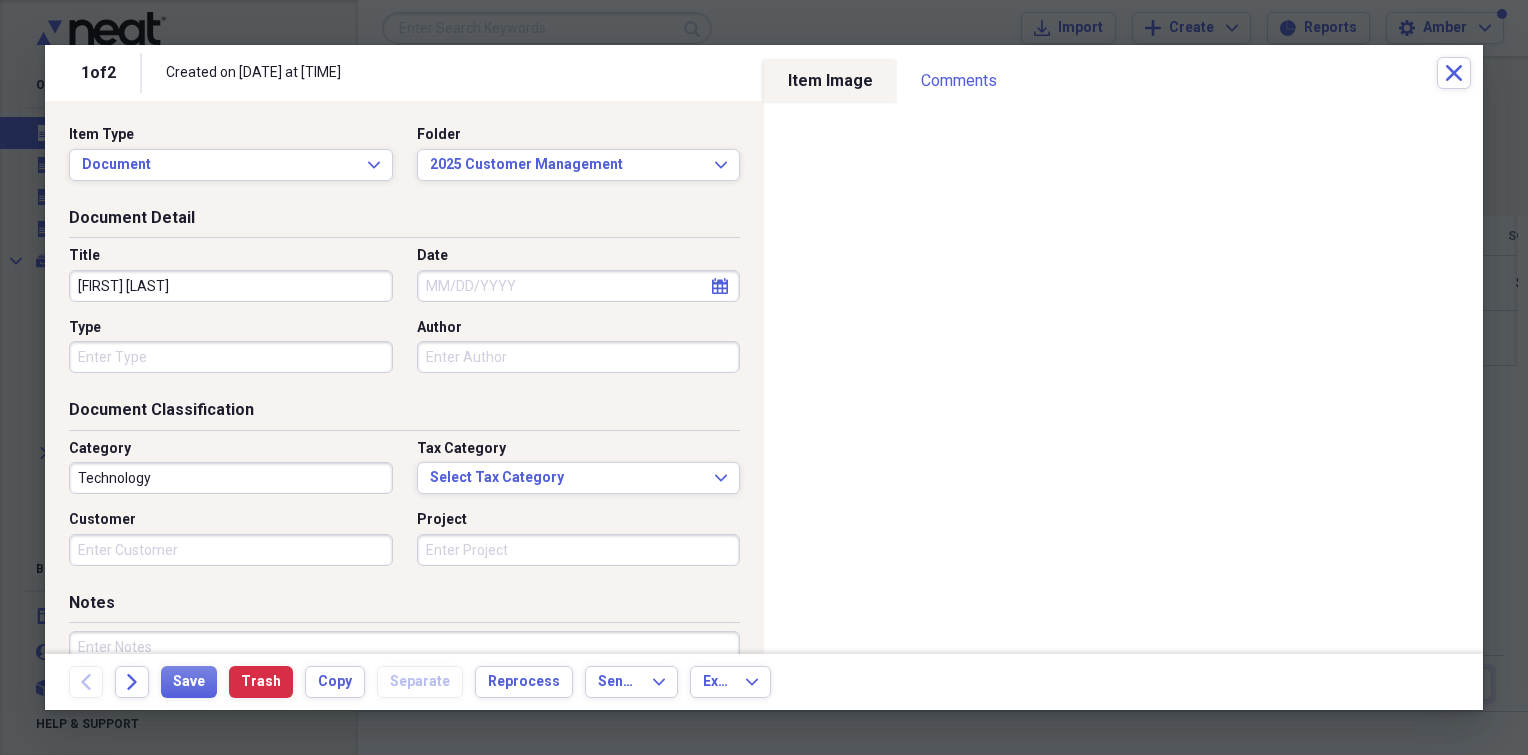 type on "[FIRST] [LAST]" 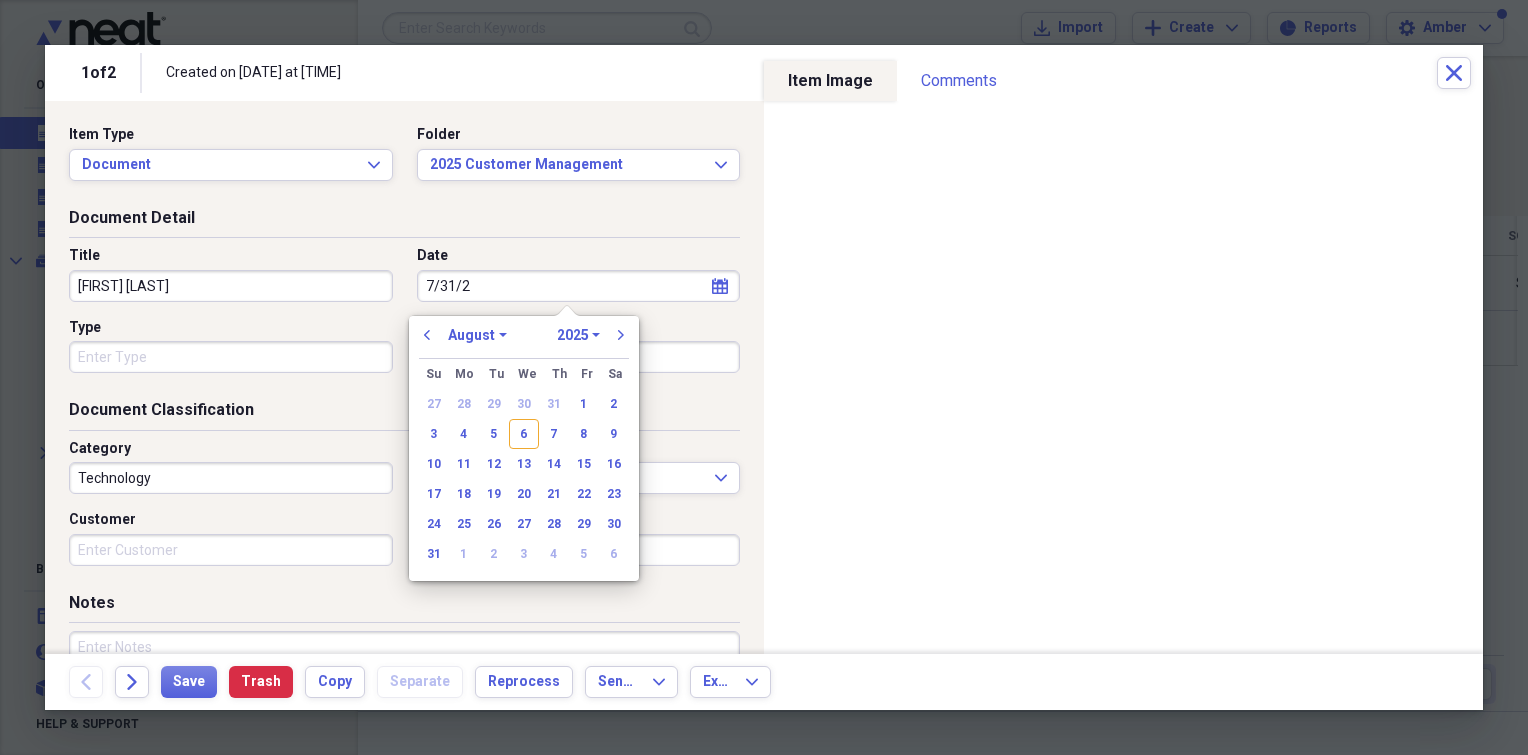 type on "7/31/25" 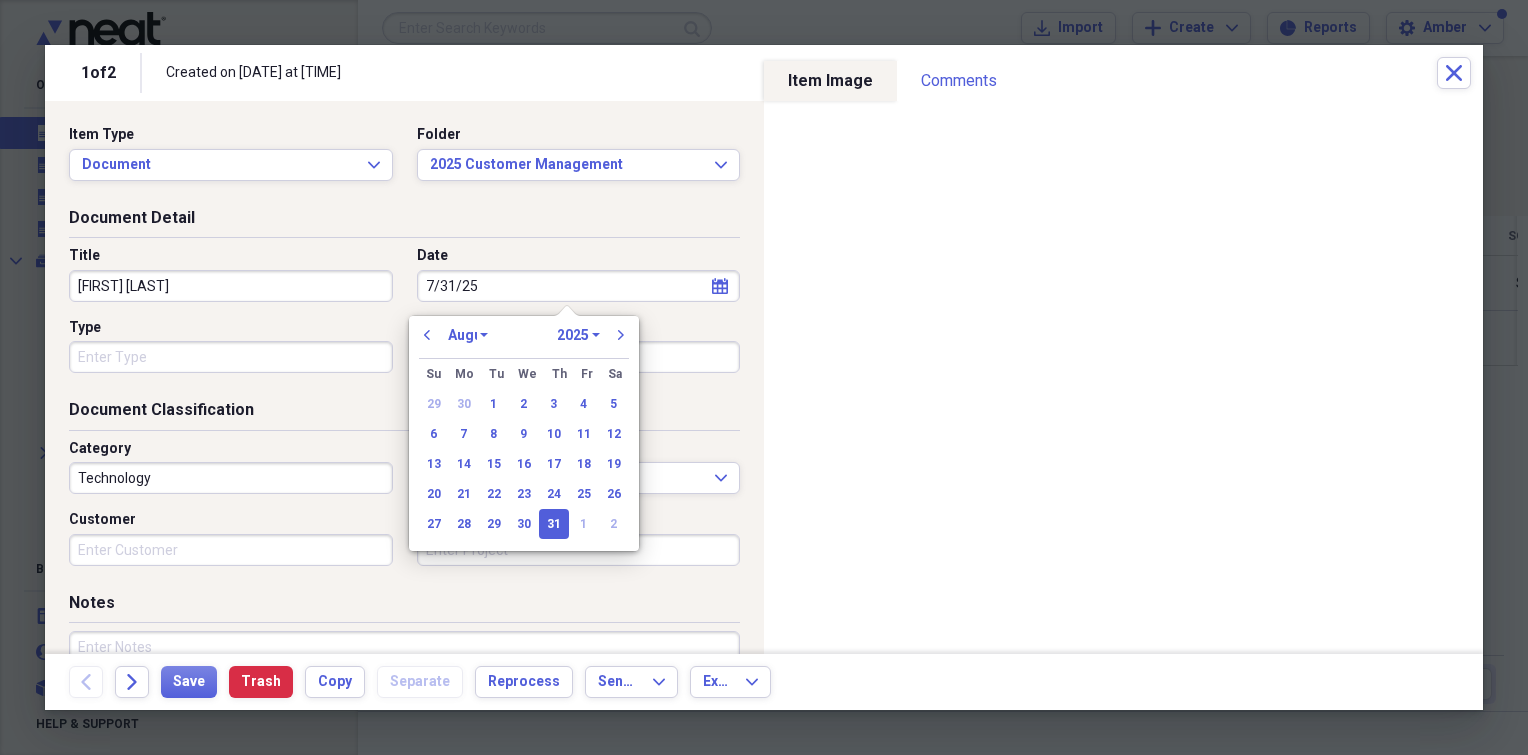 select on "6" 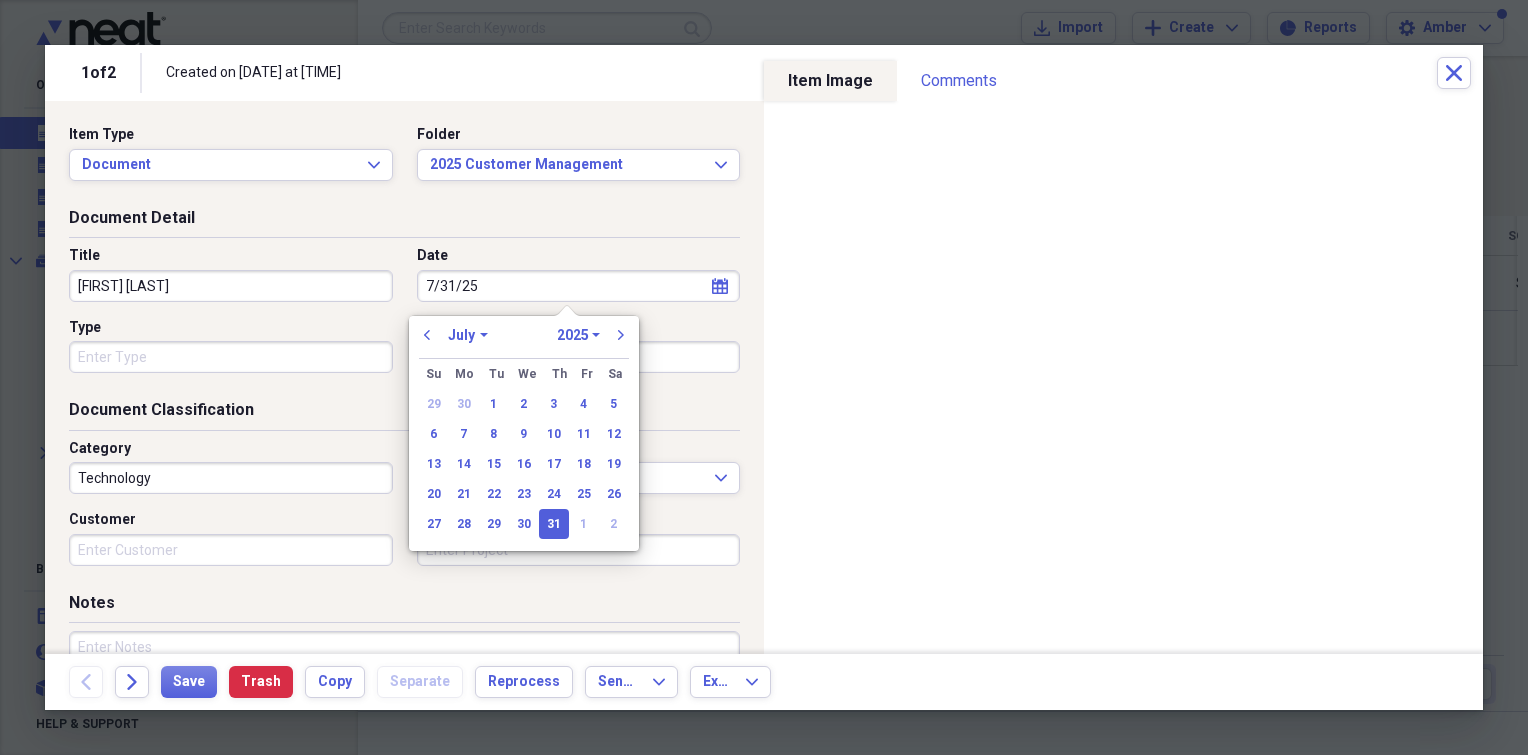 type on "07/31/2025" 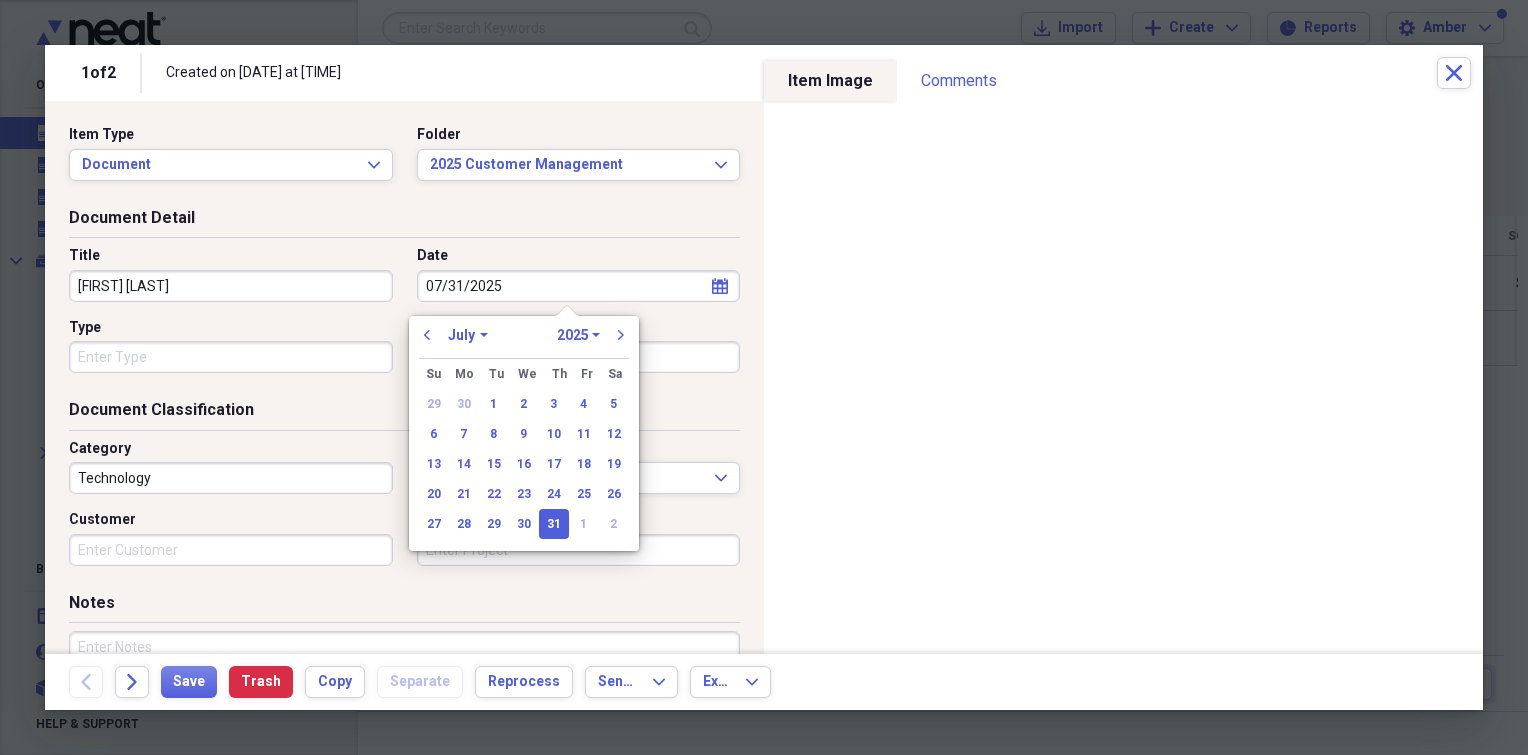 type 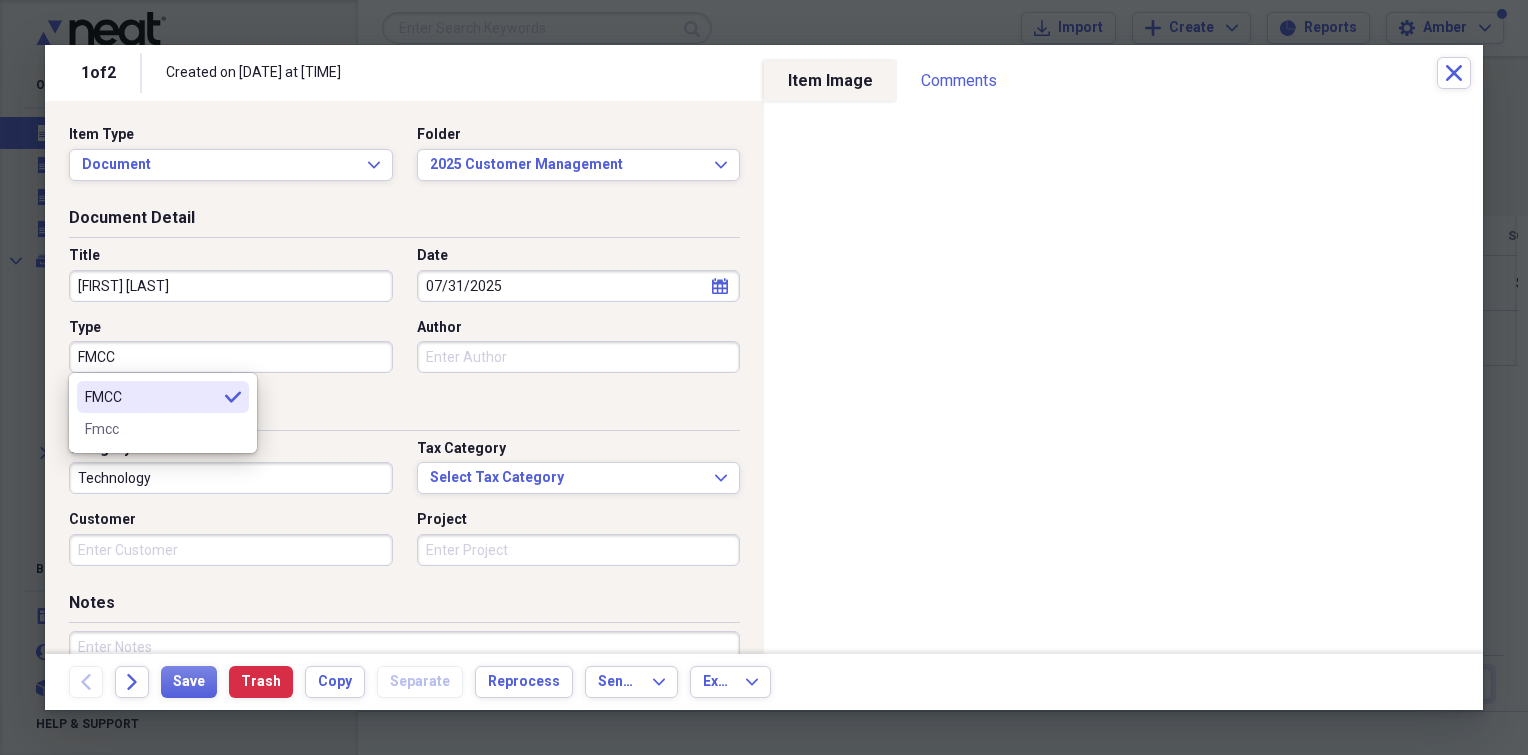 type on "FMCC" 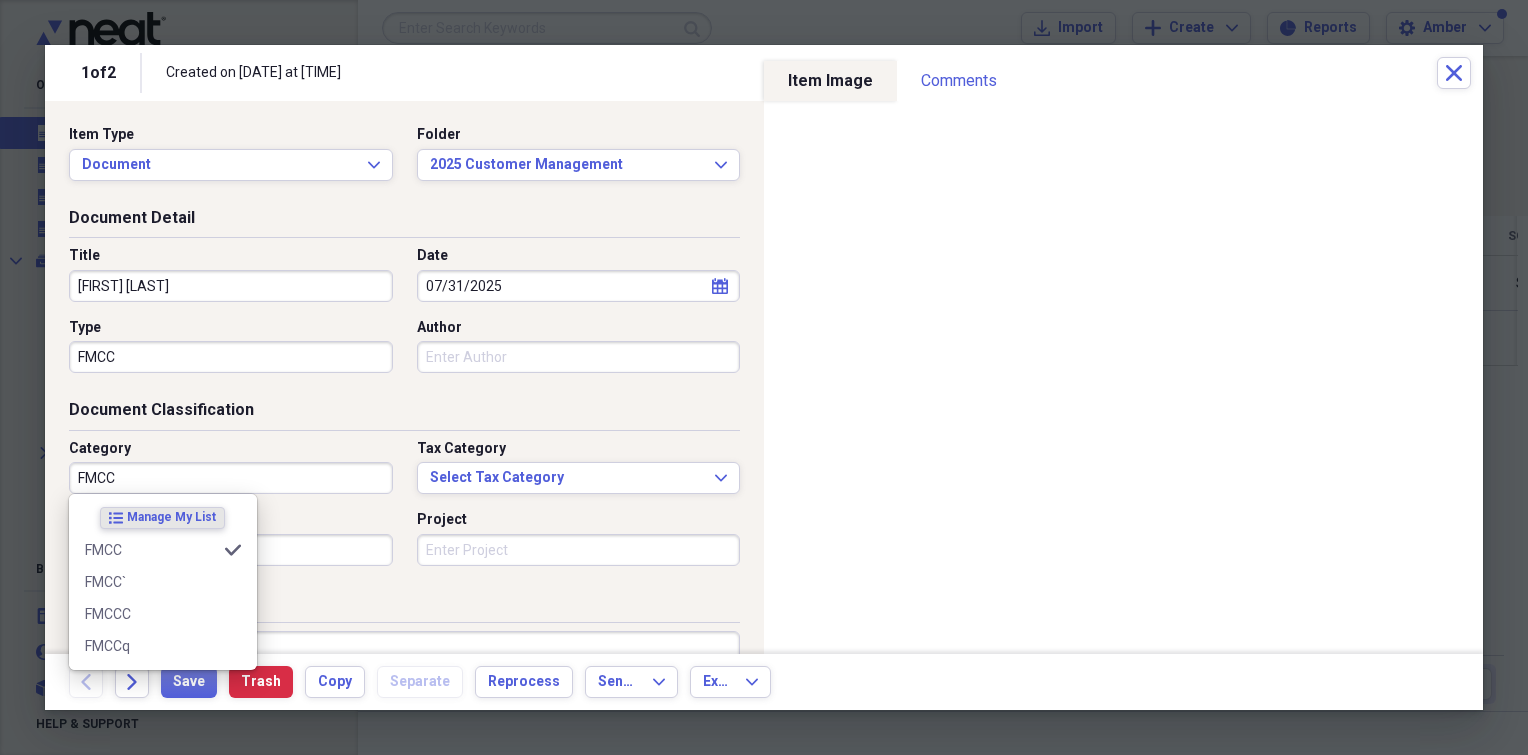type on "FMCC" 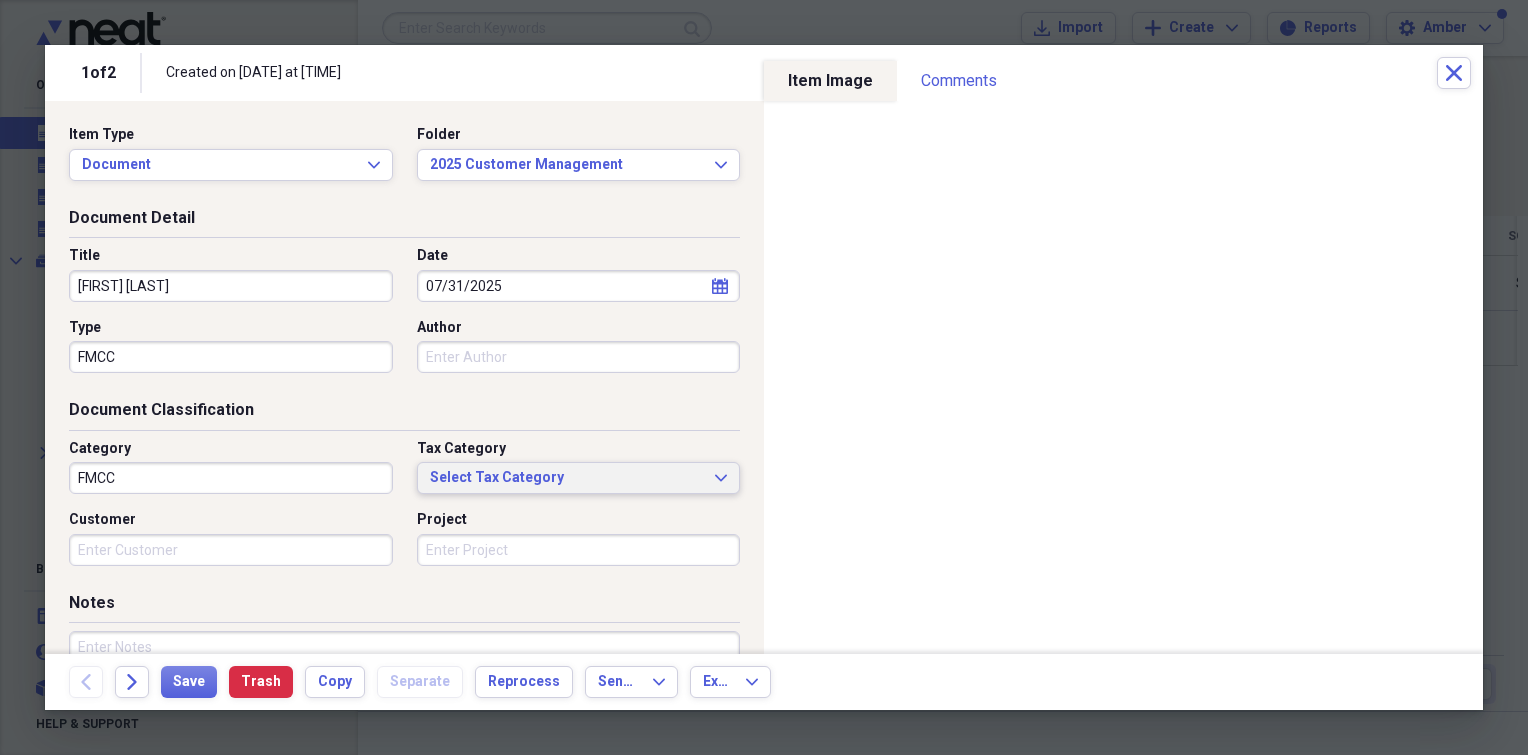 type 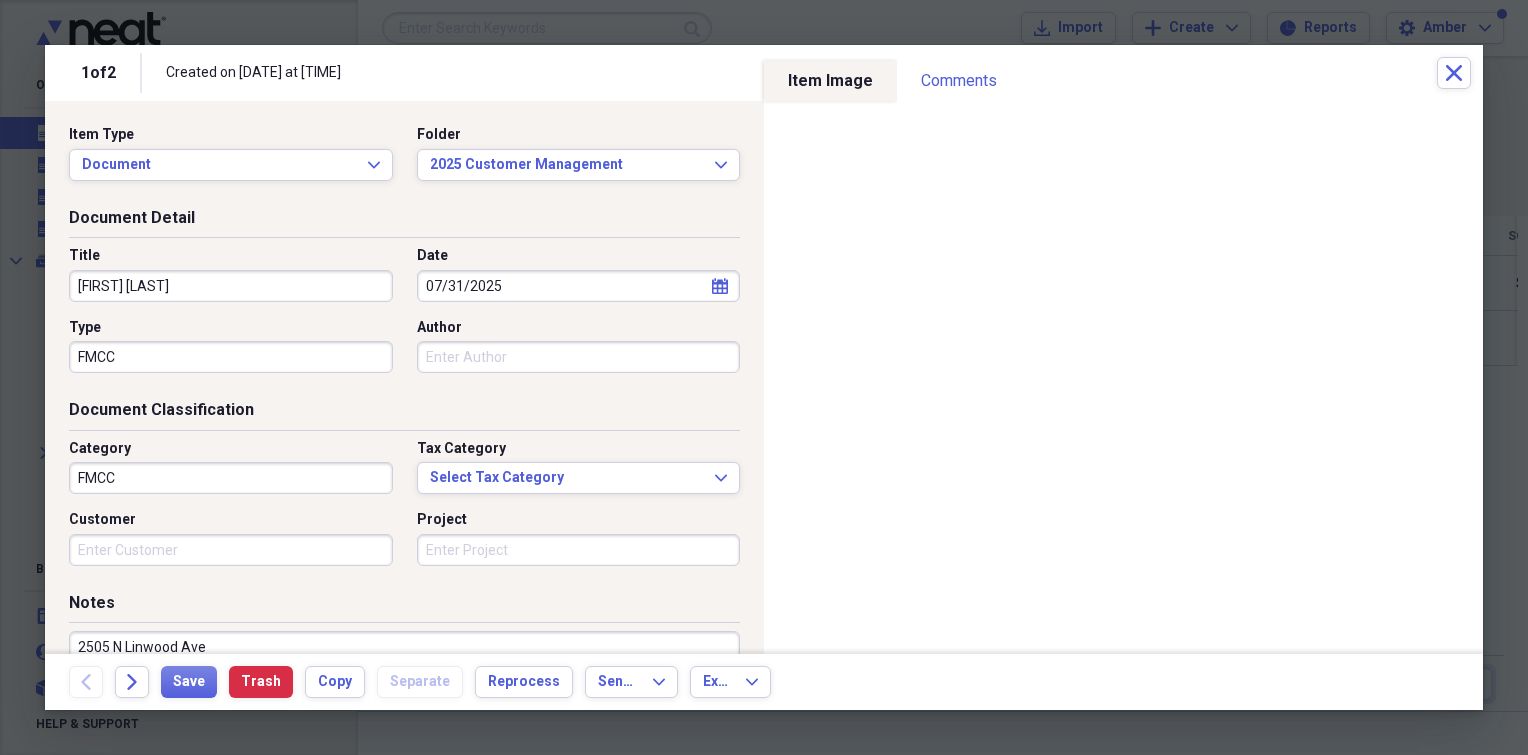 scroll, scrollTop: 14, scrollLeft: 0, axis: vertical 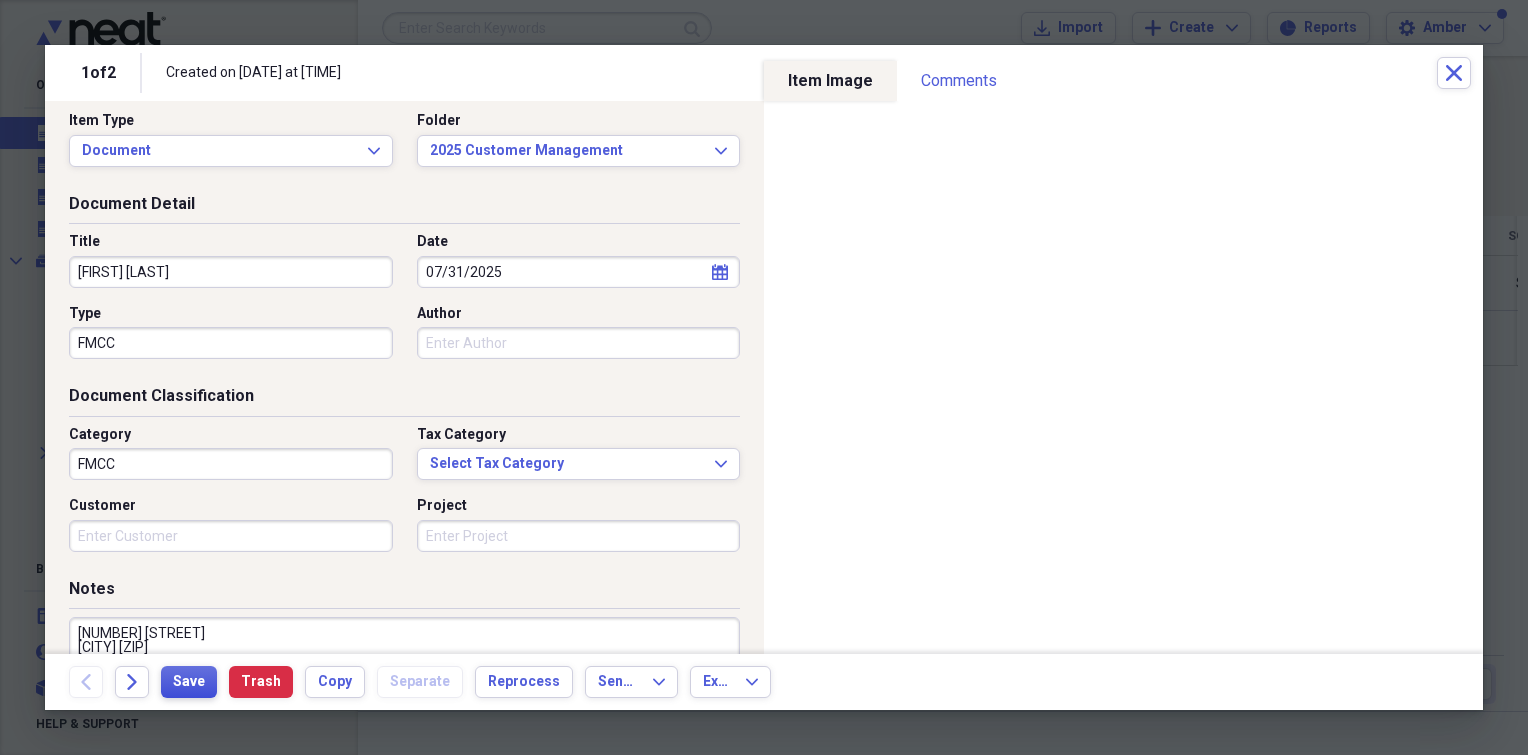type on "[NUMBER] [STREET]
[CITY] [ZIP]" 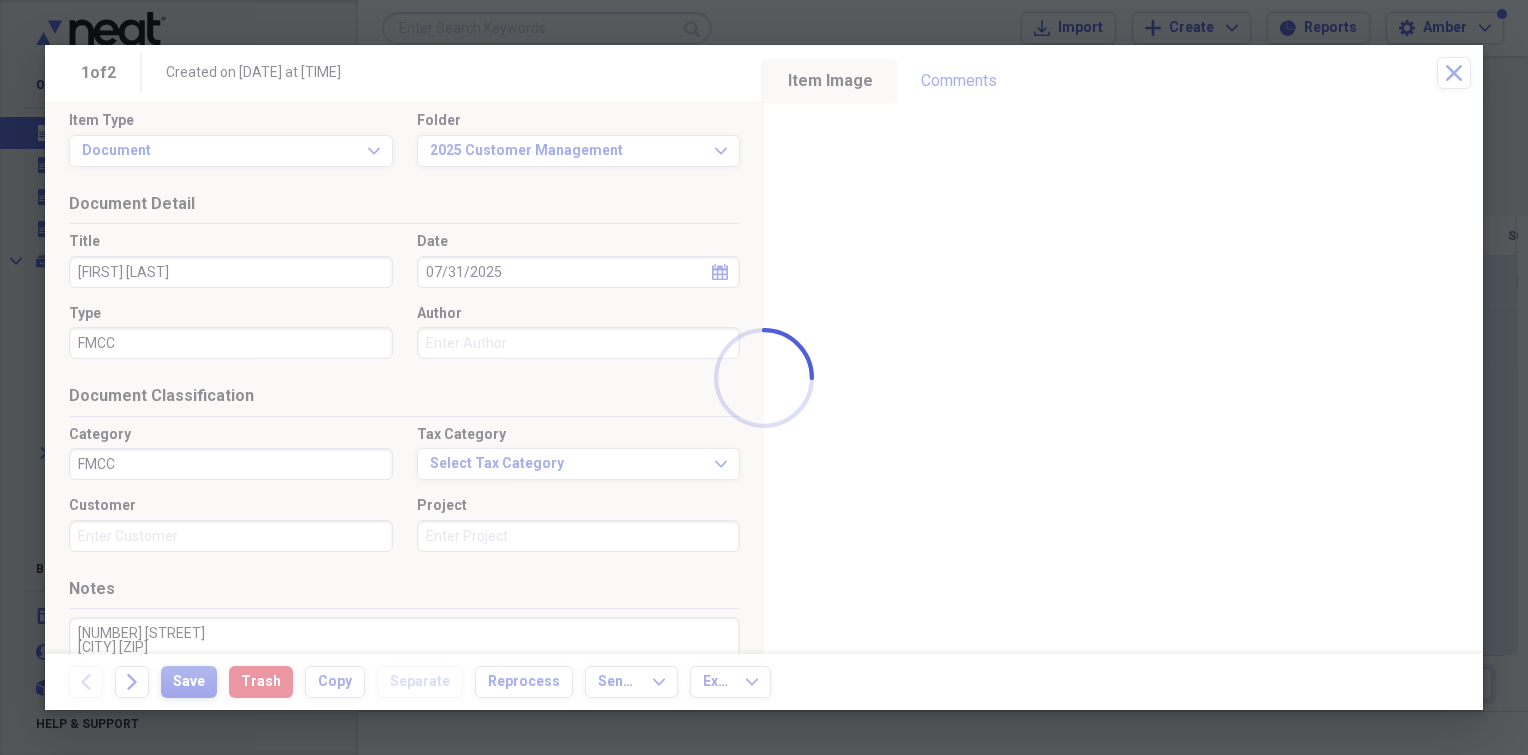 type on "[FIRST] [LAST]" 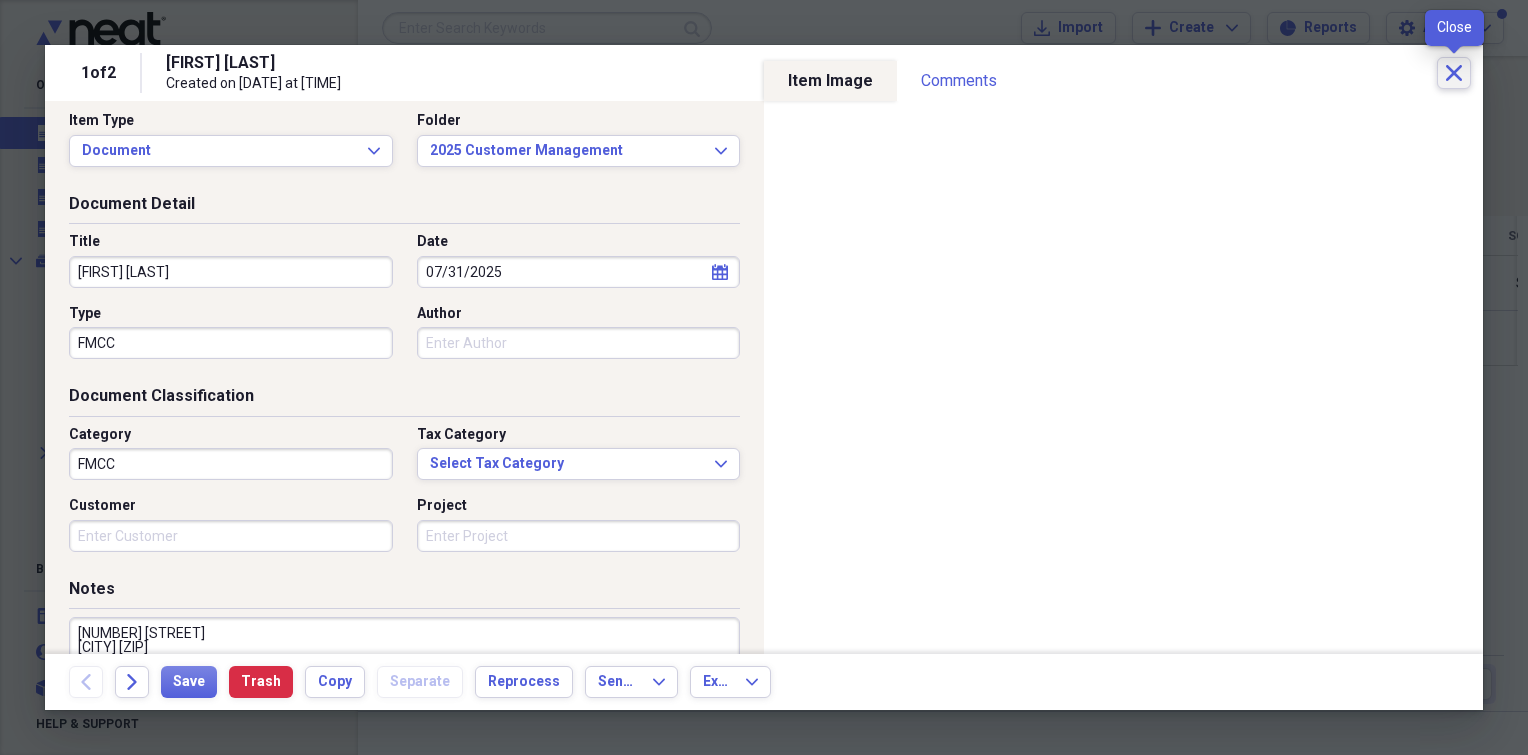 click on "Close" 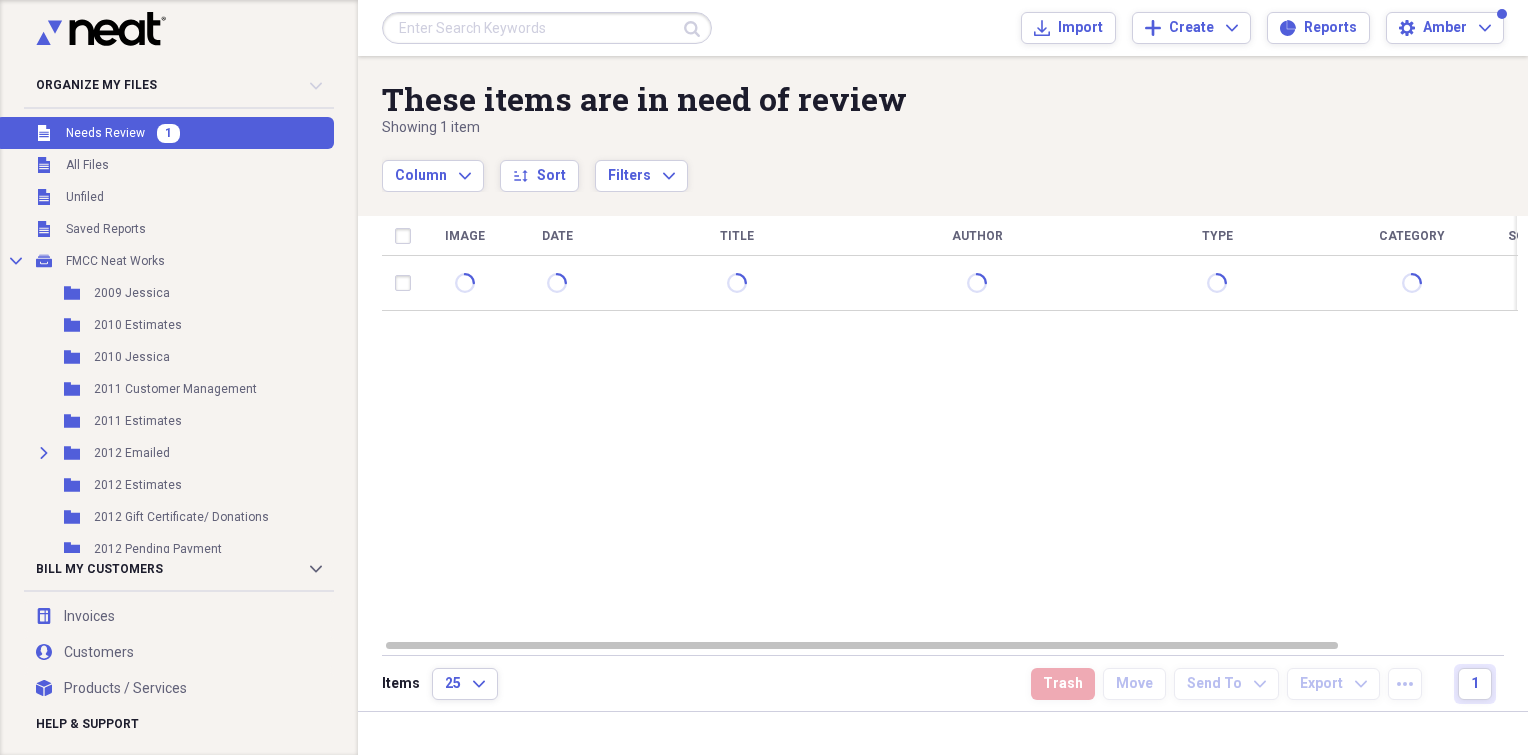 click at bounding box center [547, 28] 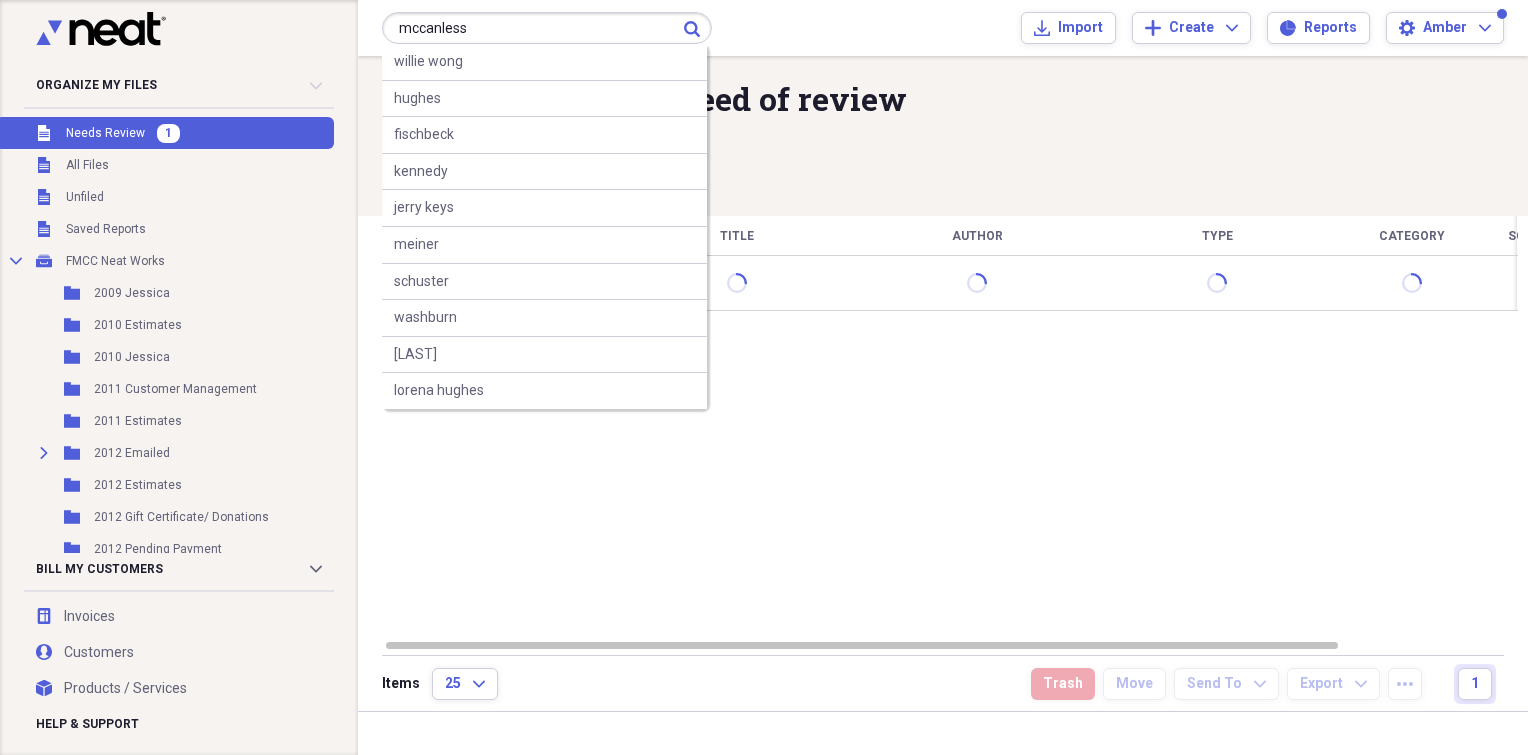 type on "mccanless" 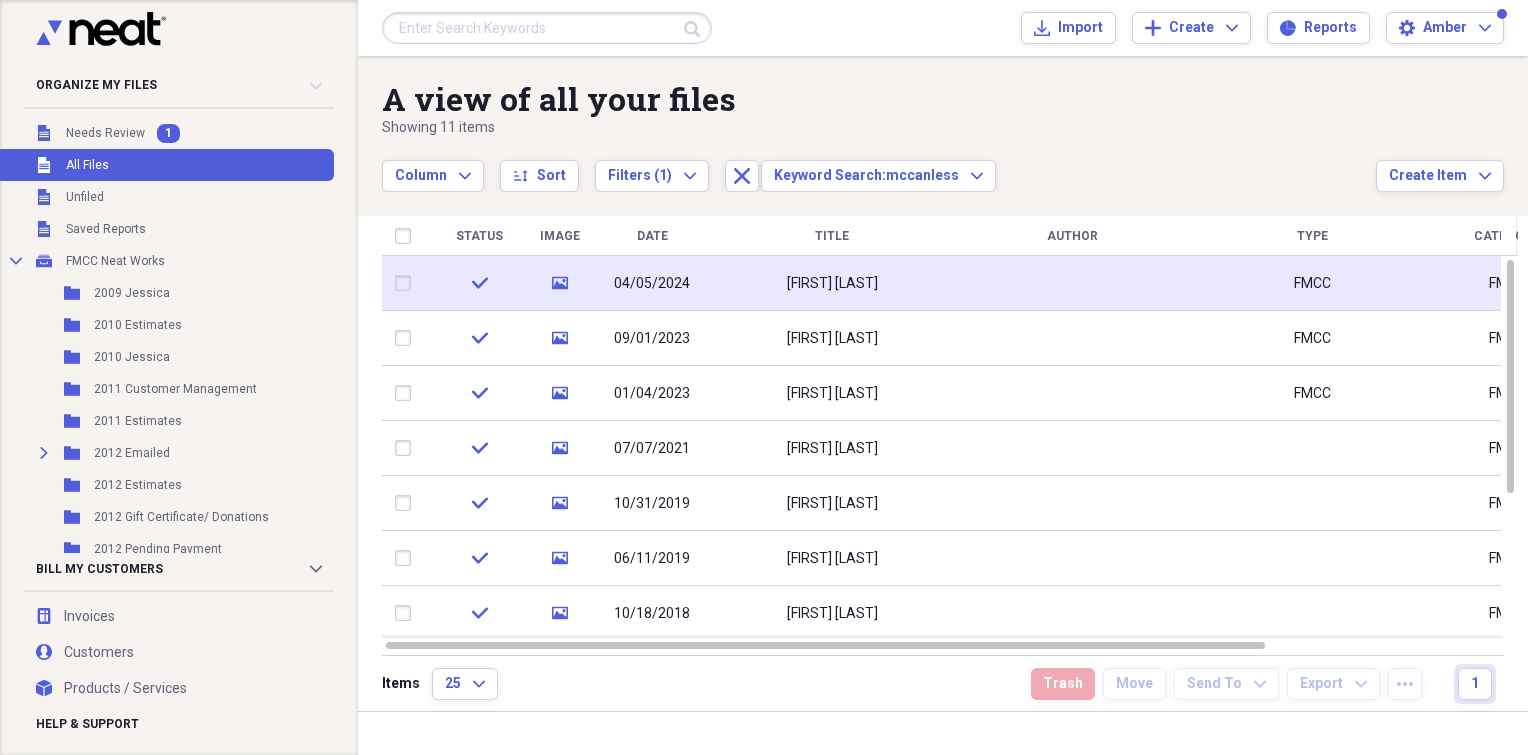 click on "04/05/2024" at bounding box center (652, 283) 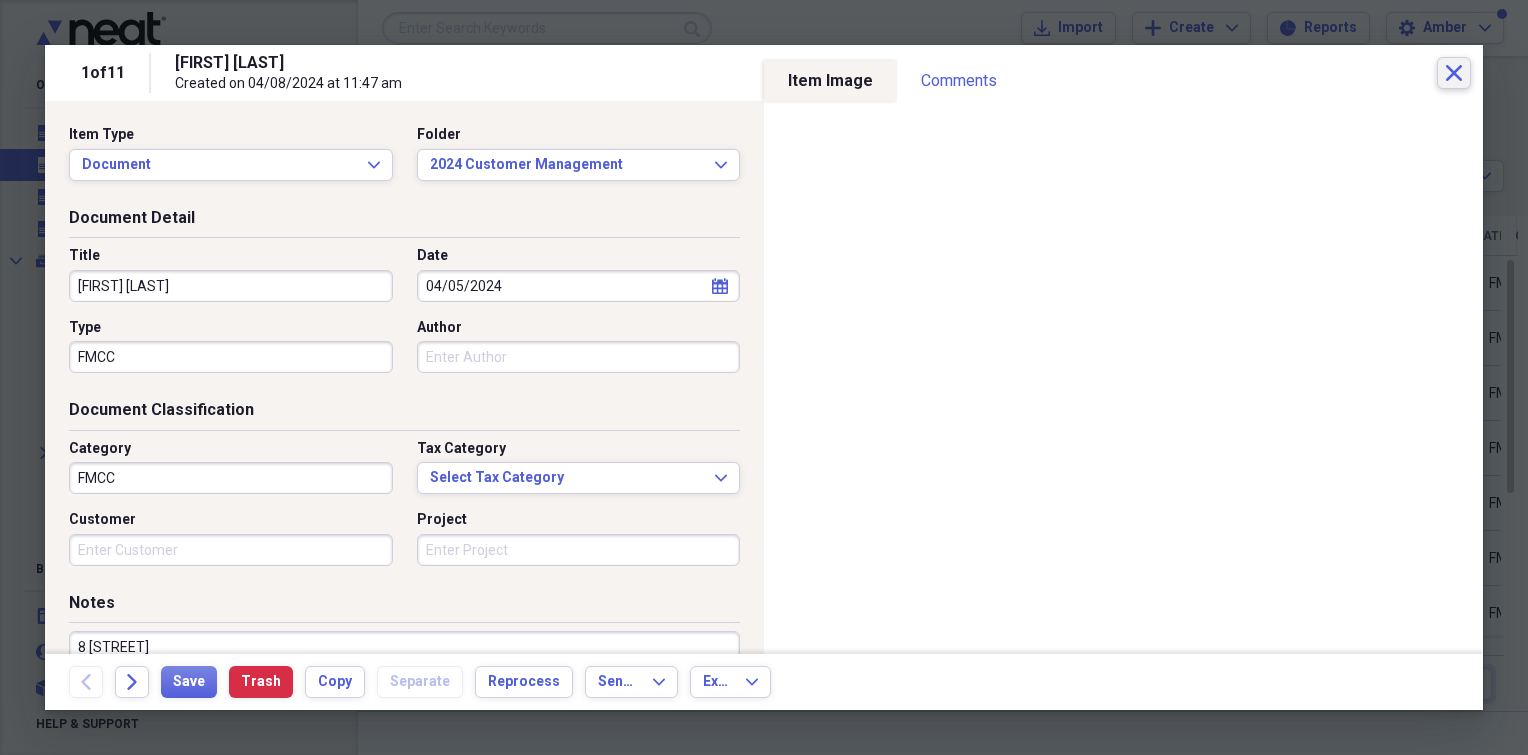 click on "Close" 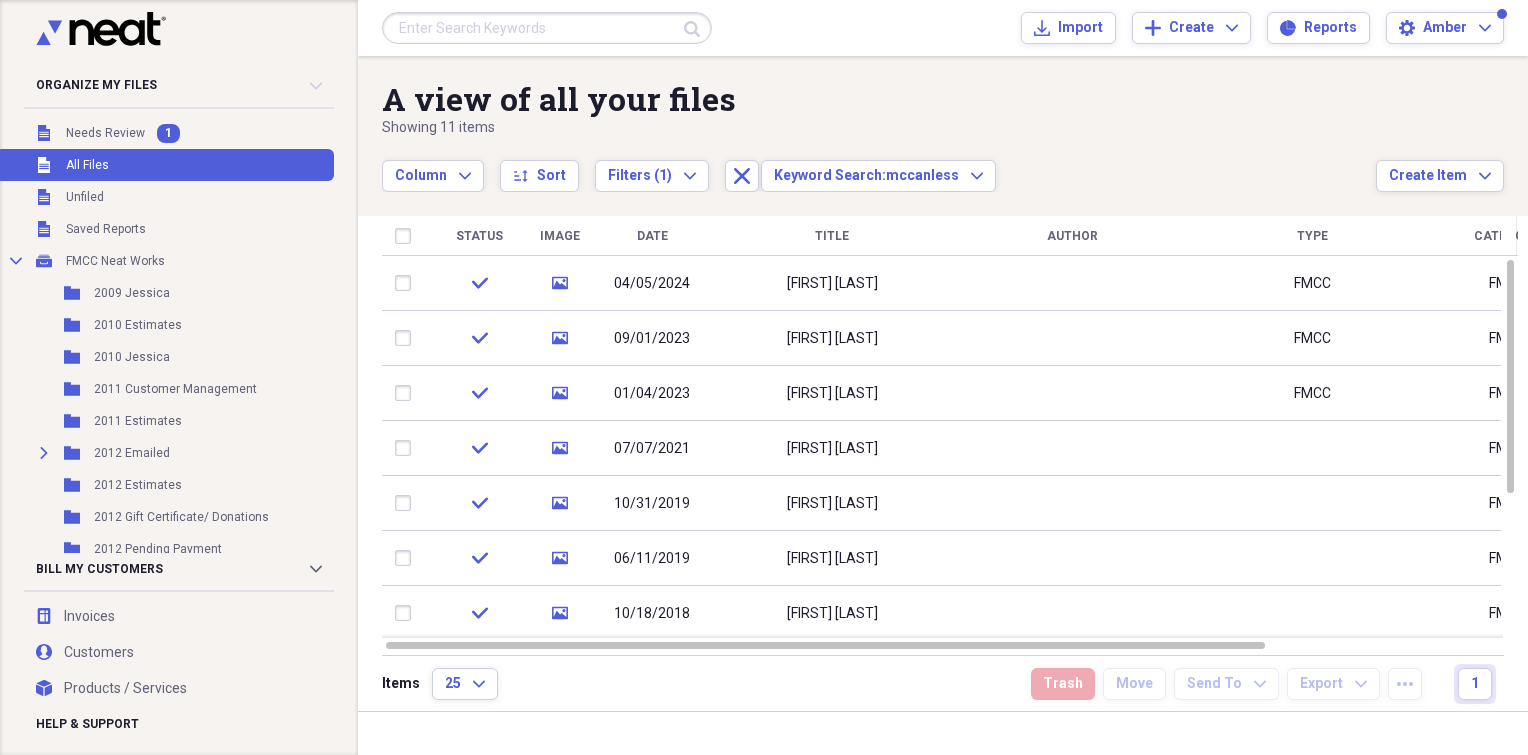 click at bounding box center [547, 28] 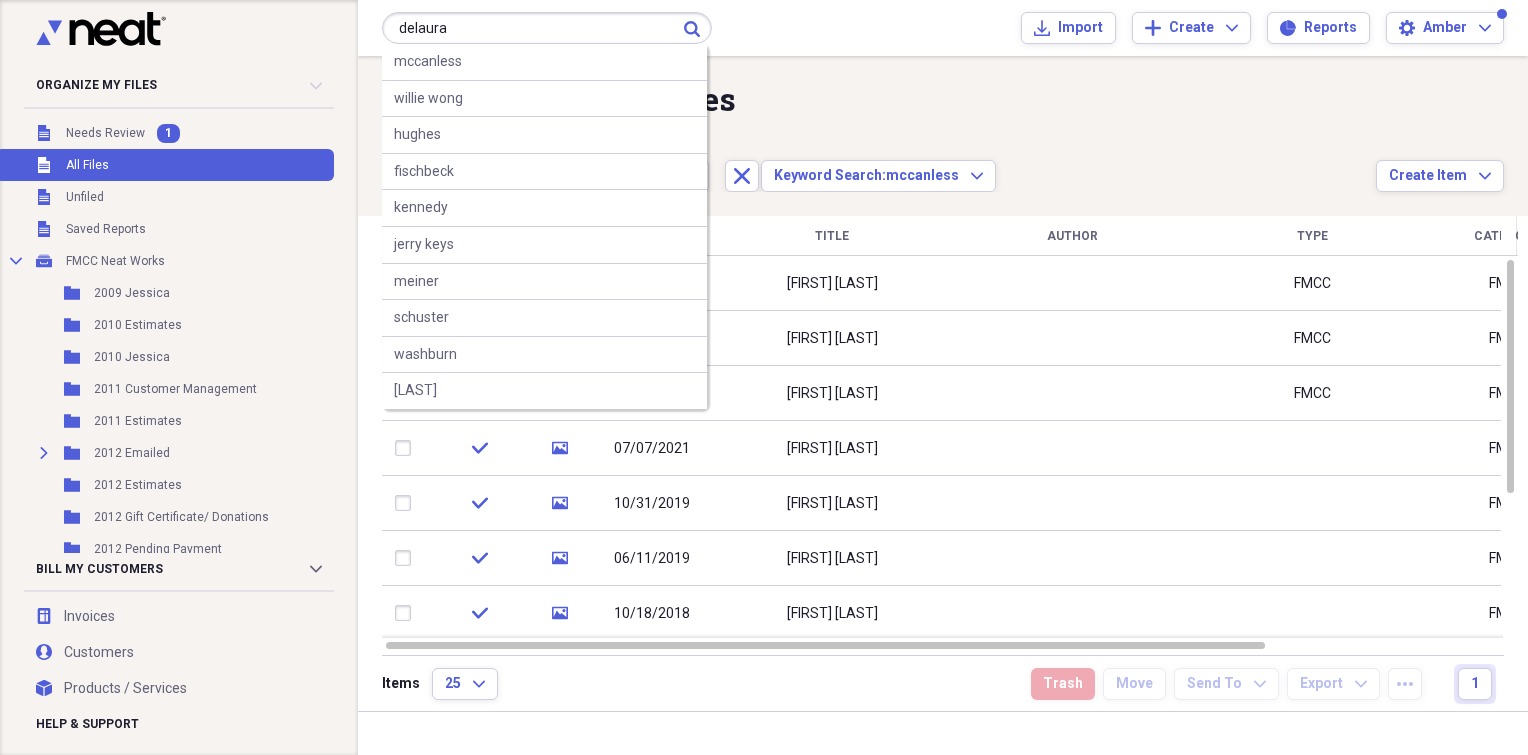 type on "delaura" 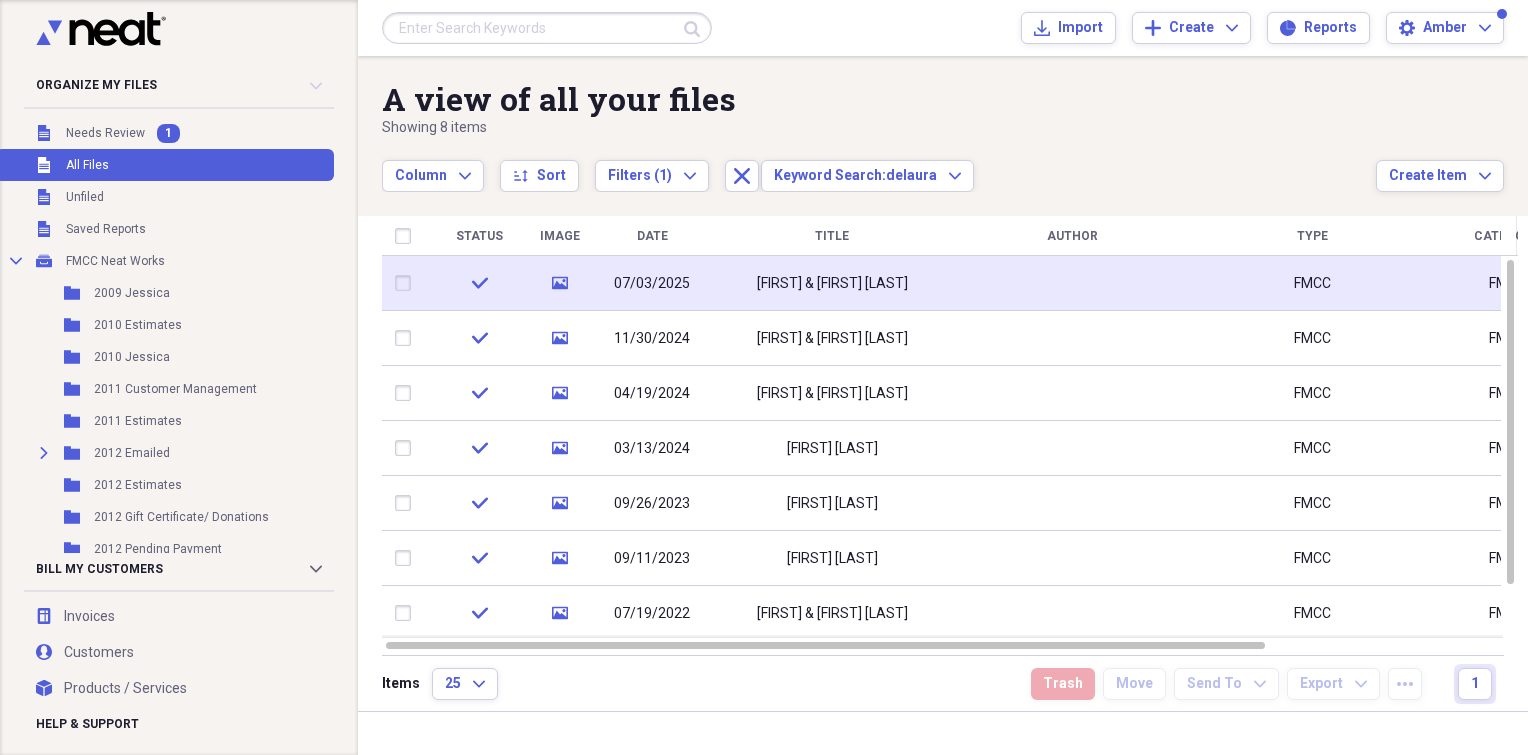 click on "07/03/2025" at bounding box center (652, 283) 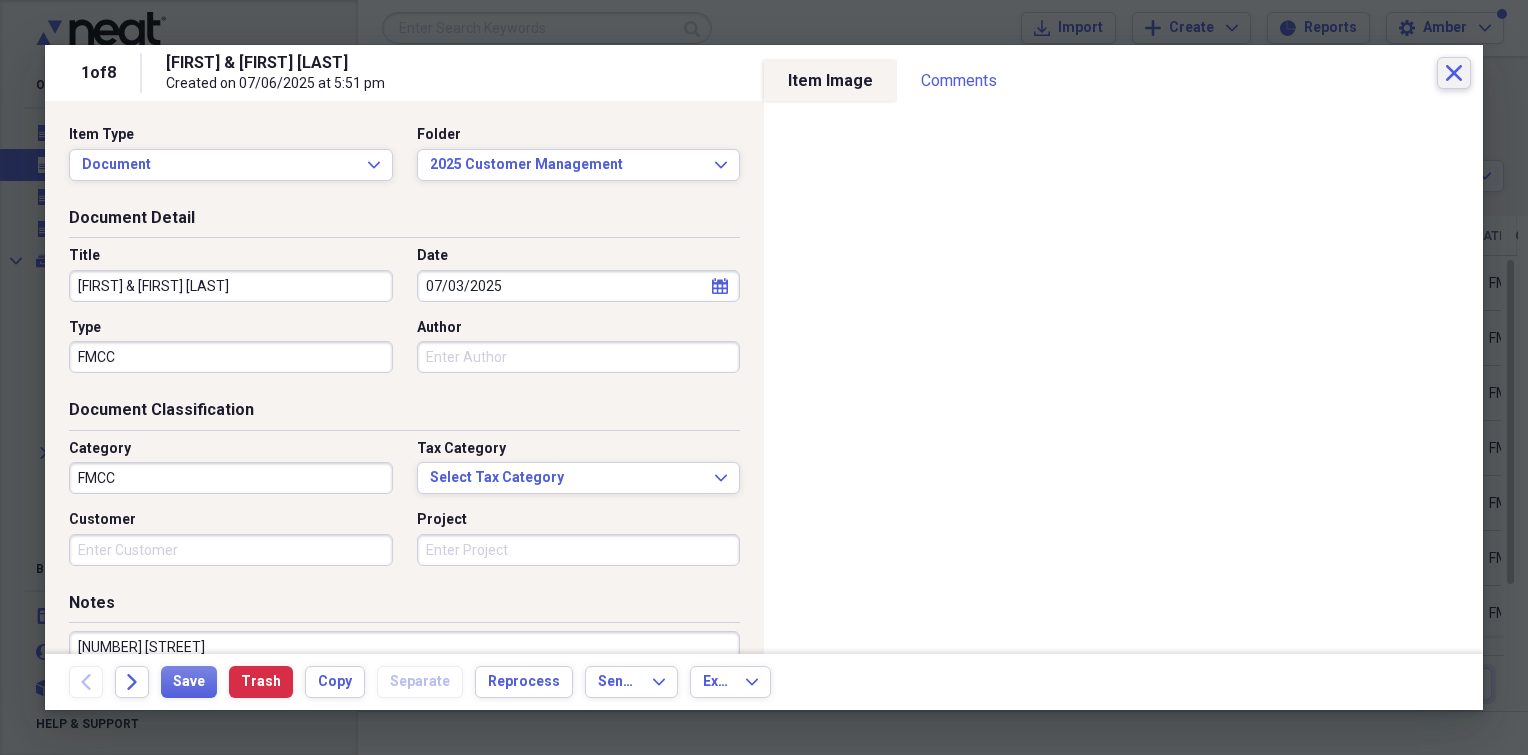 click 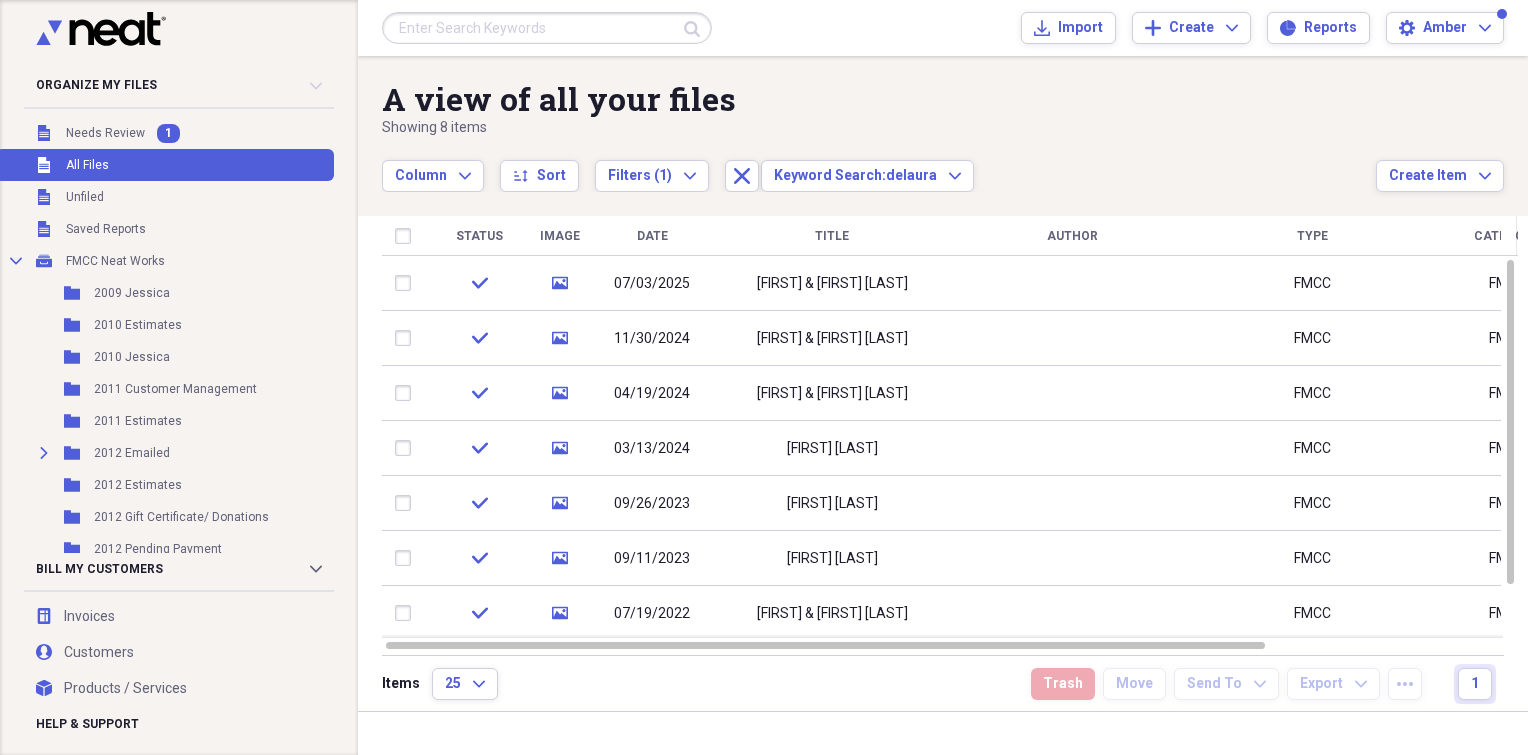click at bounding box center [547, 28] 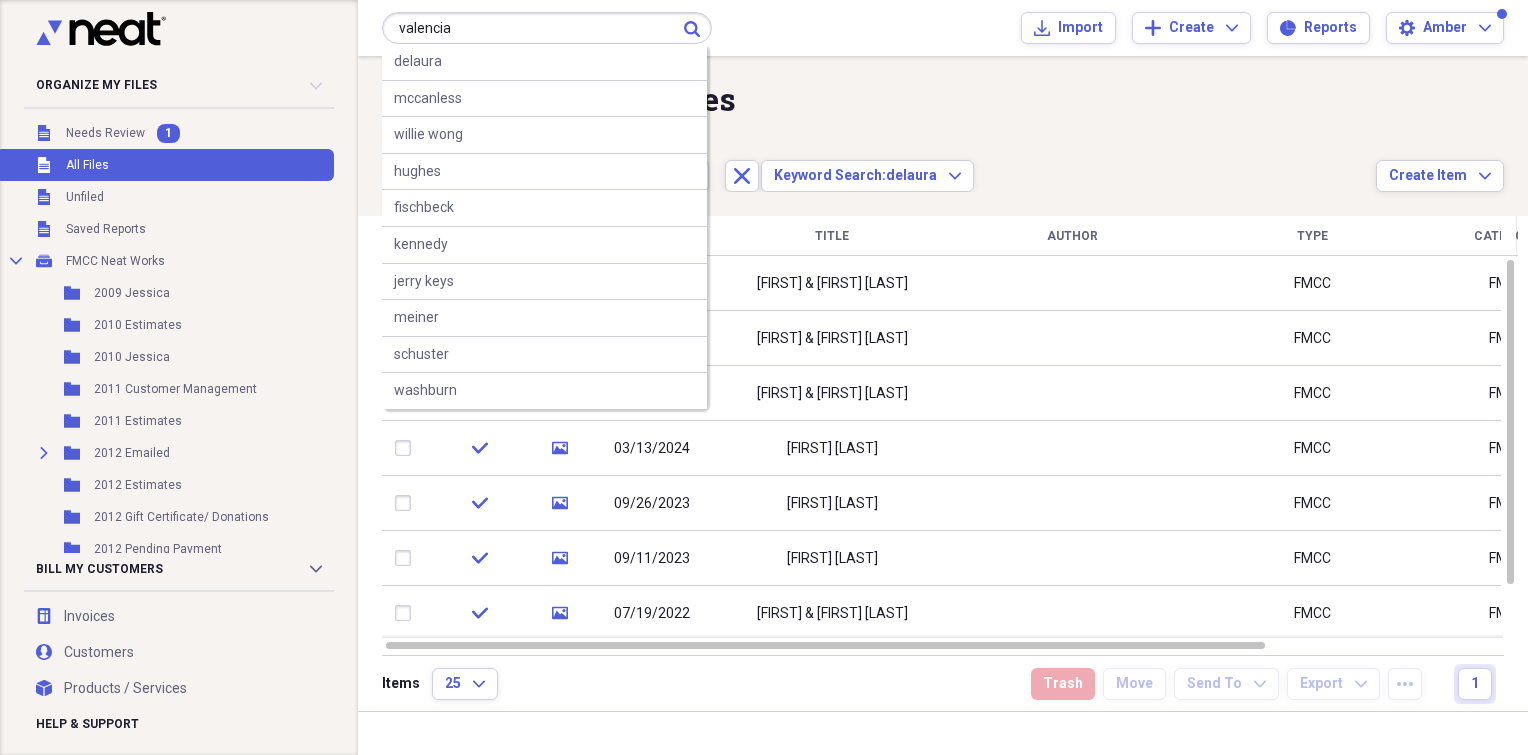 type on "valencia" 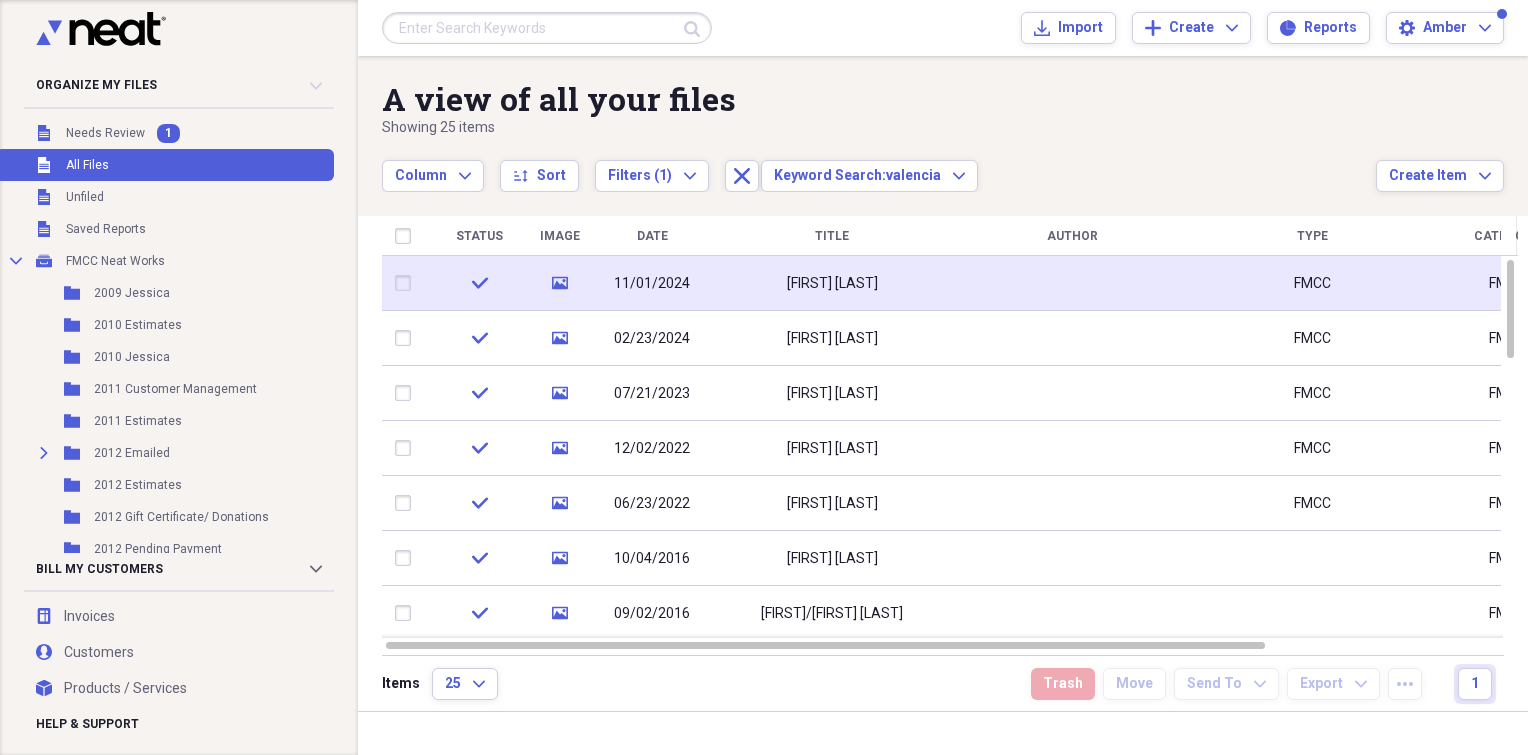 click on "11/01/2024" at bounding box center [652, 283] 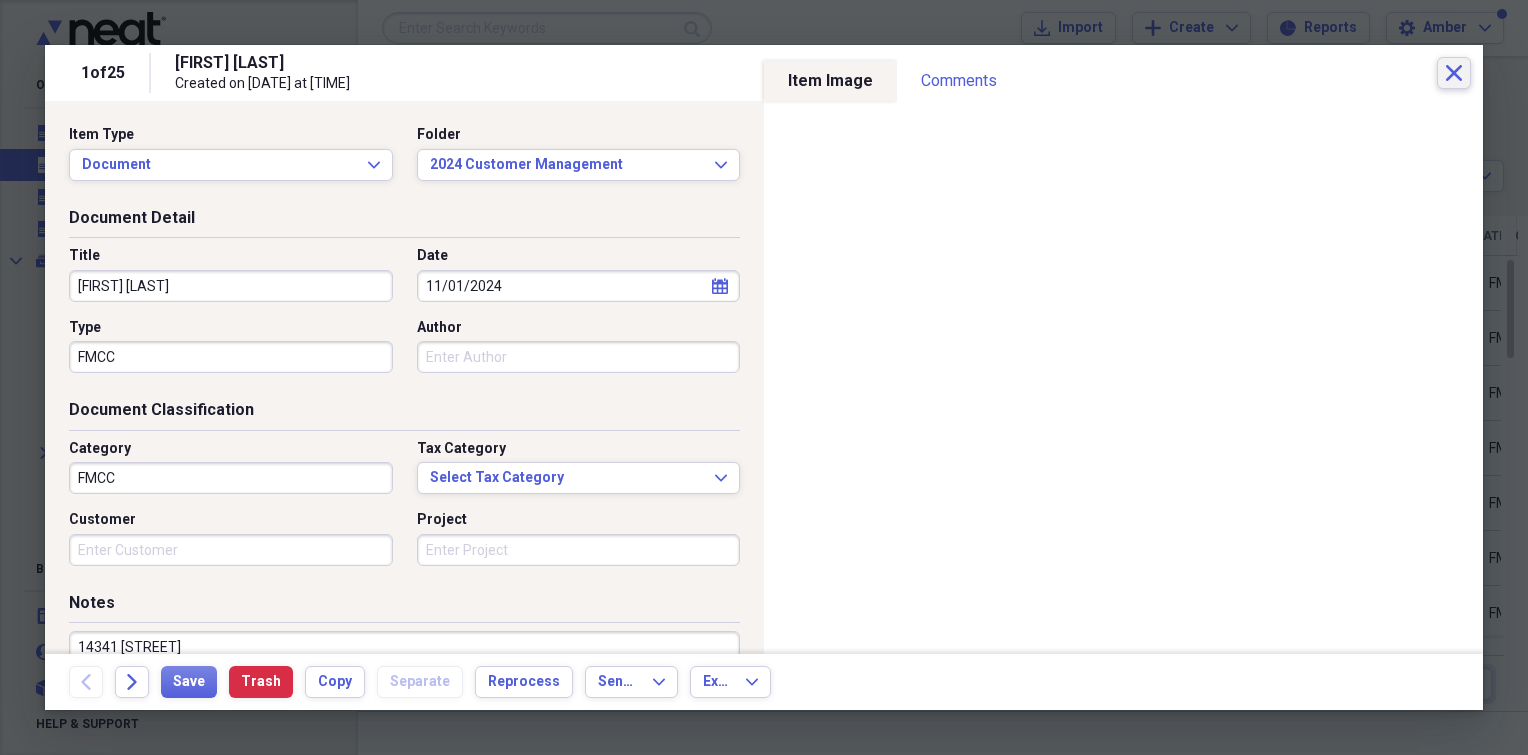 click on "Close" at bounding box center (1454, 73) 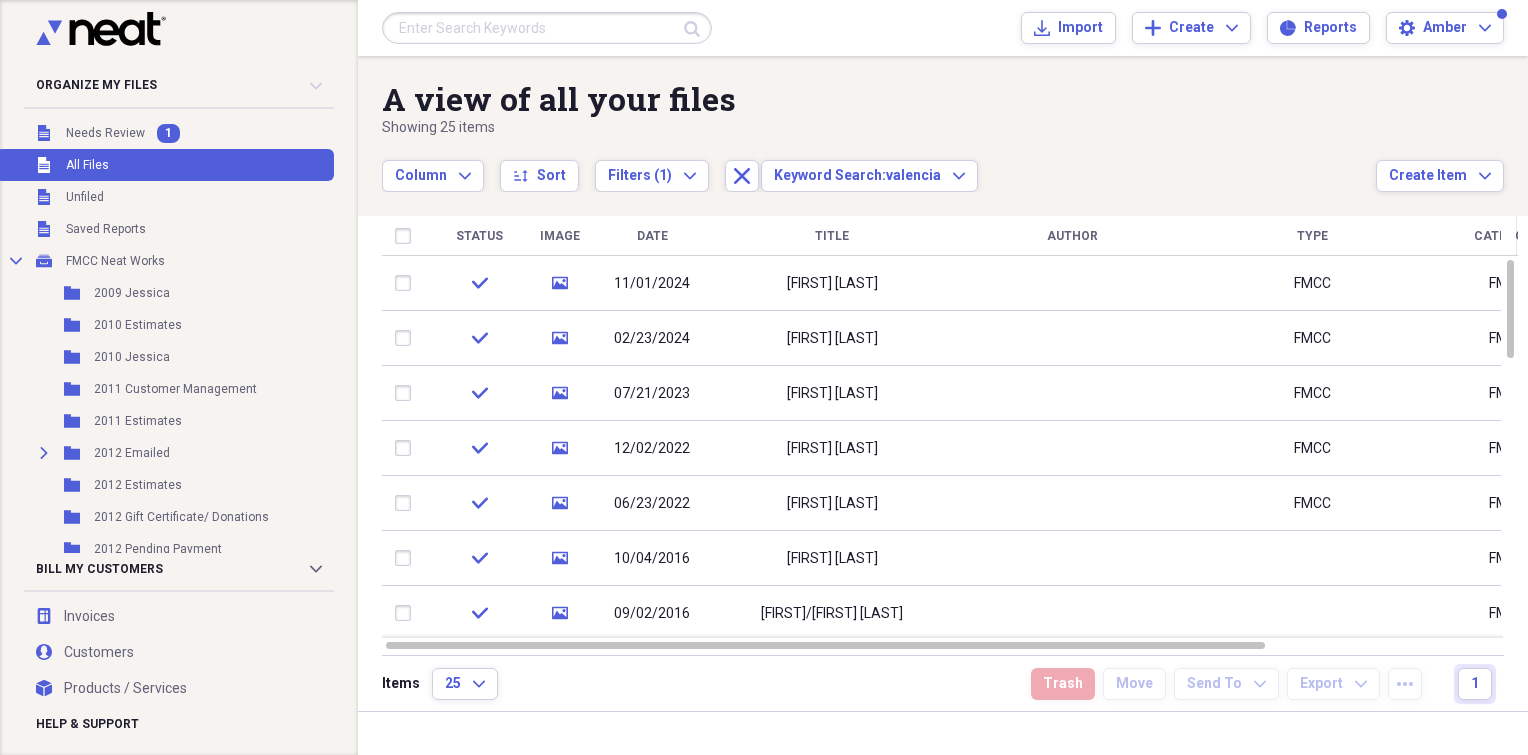 click at bounding box center (547, 28) 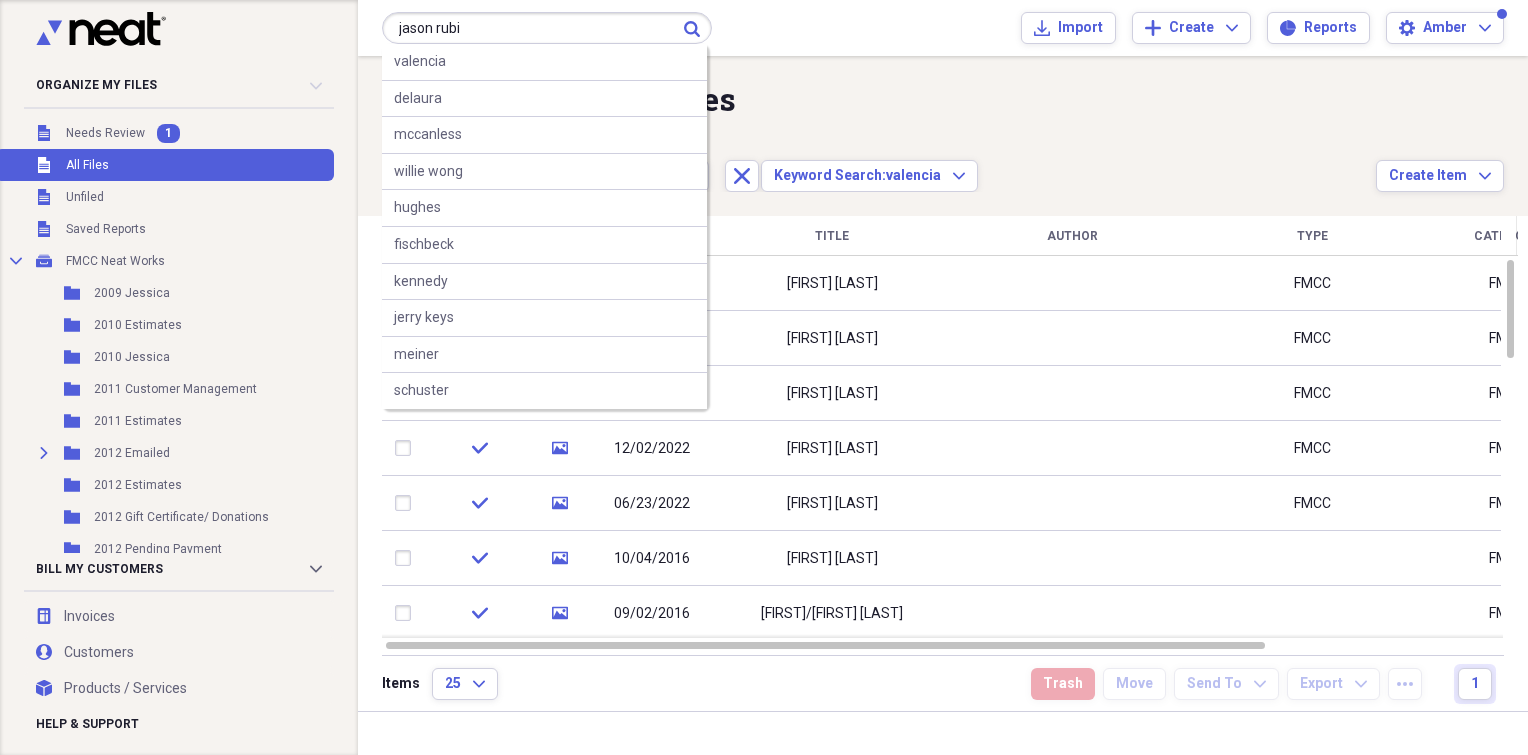 type on "jason rubi" 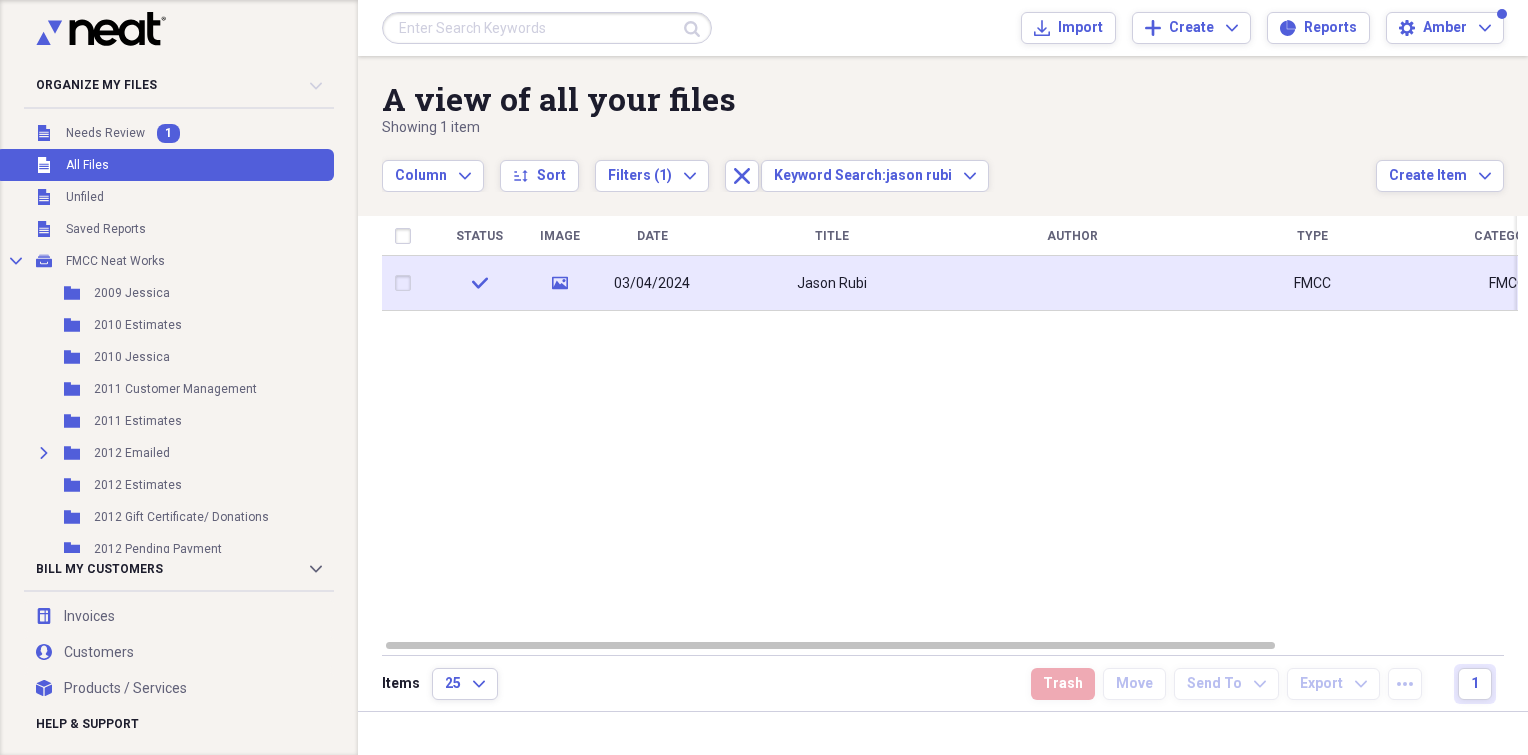 click on "03/04/2024" at bounding box center [652, 283] 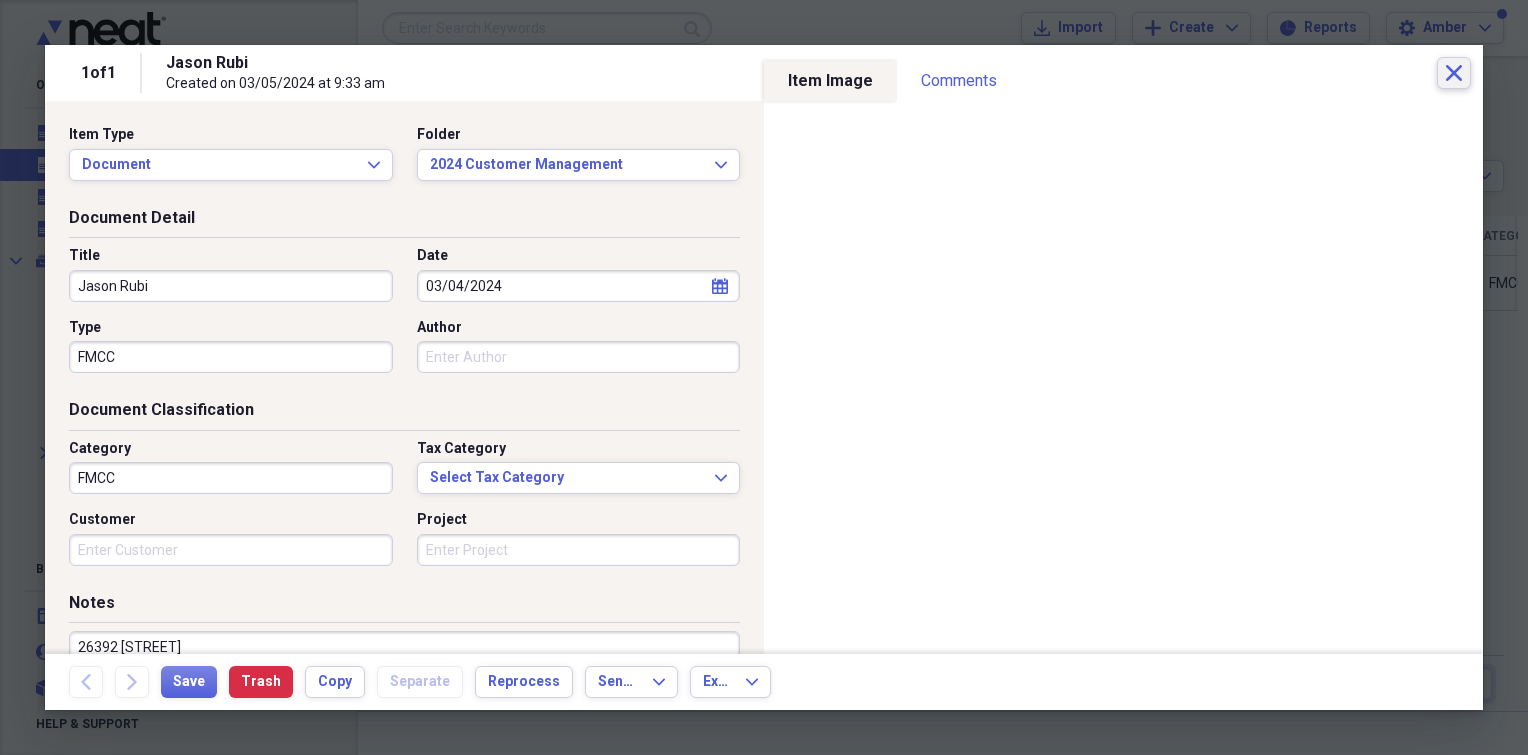 click on "Close" 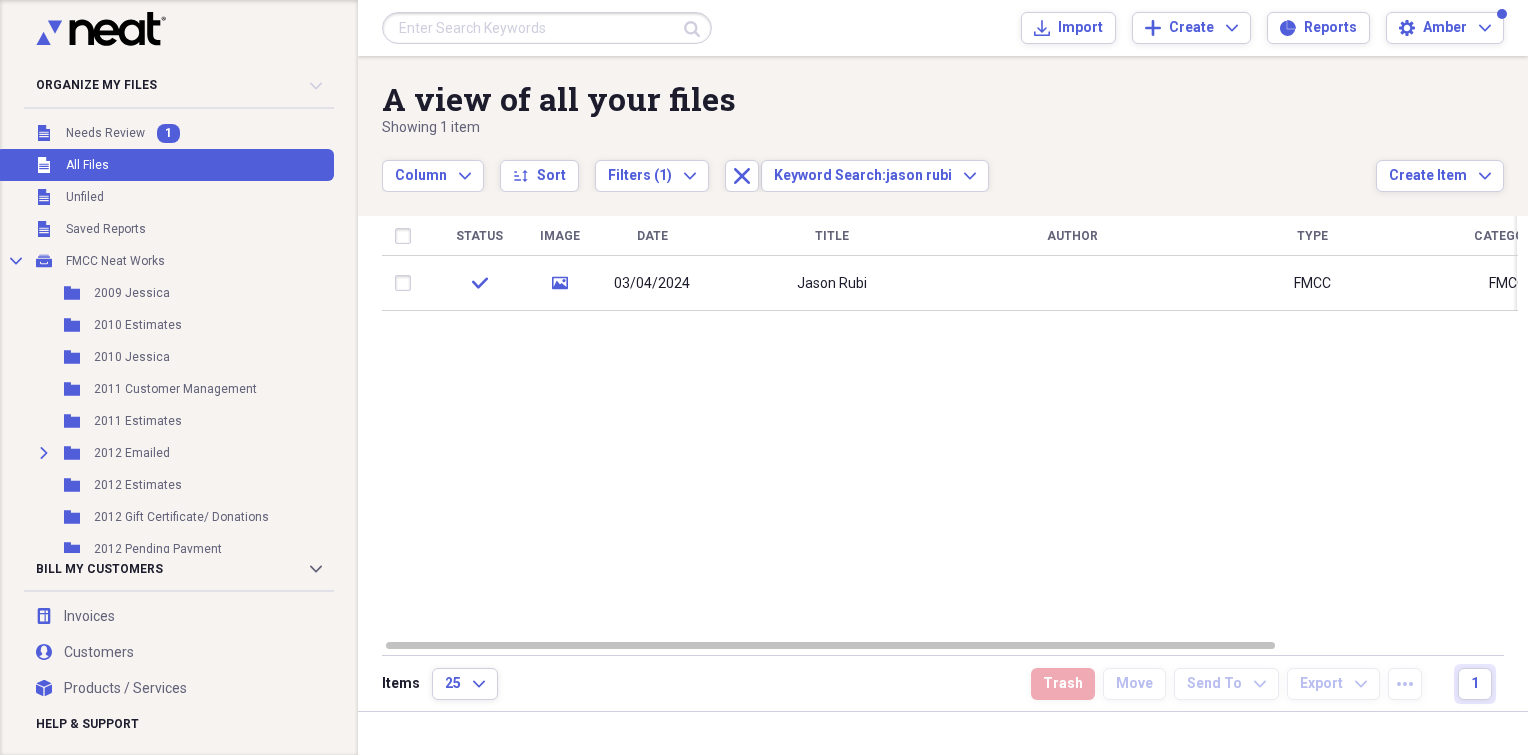 click at bounding box center [547, 28] 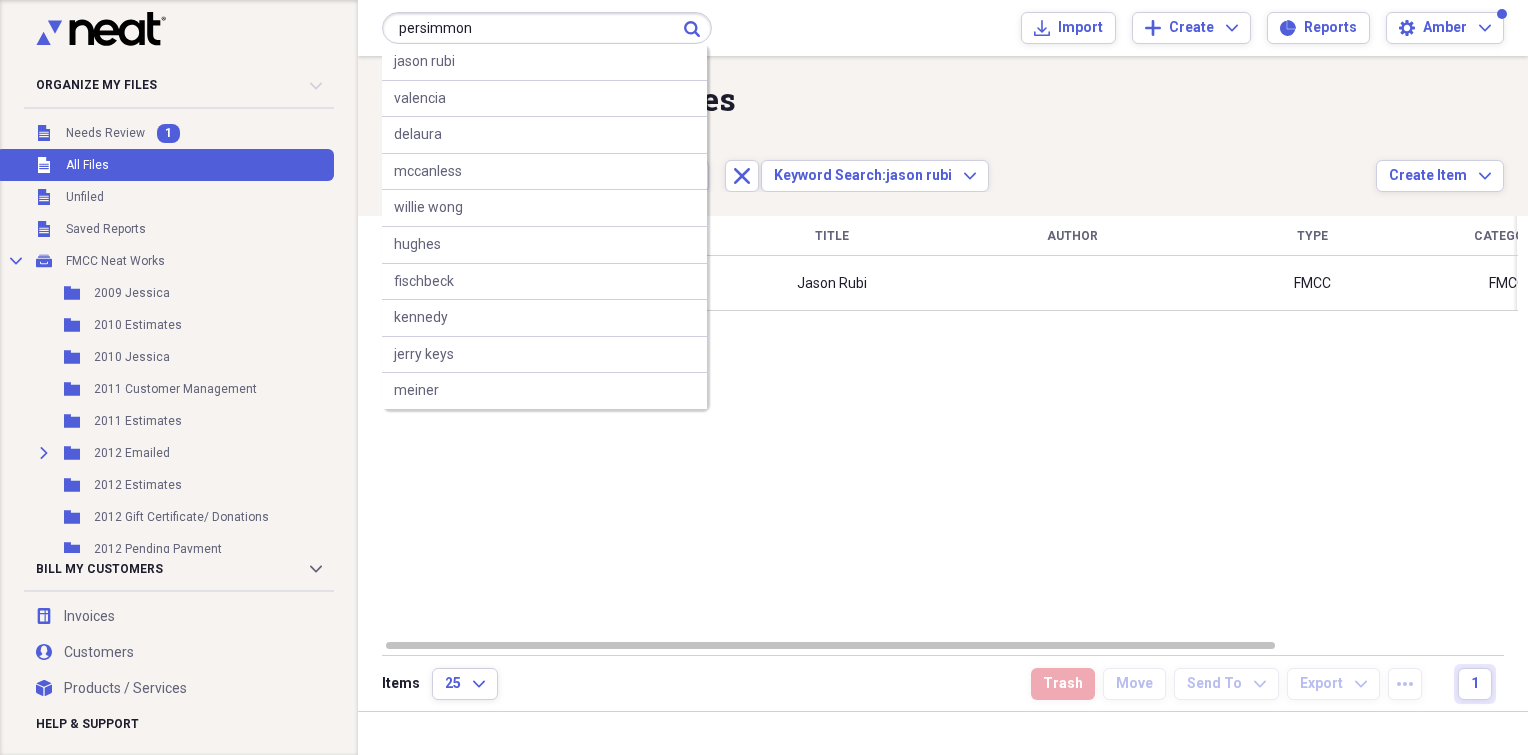 type on "persimmon" 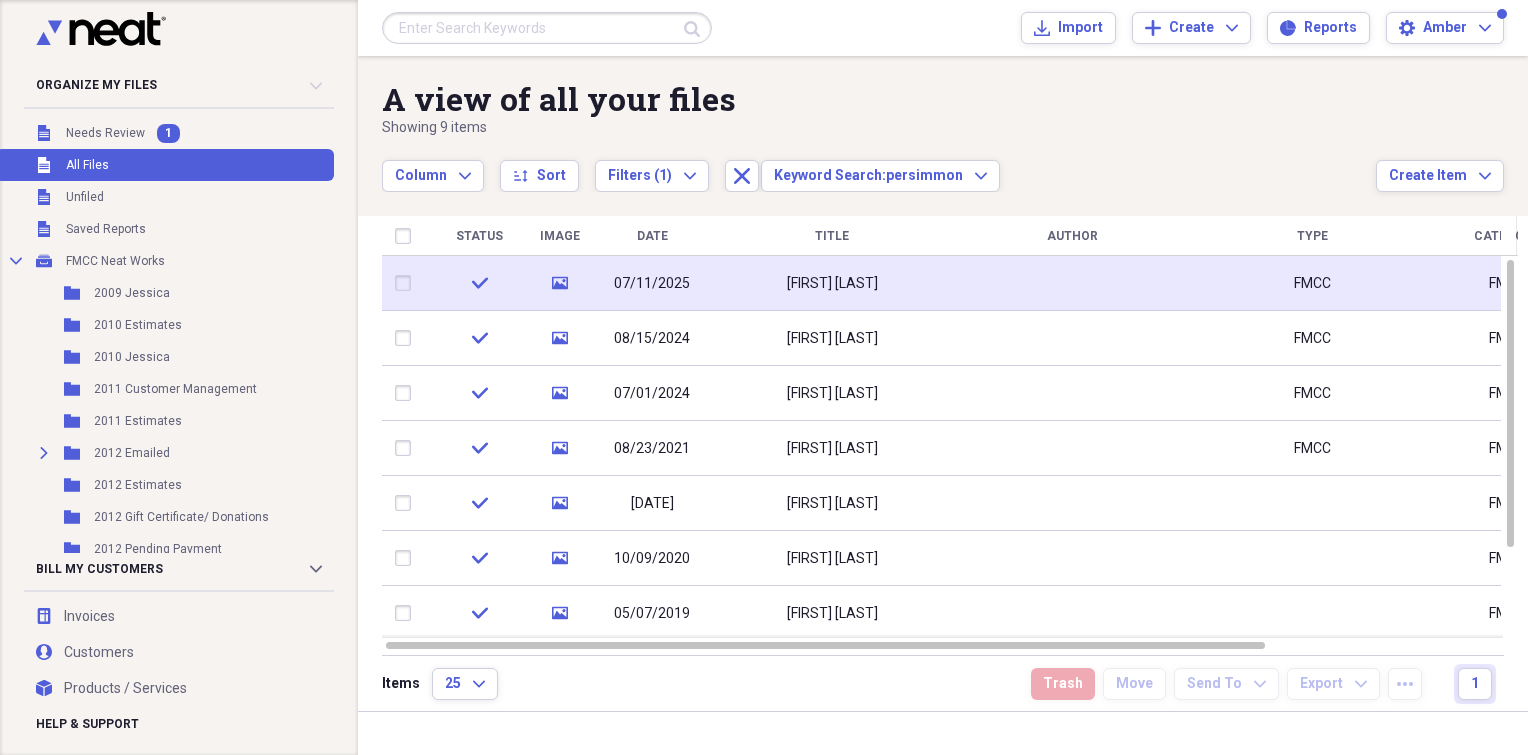 click on "07/11/2025" at bounding box center [652, 283] 